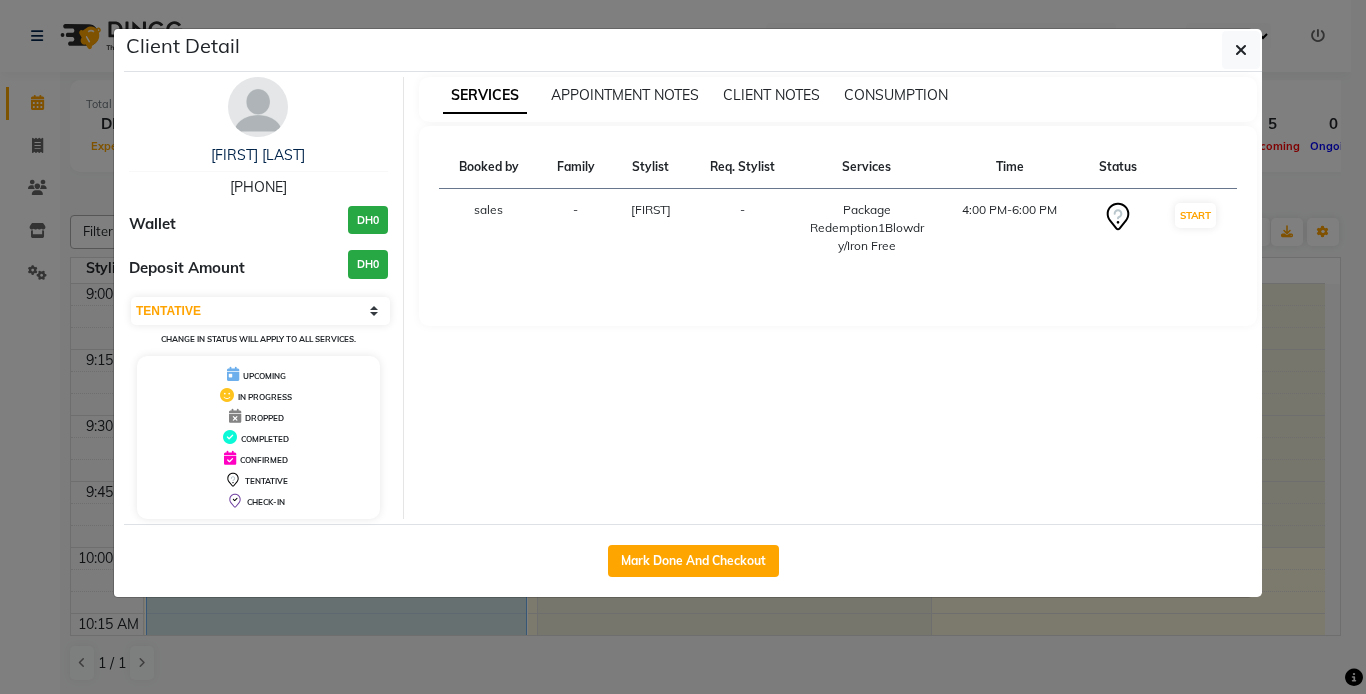 select on "7" 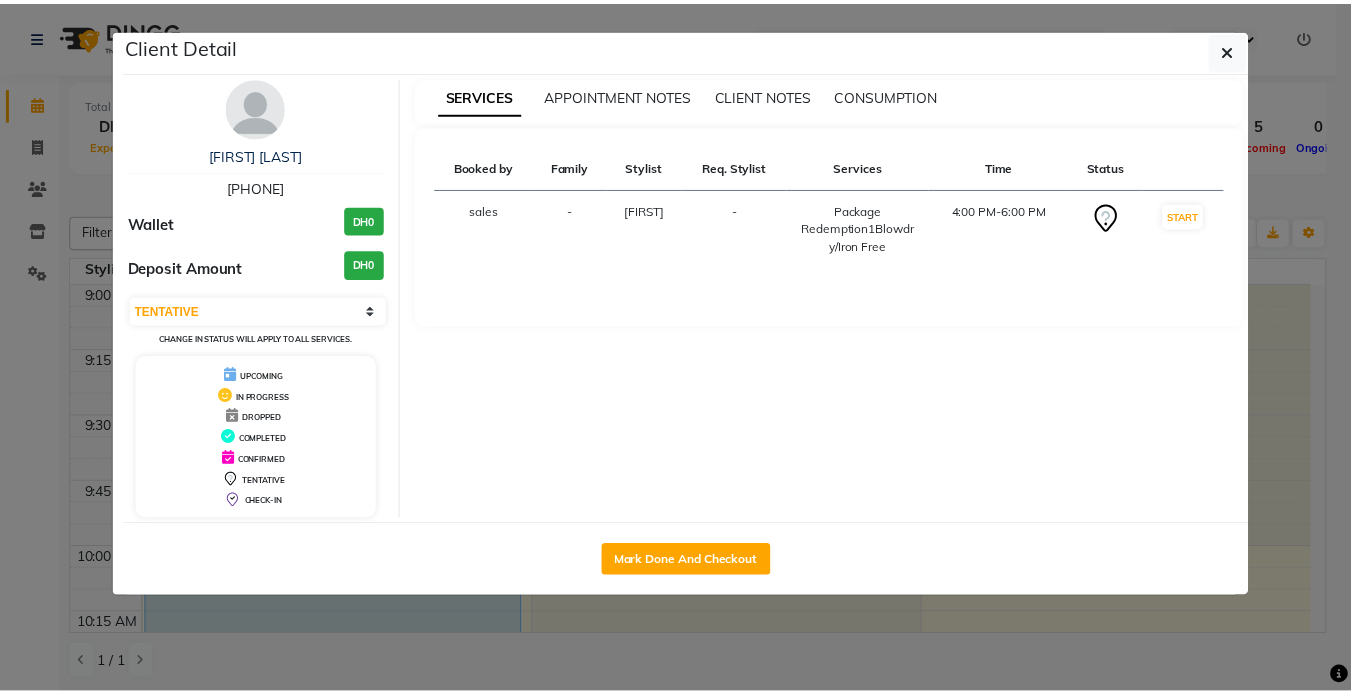 scroll, scrollTop: 1644, scrollLeft: 0, axis: vertical 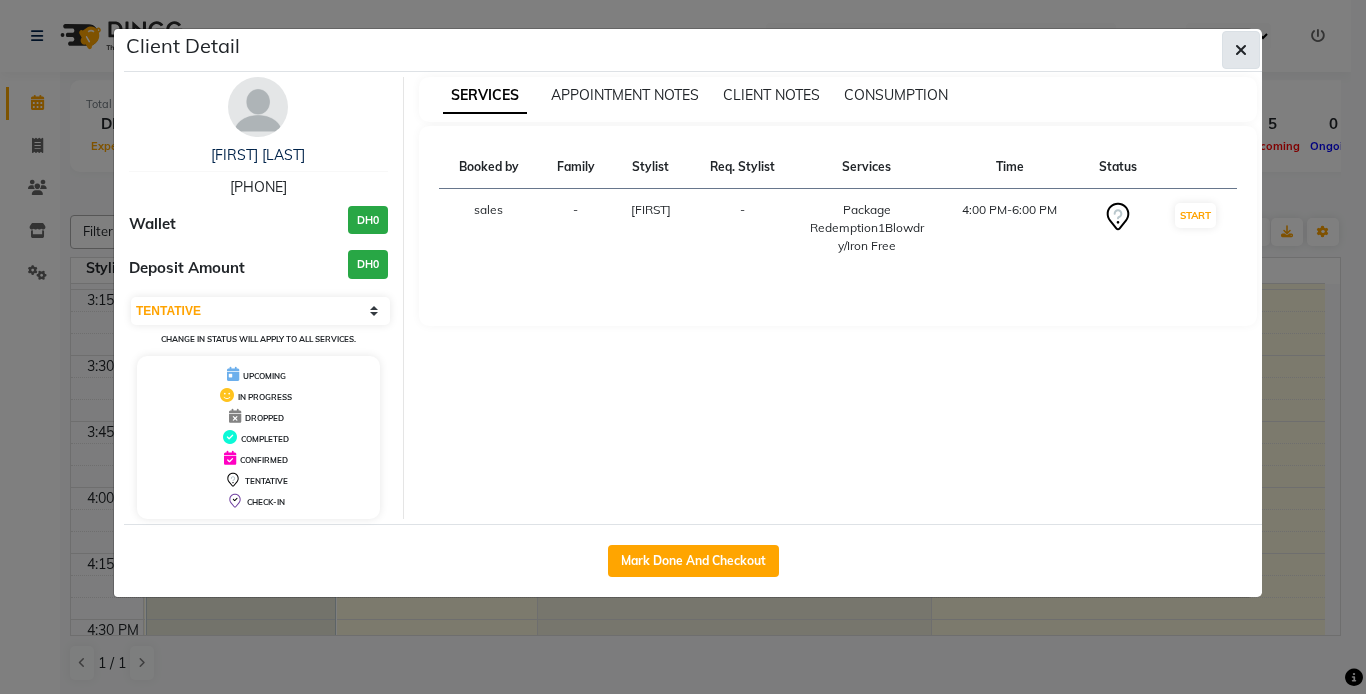 click 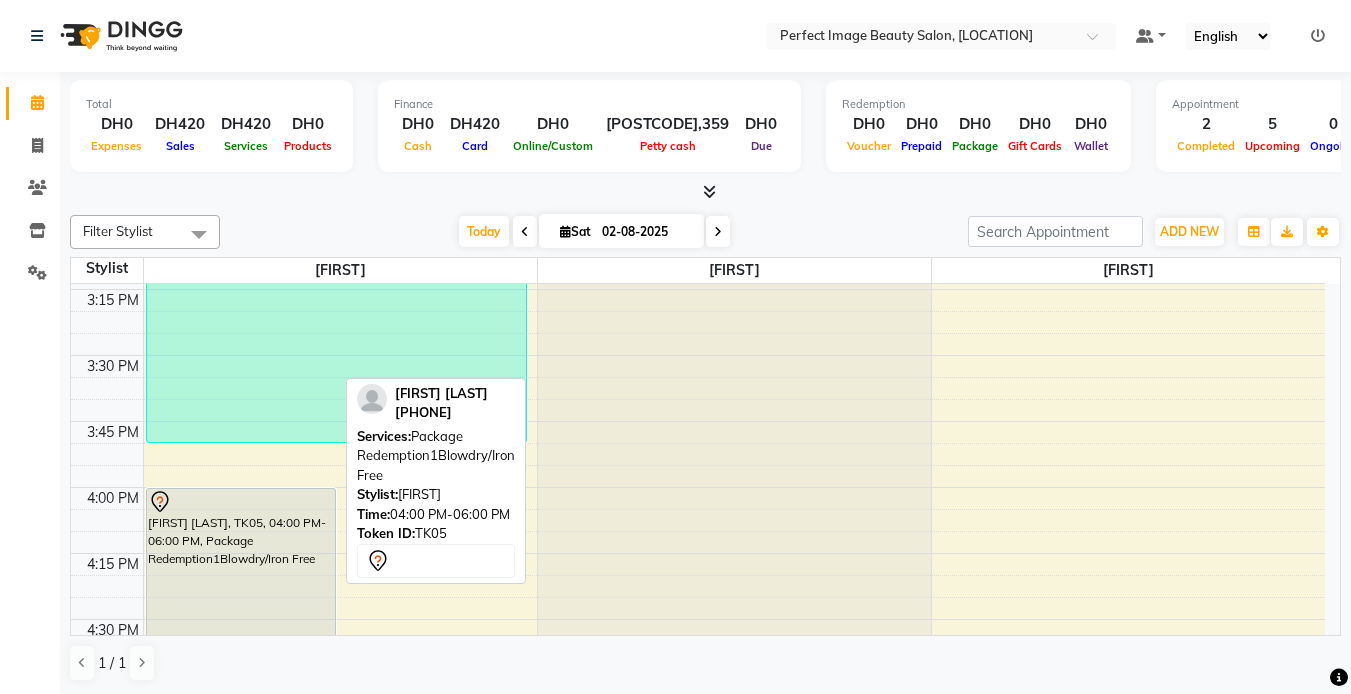 click on "[FIRST] [LAST], TK05, 04:00 PM-06:00 PM, Package Redemption1Blowdry/Iron Free" at bounding box center (241, 751) 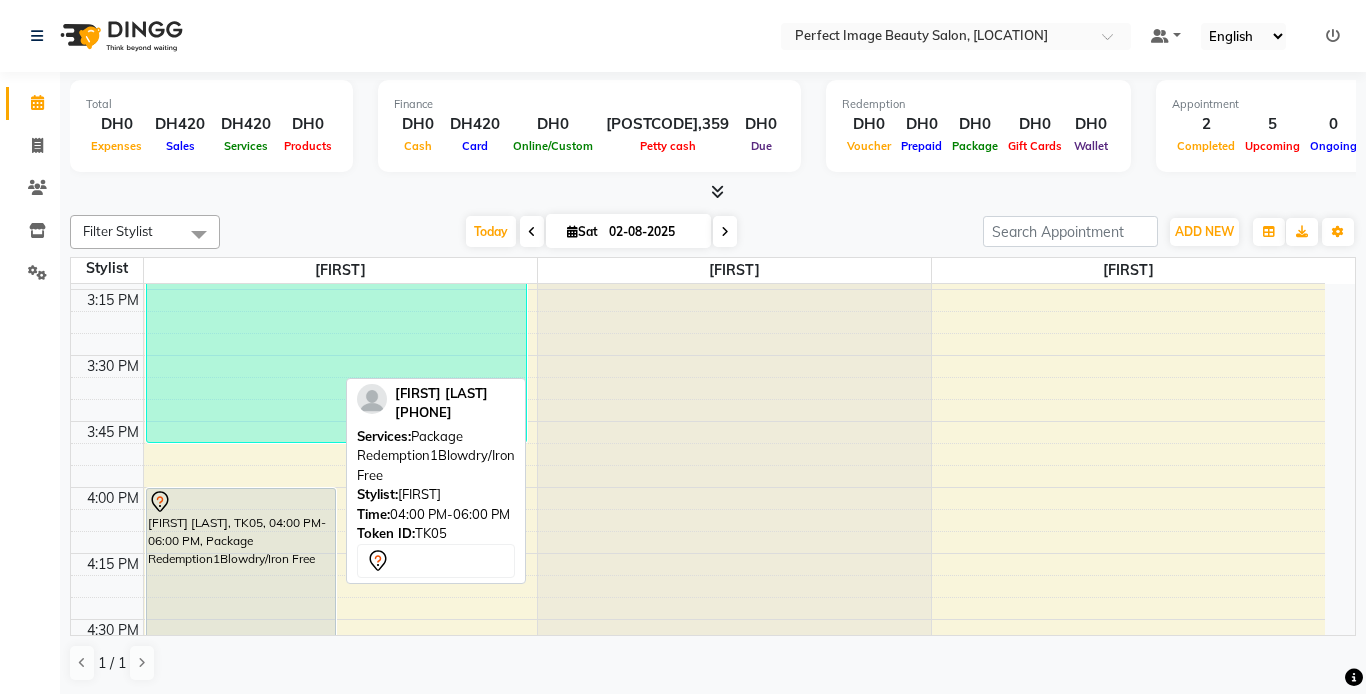 select on "7" 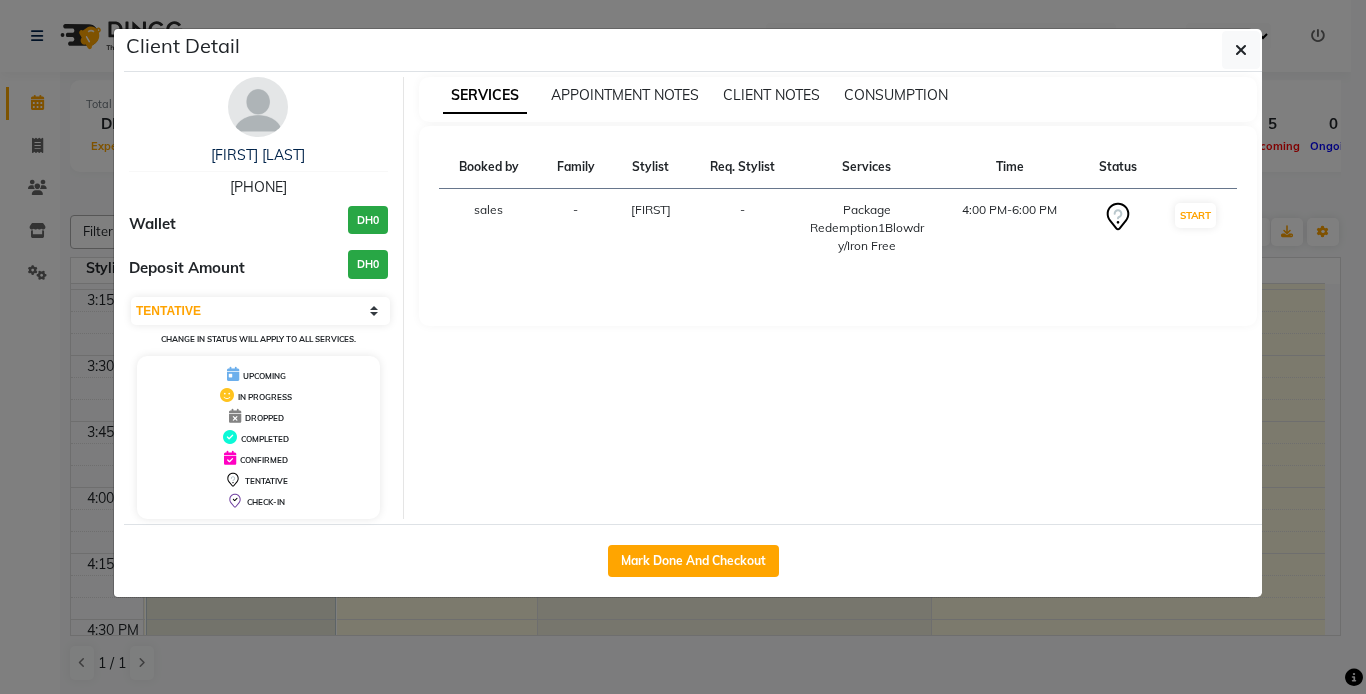 click on "Client Detail  Metasebia Wondemagegnehu   566170735 Wallet DH0 Deposit Amount  DH0  Select IN SERVICE CONFIRMED TENTATIVE CHECK IN MARK DONE DROPPED UPCOMING Change in status will apply to all services. UPCOMING IN PROGRESS DROPPED COMPLETED CONFIRMED TENTATIVE CHECK-IN SERVICES APPOINTMENT NOTES CLIENT NOTES CONSUMPTION Booked by Family Stylist Req. Stylist Services Time Status  sales  - Fifi -  Package Redemption1Blowdry/Iron Free   4:00 PM-6:00 PM   START   Mark Done And Checkout" 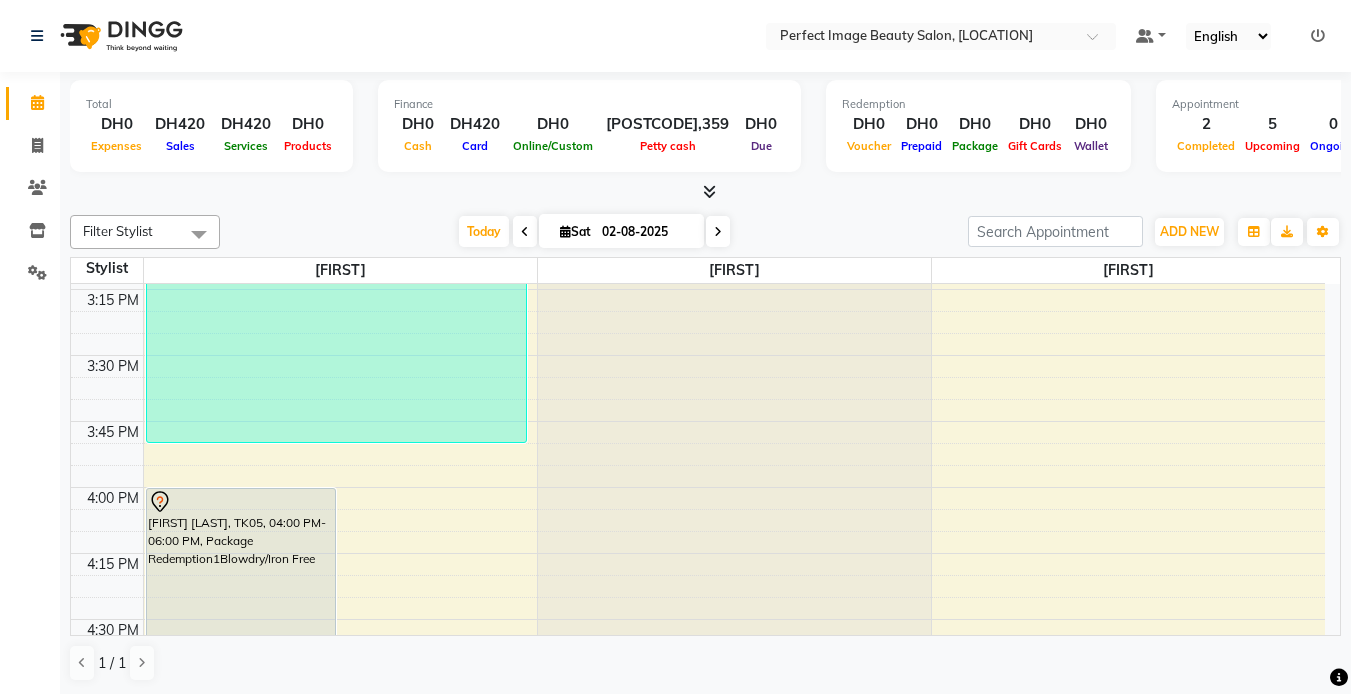 scroll, scrollTop: 1, scrollLeft: 0, axis: vertical 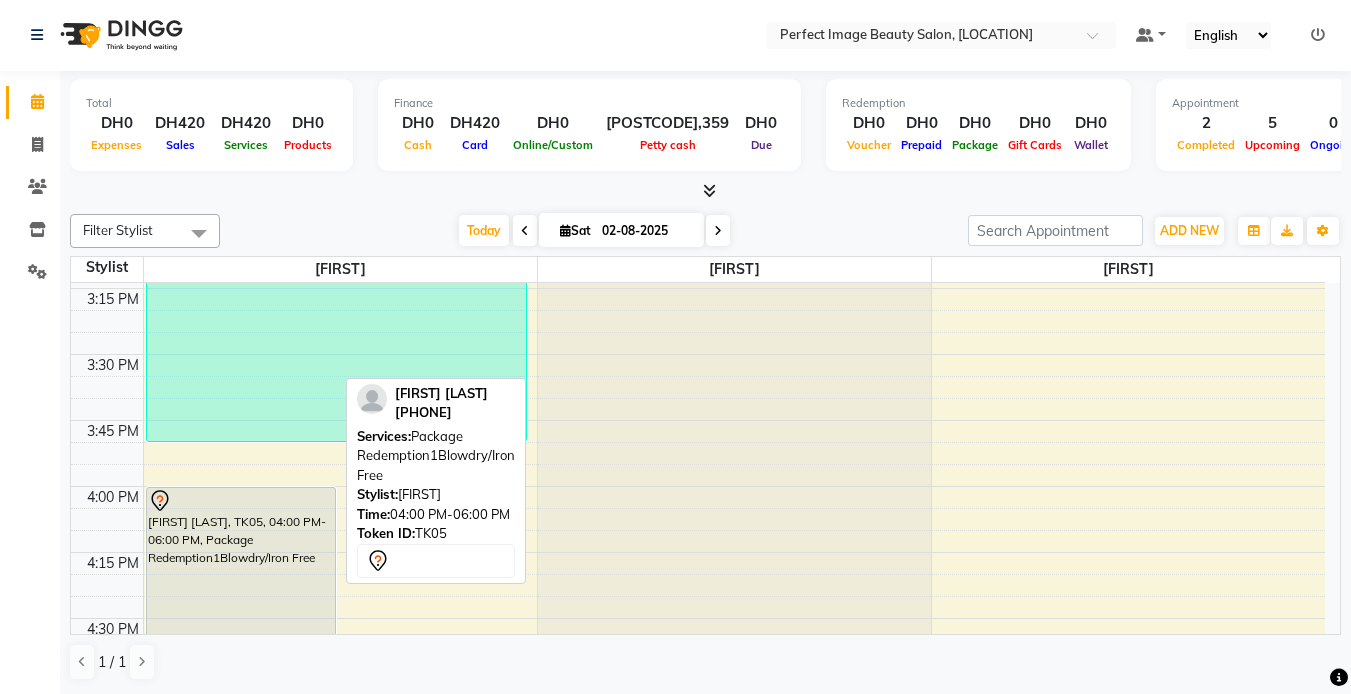 click on "[FIRST] [LAST], TK05, 04:00 PM-06:00 PM, Package Redemption1Blowdry/Iron Free" at bounding box center (241, 750) 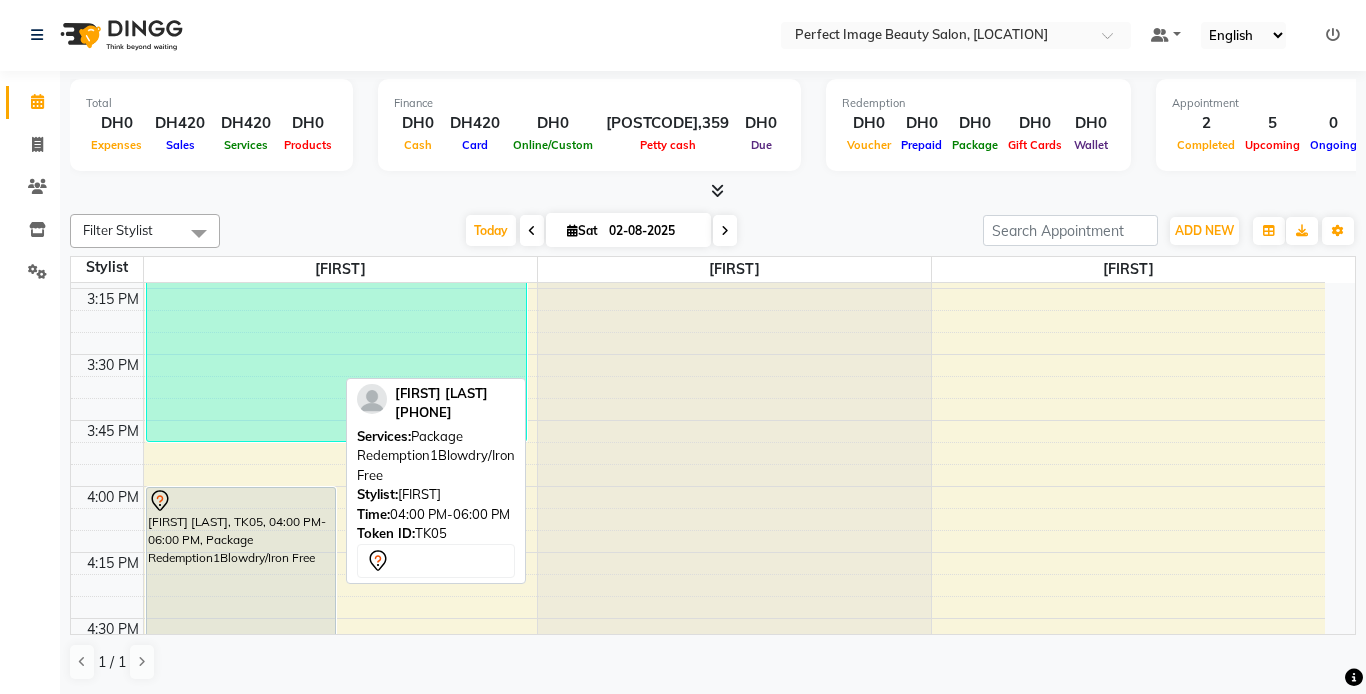 select on "7" 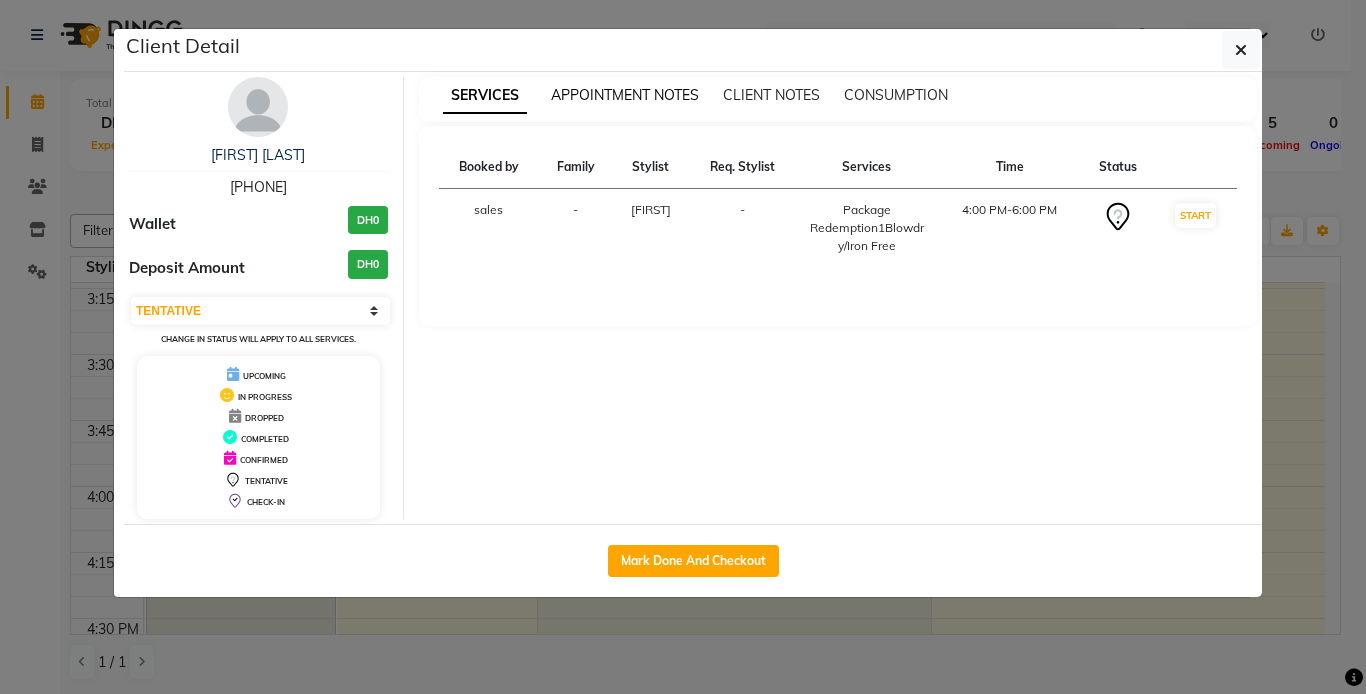 click on "APPOINTMENT NOTES" at bounding box center (625, 95) 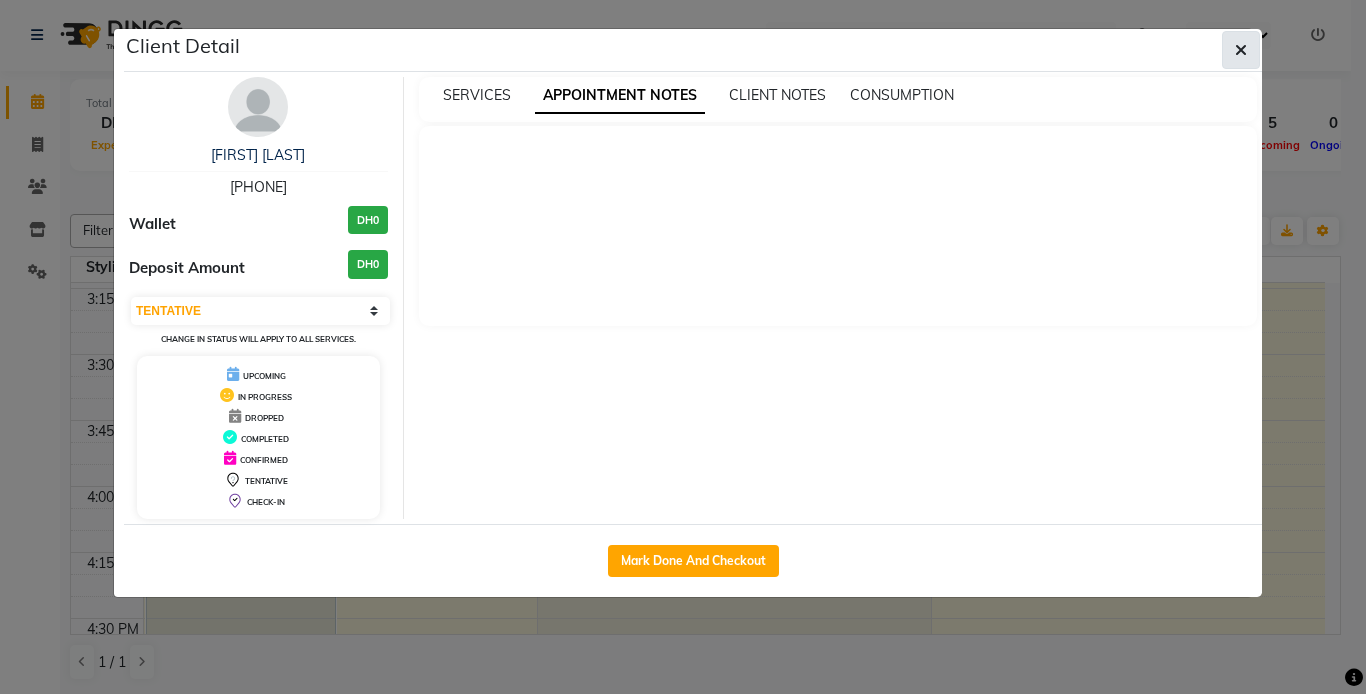 click 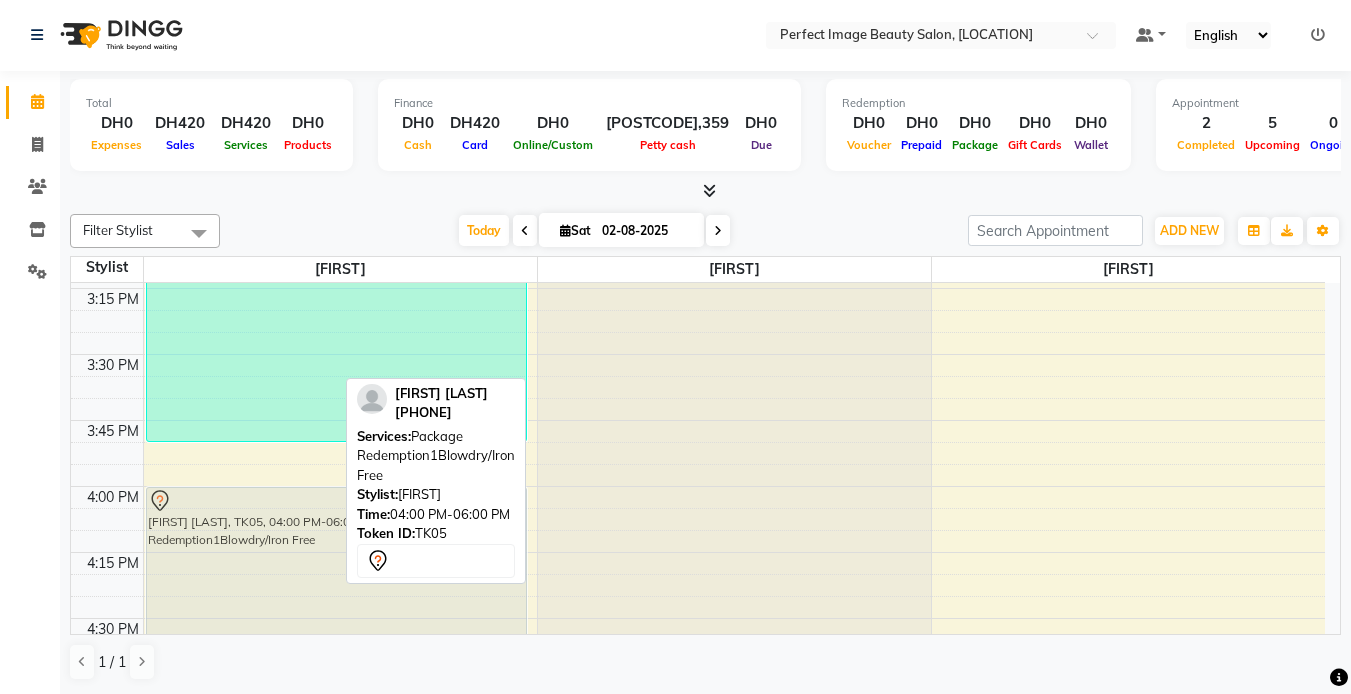 click on "[FIRST] [LAST], TK05, 04:00 PM-06:00 PM, Package Redemption1Blowdry/Iron Free             [FIRST] [LAST], TK04, 05:00 PM-06:30 PM, Blowdry / Rollers Set & Dry Medium Hair From    [FIRST] [LAST], TK01, 10:00 AM-12:30 PM, Hair Extensions Full Weave Installation From     [FIRST] [LAST], TK02, 01:00 PM-01:20 PM, Trim Starting From     [FIRST] [LAST], TK02, 02:50 PM-03:50 PM, Full Head Color Short Hair From             [FIRST] [LAST], TK04, 06:30 PM-07:00 PM, Moisturizing Hair Treatment Salon Product From             [FIRST] [LAST], TK05, 04:00 PM-06:00 PM, Package Redemption1Blowdry/Iron Free" at bounding box center (340, 354) 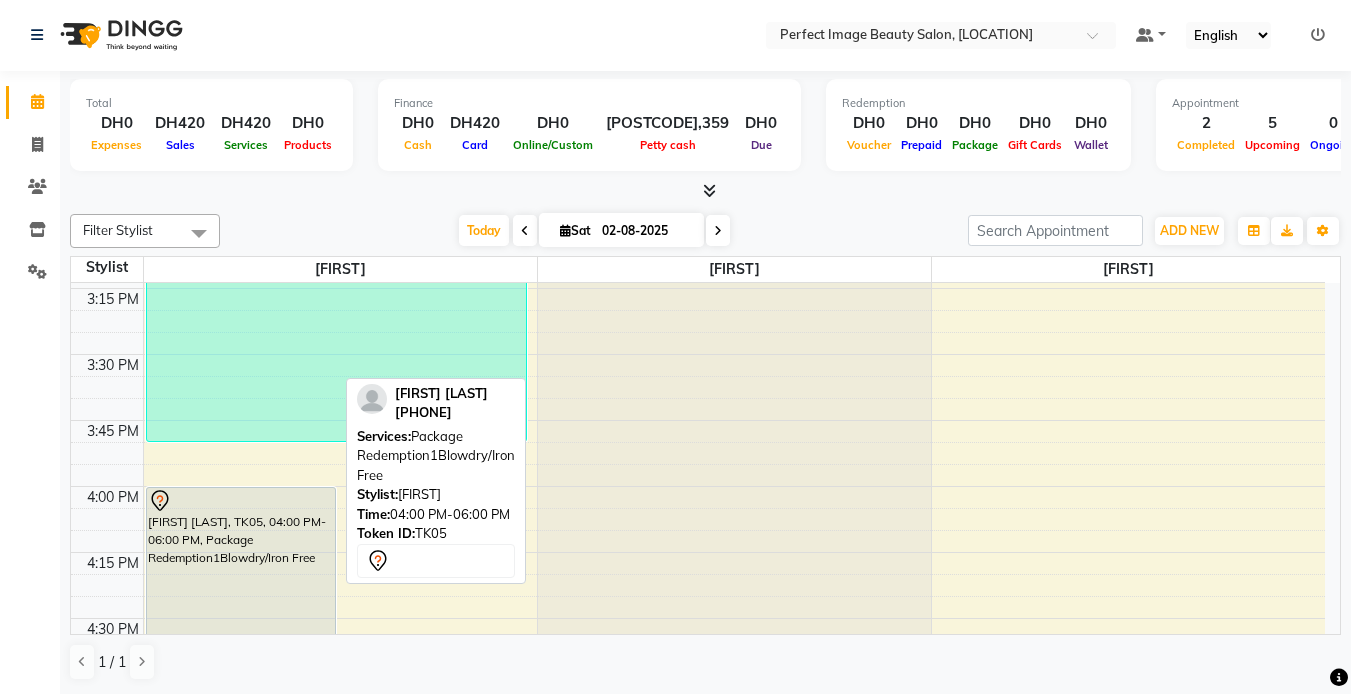 click on "[FIRST] [LAST], TK05, 04:00 PM-06:00 PM, Package Redemption1Blowdry/Iron Free" at bounding box center [241, 750] 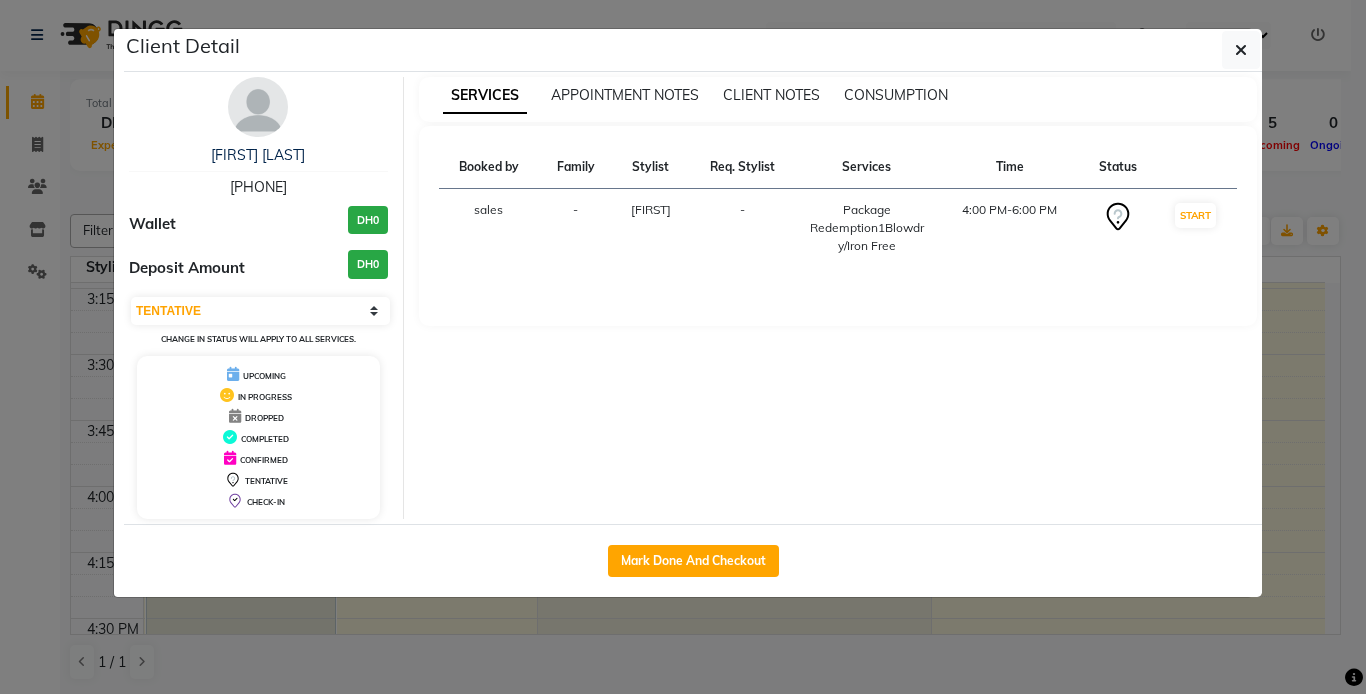 click on "Client Detail  Metasebia Wondemagegnehu   566170735 Wallet DH0 Deposit Amount  DH0  Select IN SERVICE CONFIRMED TENTATIVE CHECK IN MARK DONE DROPPED UPCOMING Change in status will apply to all services. UPCOMING IN PROGRESS DROPPED COMPLETED CONFIRMED TENTATIVE CHECK-IN SERVICES APPOINTMENT NOTES CLIENT NOTES CONSUMPTION Booked by Family Stylist Req. Stylist Services Time Status  sales  - Fifi -  Package Redemption1Blowdry/Iron Free   4:00 PM-6:00 PM   START   Mark Done And Checkout" 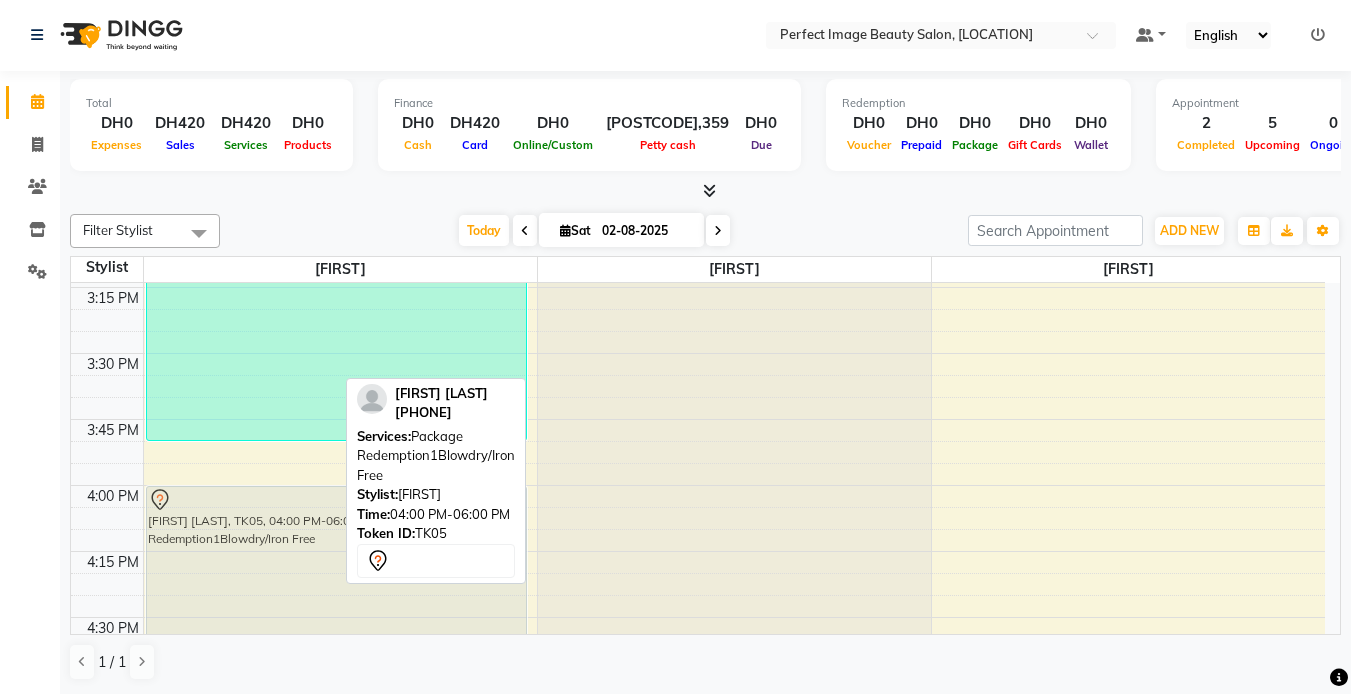 scroll, scrollTop: 1646, scrollLeft: 0, axis: vertical 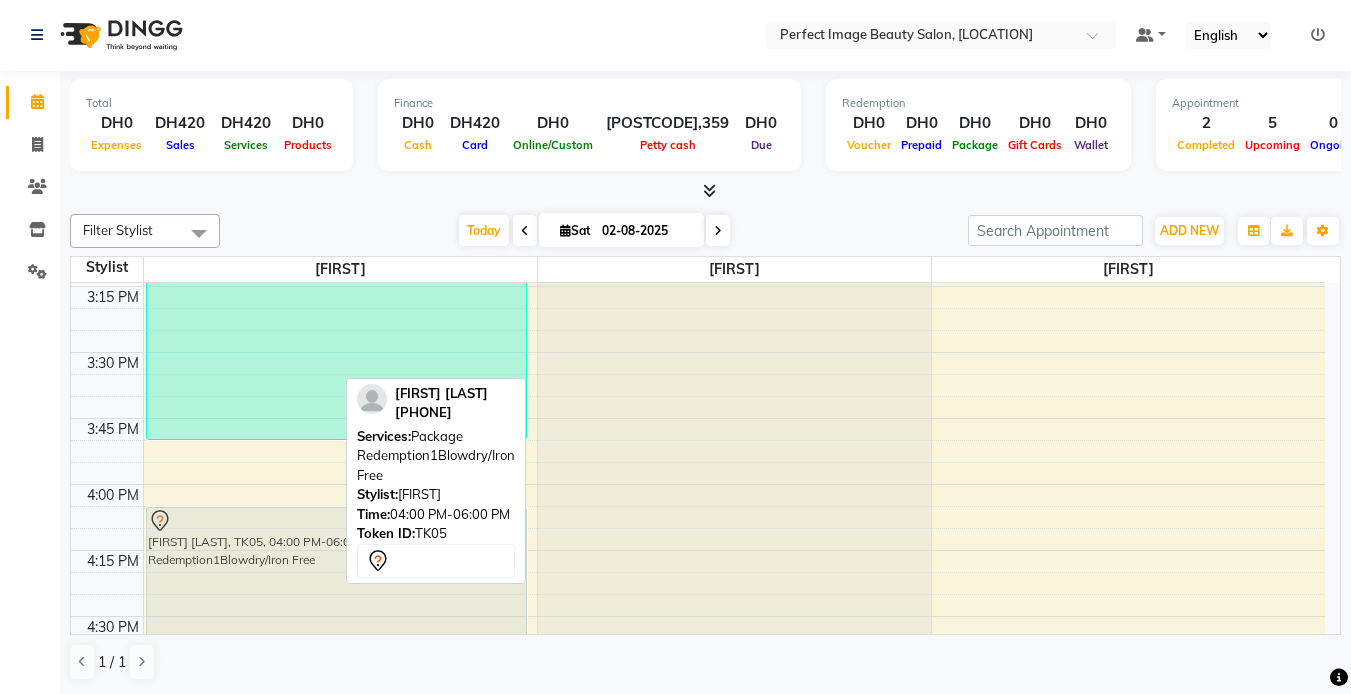 drag, startPoint x: 244, startPoint y: 576, endPoint x: 235, endPoint y: 584, distance: 12.0415945 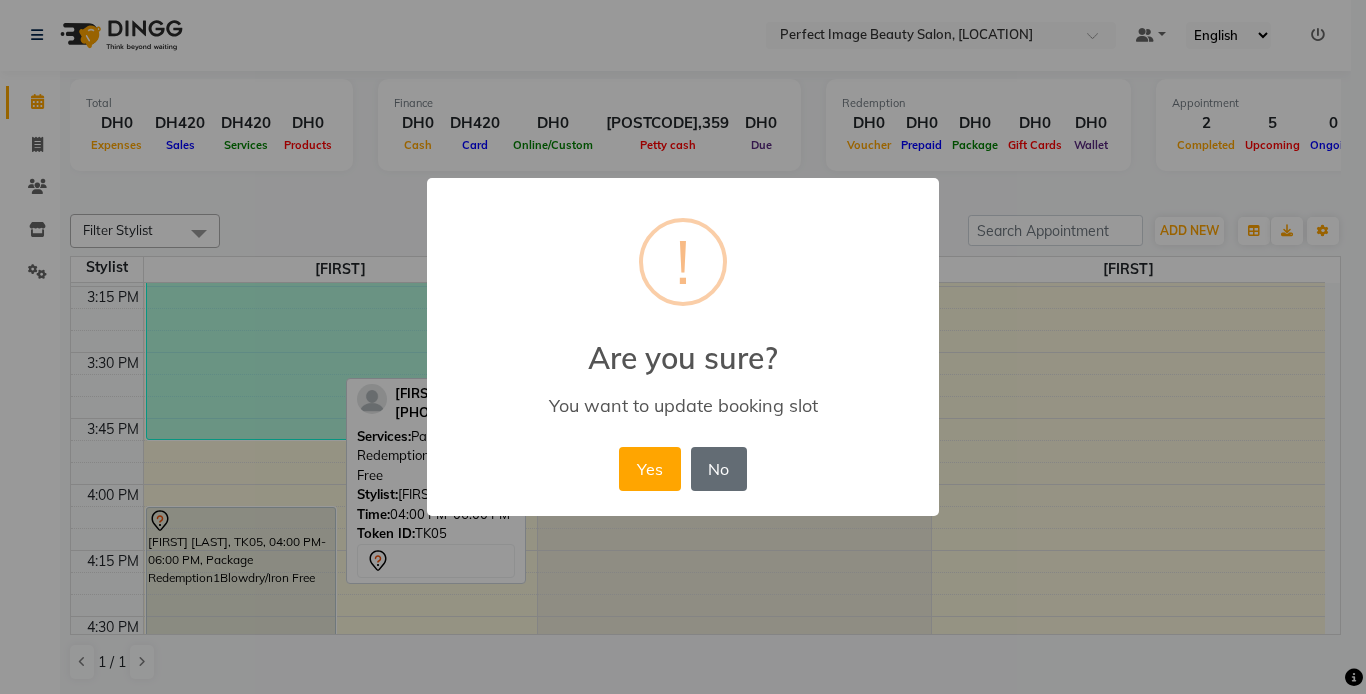 click on "No" at bounding box center (719, 469) 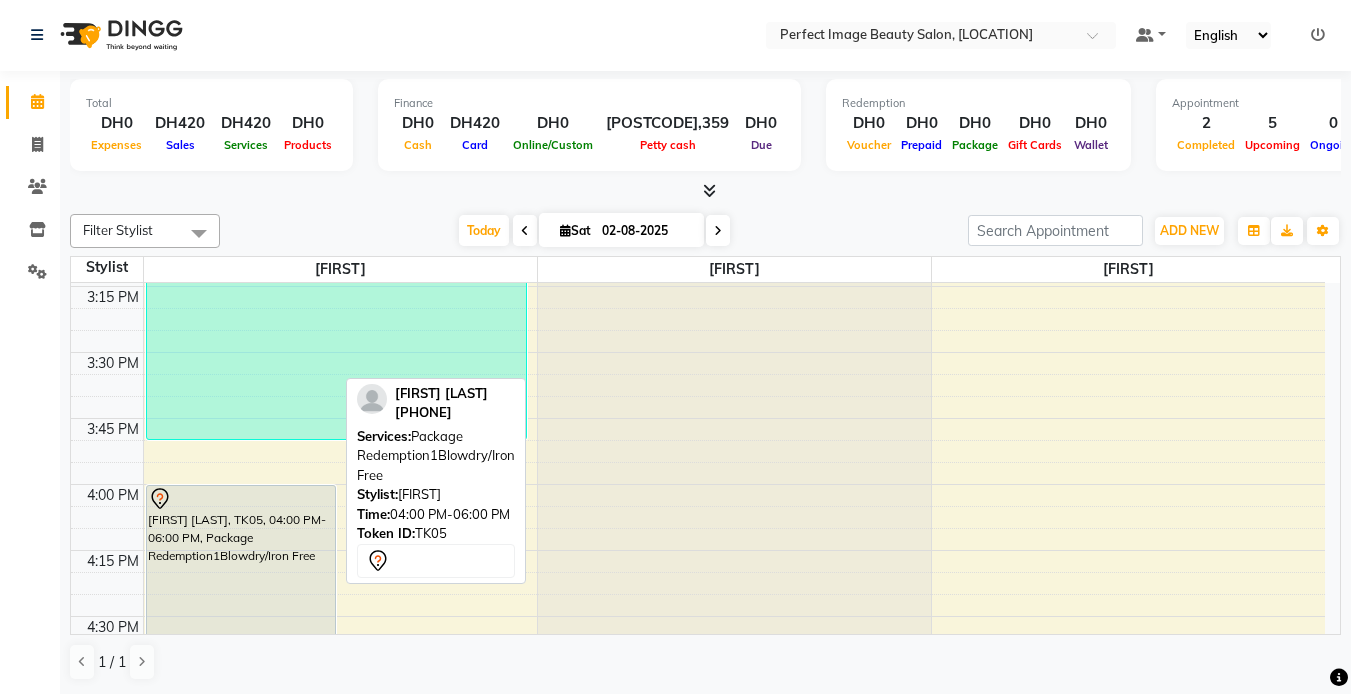 click on "[FIRST] [LAST], TK05, 04:00 PM-06:00 PM, Package Redemption1Blowdry/Iron Free" at bounding box center [241, 748] 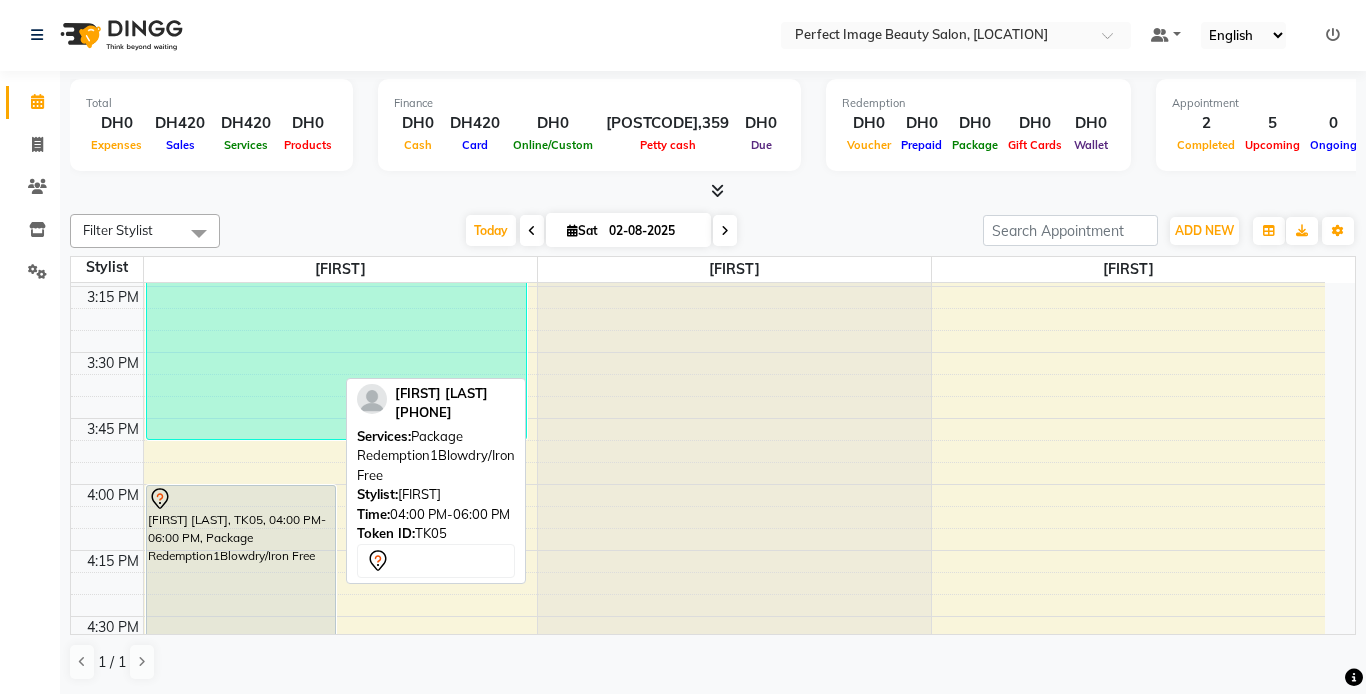 select on "7" 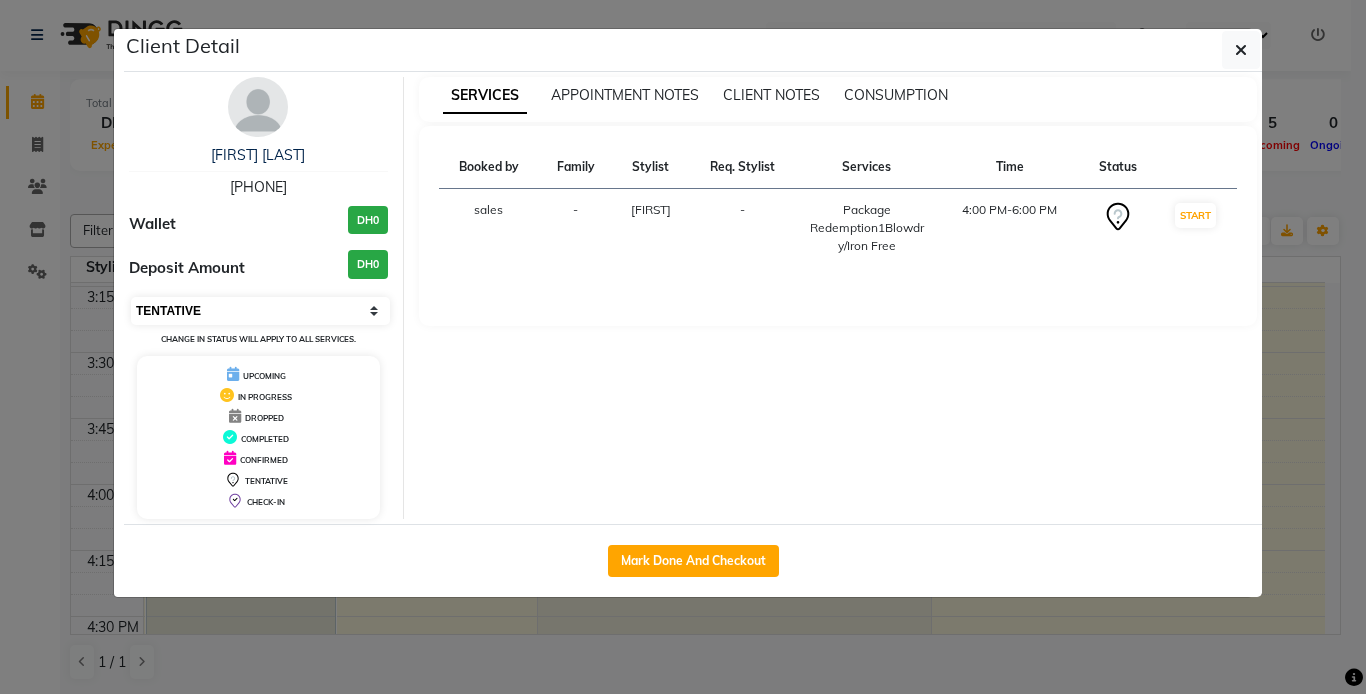 click on "Select IN SERVICE CONFIRMED TENTATIVE CHECK IN MARK DONE DROPPED UPCOMING" at bounding box center (260, 311) 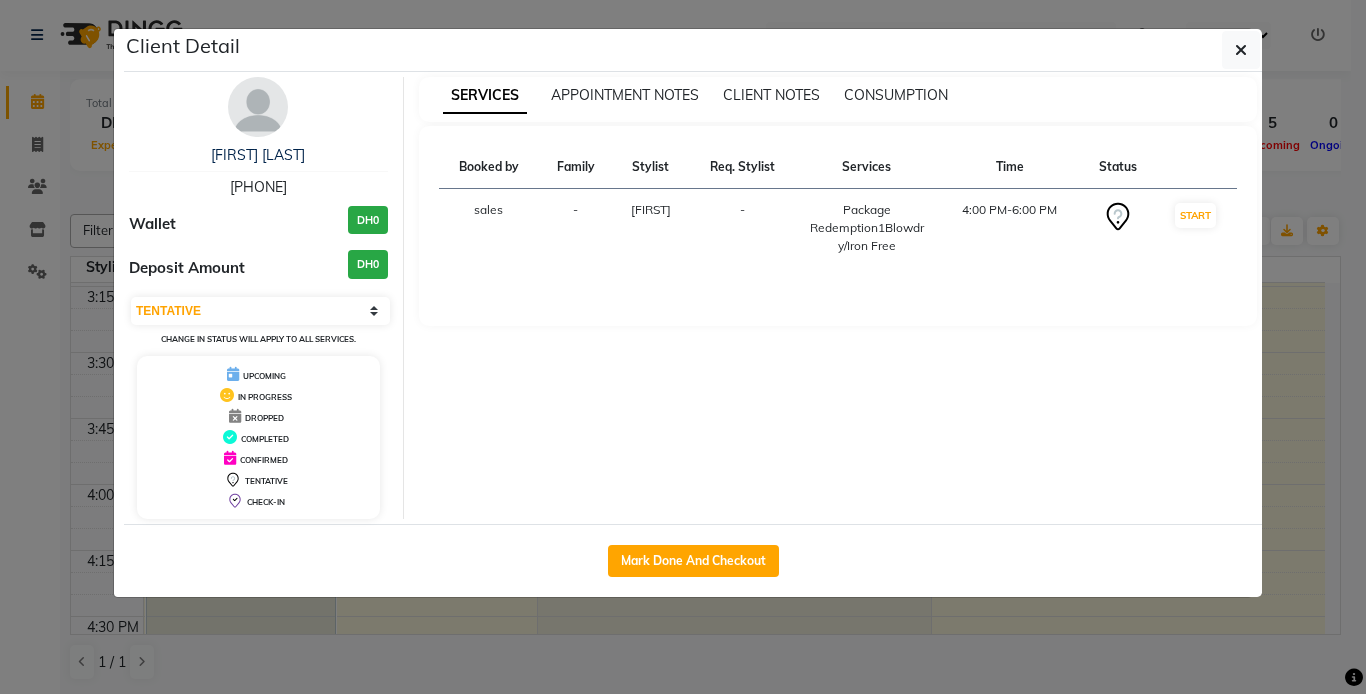 click on "SERVICES APPOINTMENT NOTES CLIENT NOTES CONSUMPTION Booked by Family Stylist Req. Stylist Services Time Status  sales  - Fifi -  Package Redemption1Blowdry/Iron Free   4:00 PM-6:00 PM   START" at bounding box center (838, 298) 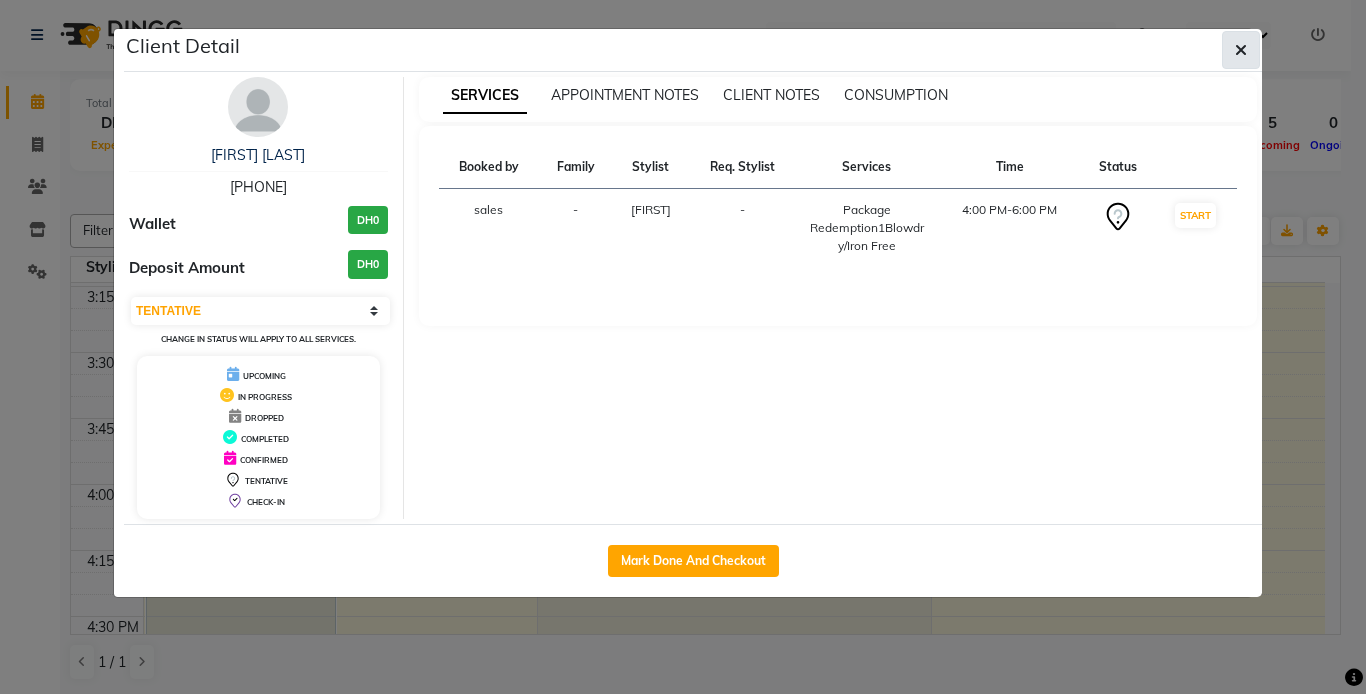 click 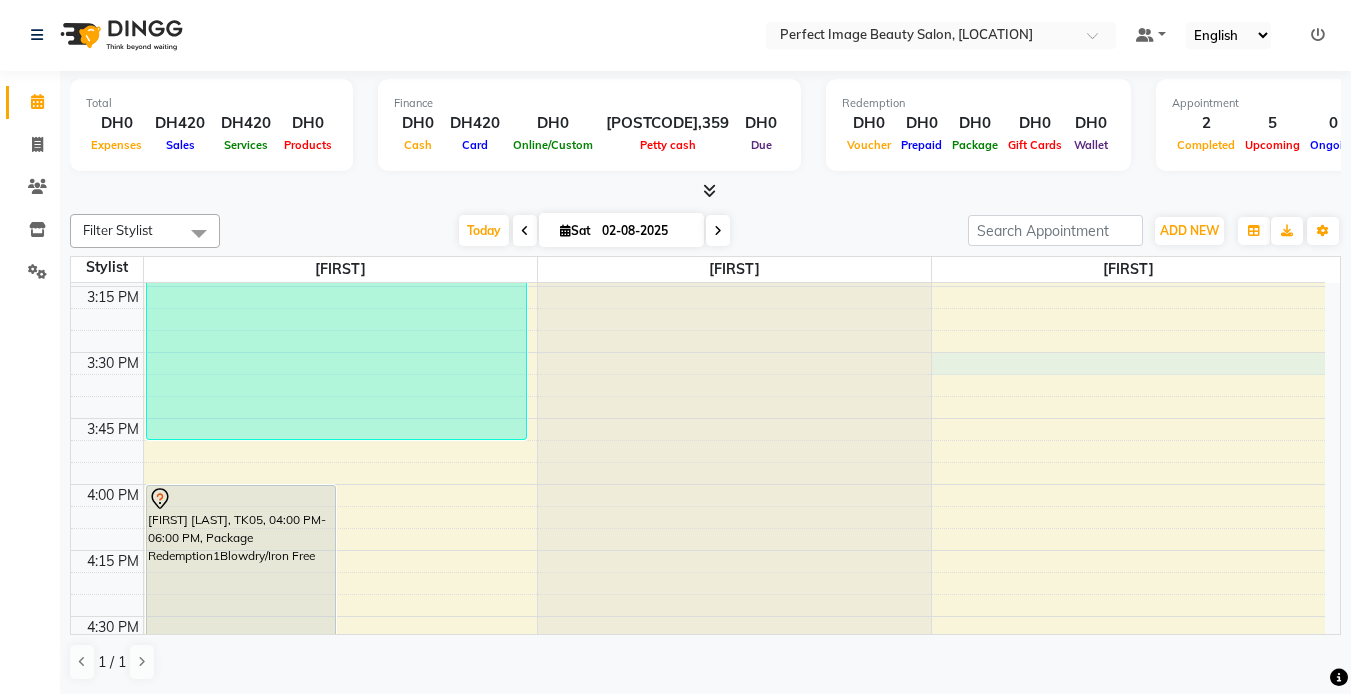 click on "9:00 AM 9:15 AM 9:30 AM 9:45 AM 10:00 AM 10:15 AM 10:30 AM 10:45 AM 11:00 AM 11:15 AM 11:30 AM 11:45 AM 12:00 PM 12:15 PM 12:30 PM 12:45 PM 1:00 PM 1:15 PM 1:30 PM 1:45 PM 2:00 PM 2:15 PM 2:30 PM 2:45 PM 3:00 PM 3:15 PM 3:30 PM 3:45 PM 4:00 PM 4:15 PM 4:30 PM 4:45 PM 5:00 PM 5:15 PM 5:30 PM 5:45 PM 6:00 PM 6:15 PM 6:30 PM 6:45 PM 7:00 PM 7:15 PM 7:30 PM 7:45 PM 8:00 PM 8:15 PM 8:30 PM 8:45 PM 9:00 PM 9:15 PM 9:30 PM 9:45 PM             Metasebia Wondemagegnehu, TK05, 04:00 PM-06:00 PM, Package Redemption1Blowdry/Iron Free             Isabela Karau, TK04, 05:00 PM-06:30 PM, Blowdry / Rollers Set & Dry Medium Hair From    Ines  Uwase, TK01, 10:00 AM-12:30 PM, Hair Extensions Full Weave Installation From     Marwa Artan, TK02, 01:00 PM-01:20 PM, Trim Starting From     Marwa Artan, TK02, 02:50 PM-03:50 PM, Full Head Color Short Hair From             Isabela Karau, TK04, 06:30 PM-07:00 PM, Moisturizing Hair Treatment Salon Product From" at bounding box center (698, 352) 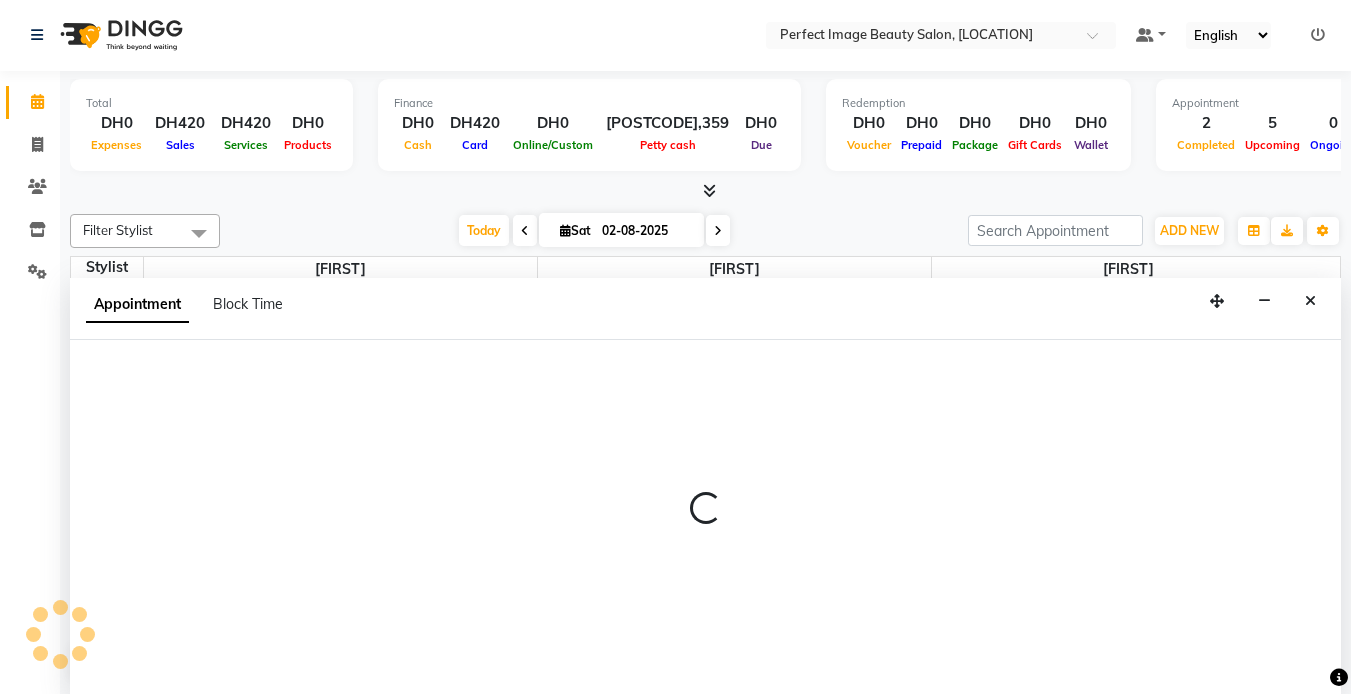 select on "85055" 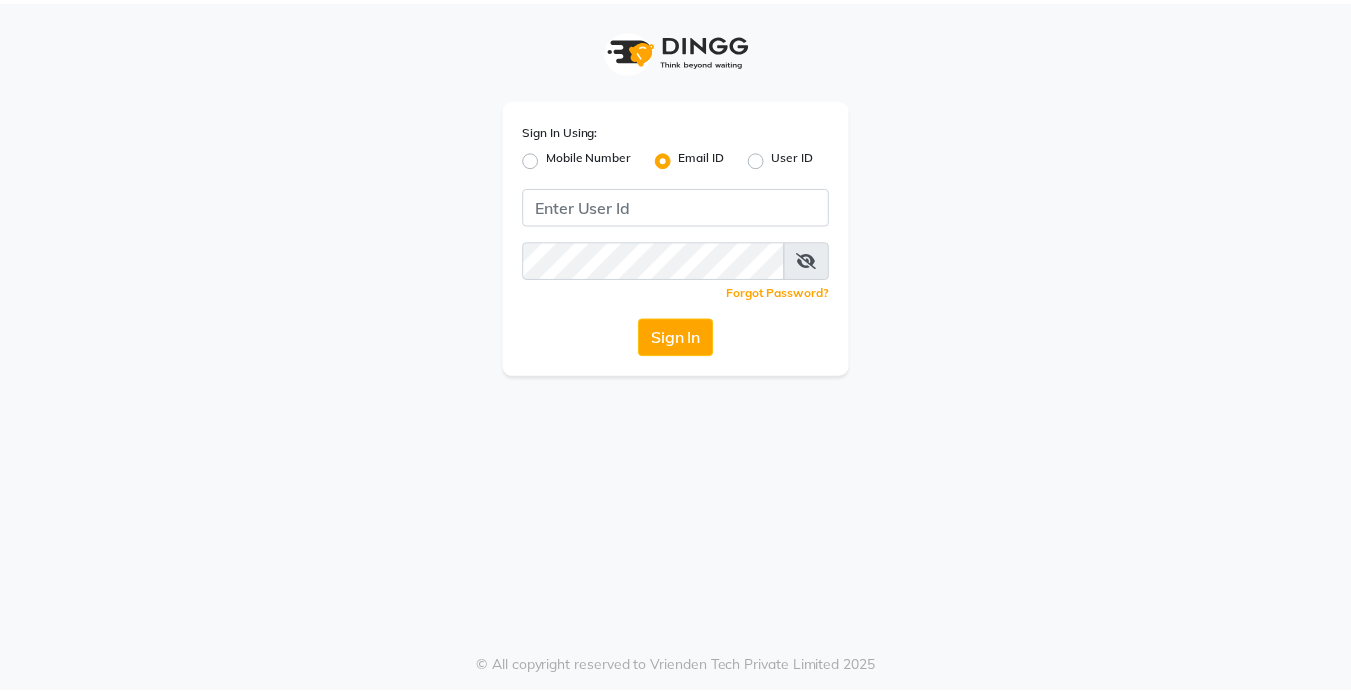 scroll, scrollTop: 0, scrollLeft: 0, axis: both 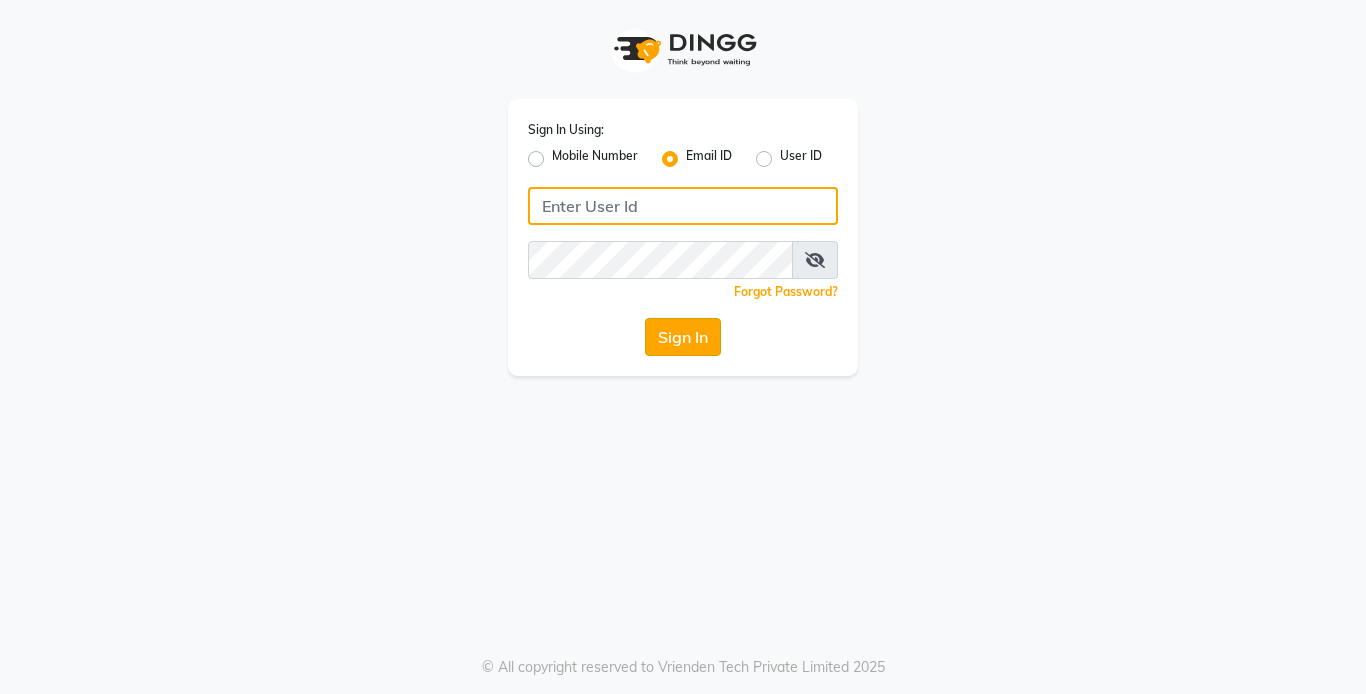 type on "sales@[EXAMPLE.COM]" 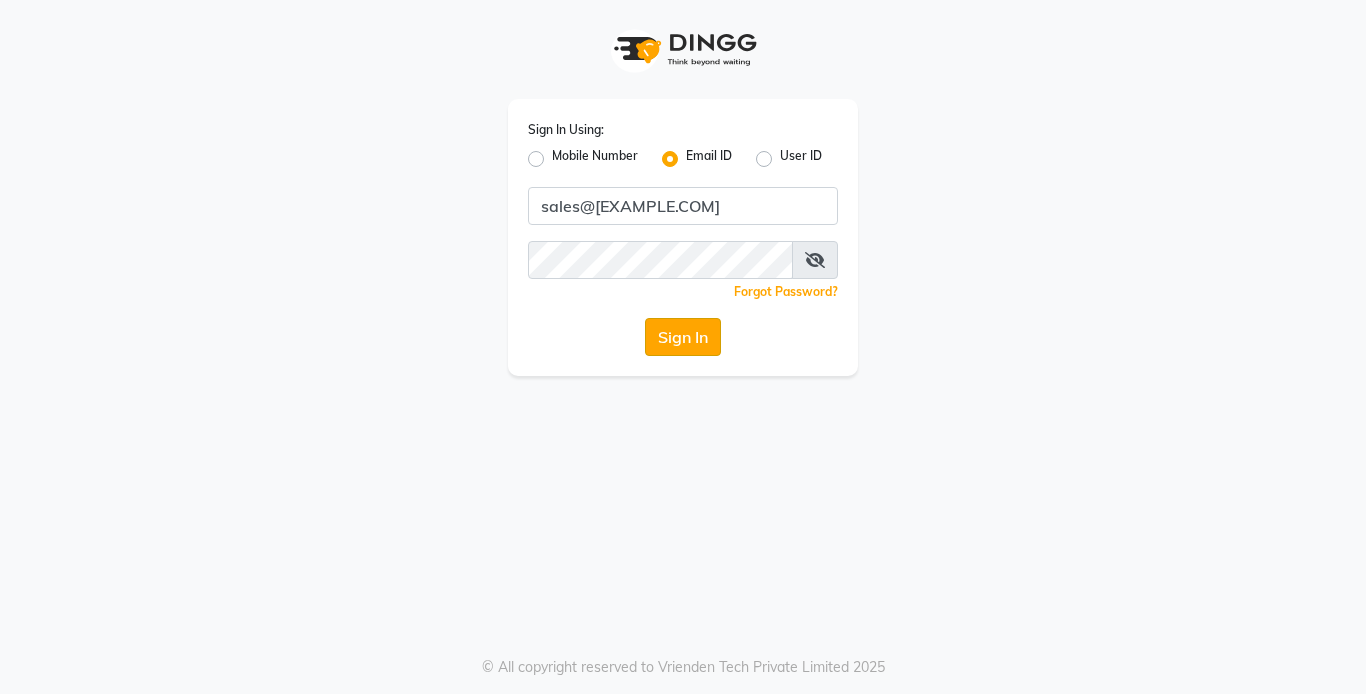 click on "Sign In" 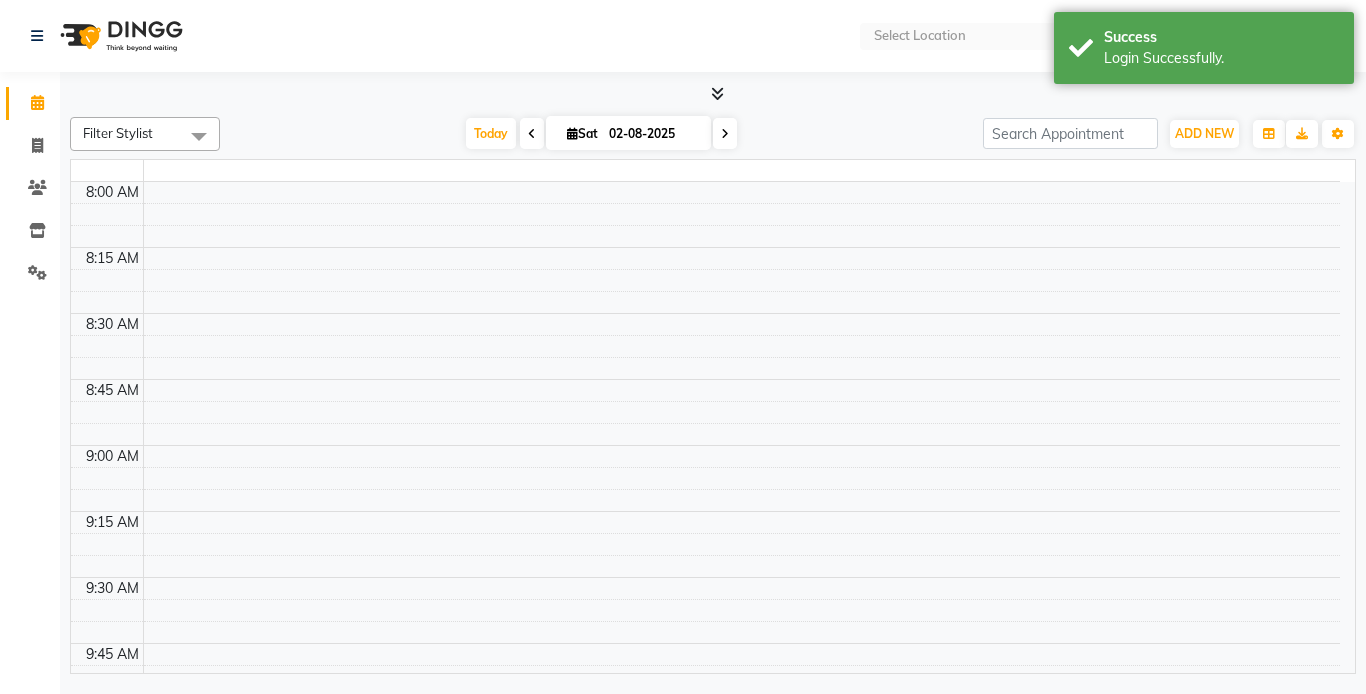 select on "en" 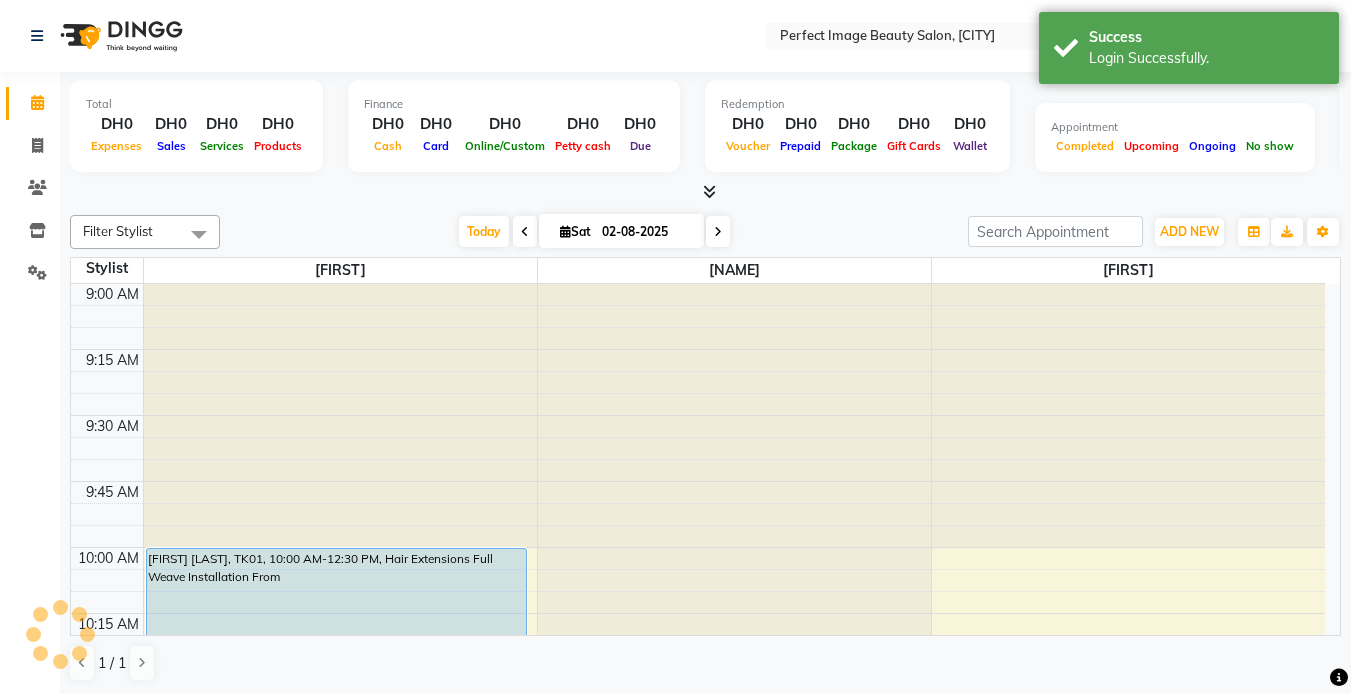 scroll, scrollTop: 0, scrollLeft: 0, axis: both 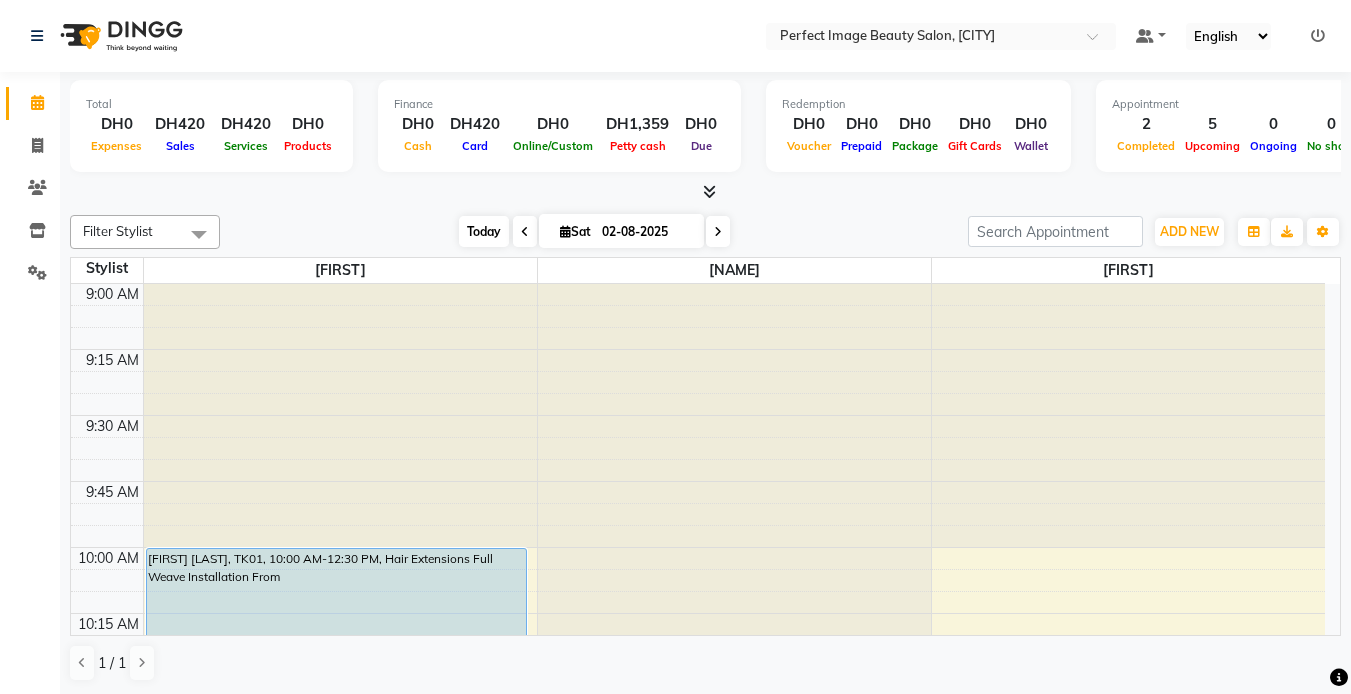 click on "Today" at bounding box center [484, 231] 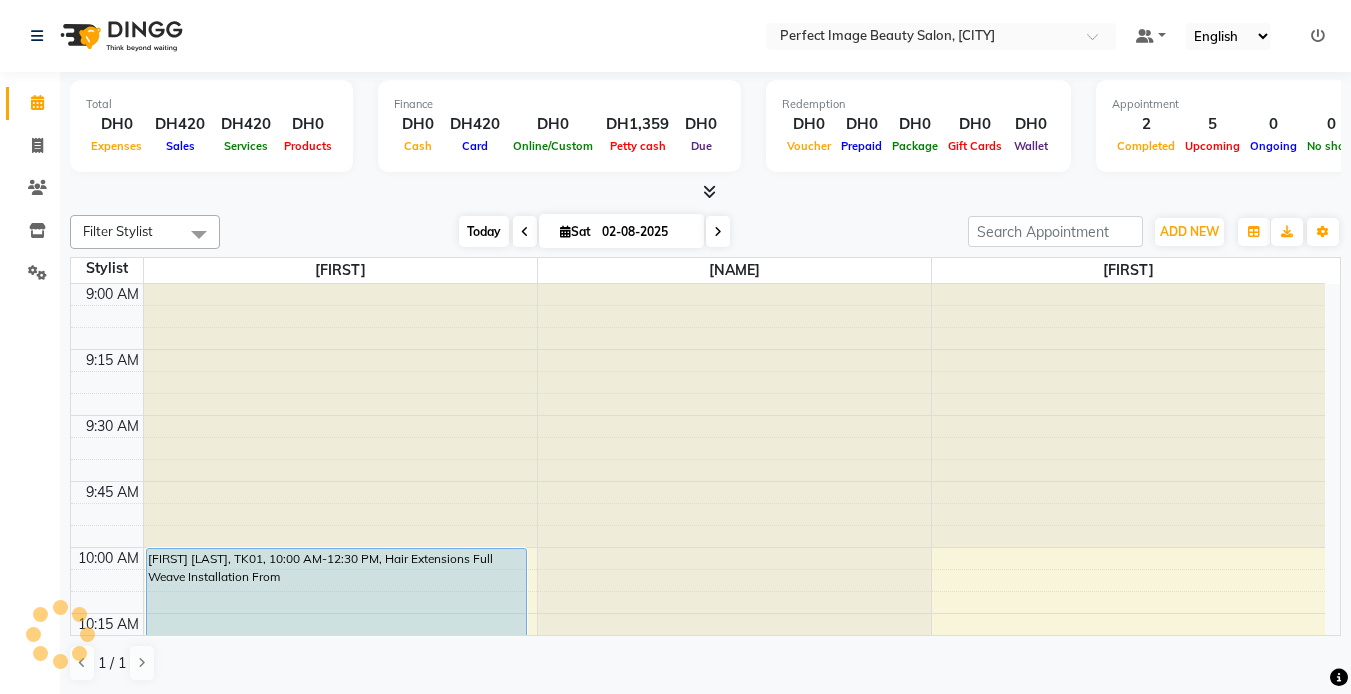 scroll, scrollTop: 1585, scrollLeft: 0, axis: vertical 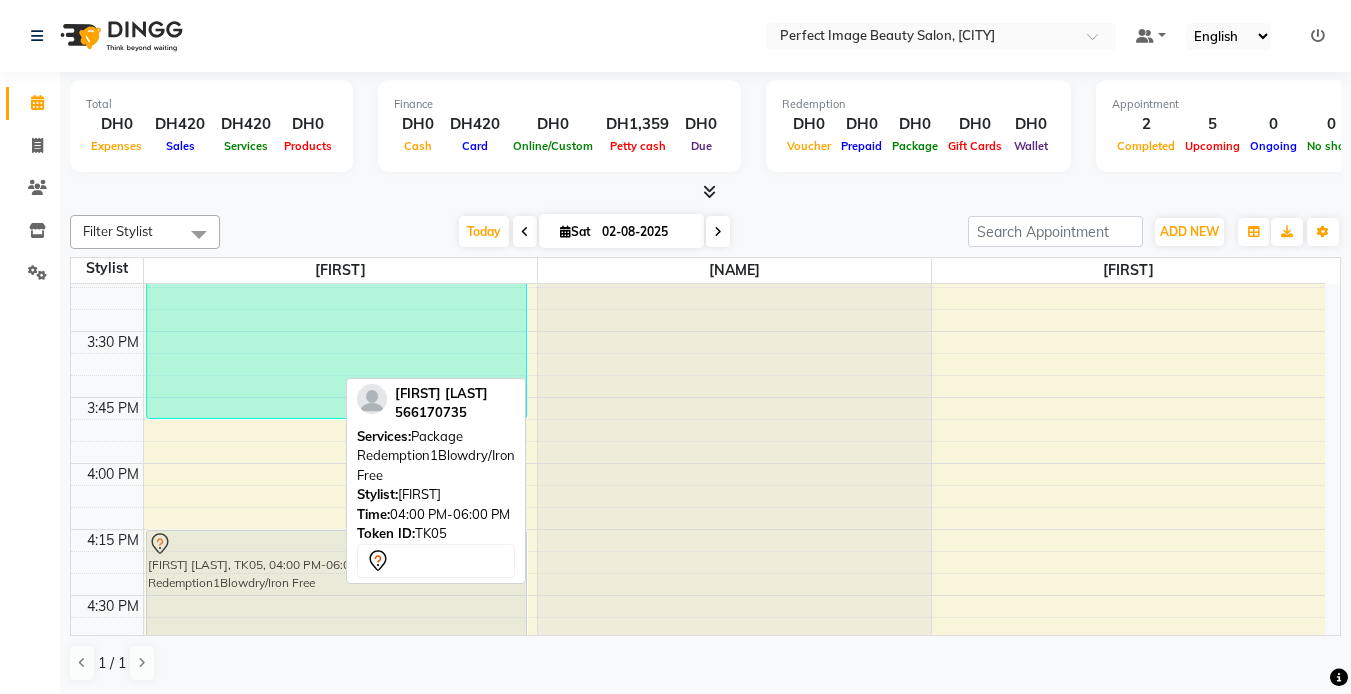 click on "[FIRST] [LAST], TK05, 04:00 PM-06:00 PM, Package Redemption1Blowdry/Iron Free             [FIRST] [LAST], TK04, 05:00 PM-06:30 PM, Blowdry / Rollers Set & Dry Medium Hair From    [FIRST] [LAST], TK01, 10:00 AM-12:30 PM, Hair Extensions Full Weave Installation From     [FIRST] [LAST], TK02, 01:00 PM-01:20 PM, Trim Starting From     [FIRST] [LAST], TK02, 02:50 PM-03:50 PM, Full Head Color Short Hair From             [FIRST] [LAST], TK04, 06:30 PM-07:00 PM, Moisturizing Hair Treatment Salon Product From             [FIRST] [LAST], TK05, 04:00 PM-06:00 PM, Package Redemption1Blowdry/Iron Free" at bounding box center (340, 331) 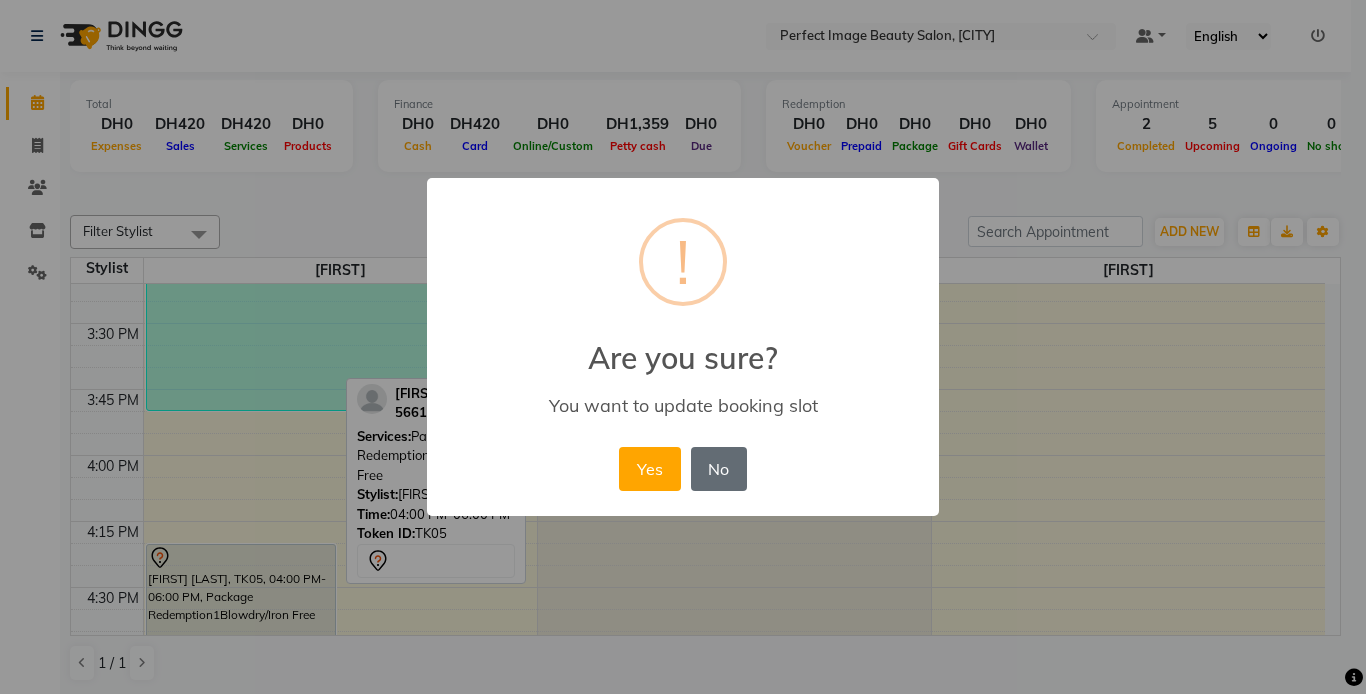click on "No" at bounding box center (719, 469) 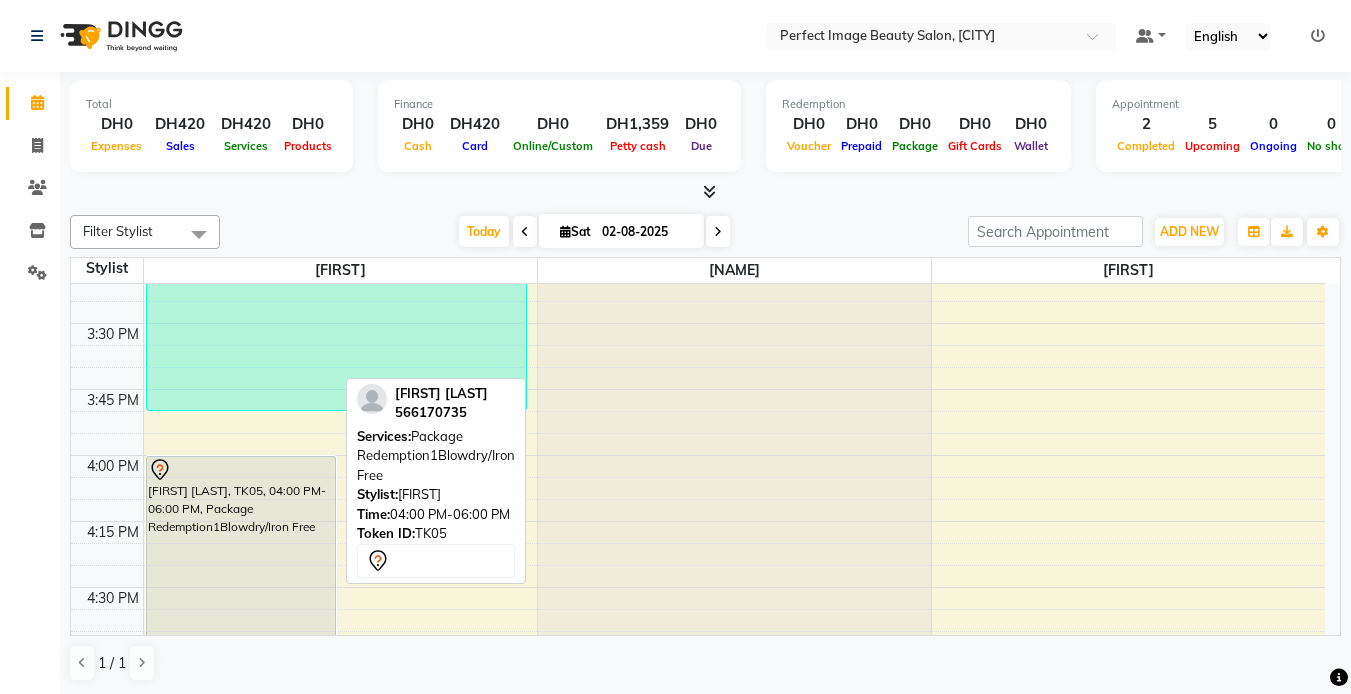 click on "[FIRST] [LAST], TK05, 04:00 PM-06:00 PM, Package Redemption1Blowdry/Iron Free" at bounding box center [241, 719] 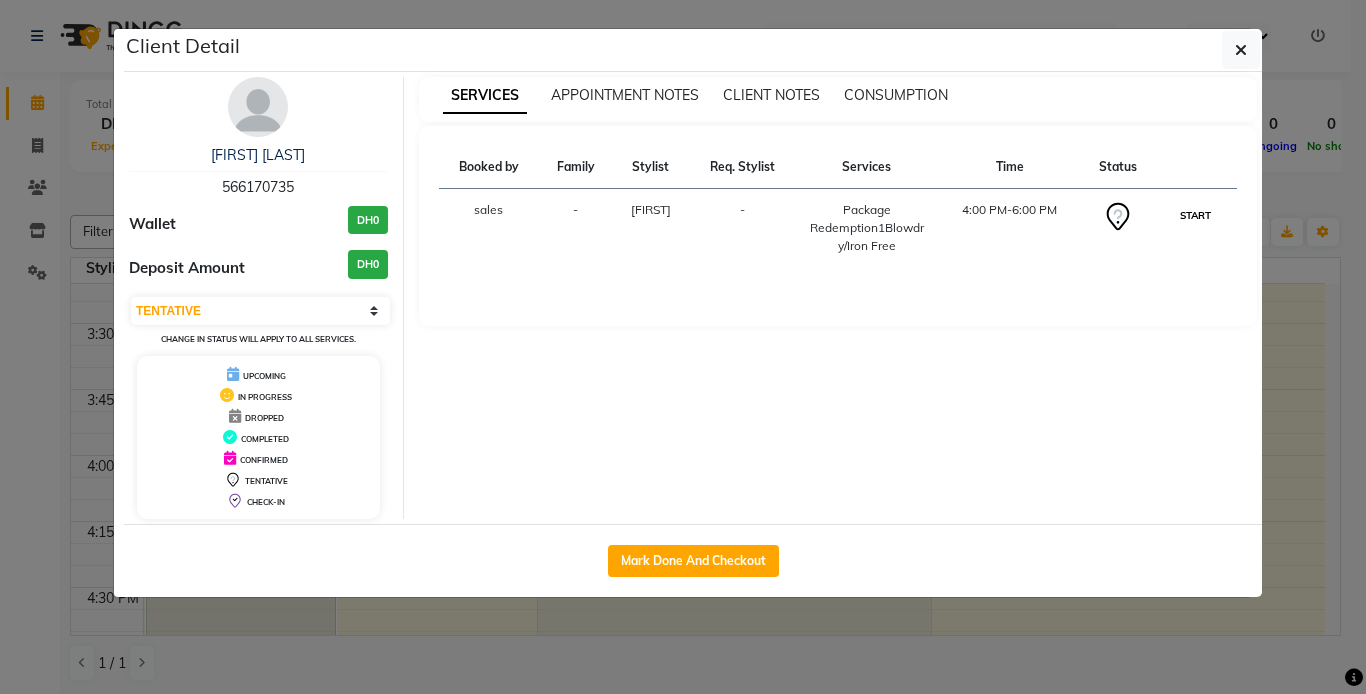 click on "START" at bounding box center (1195, 215) 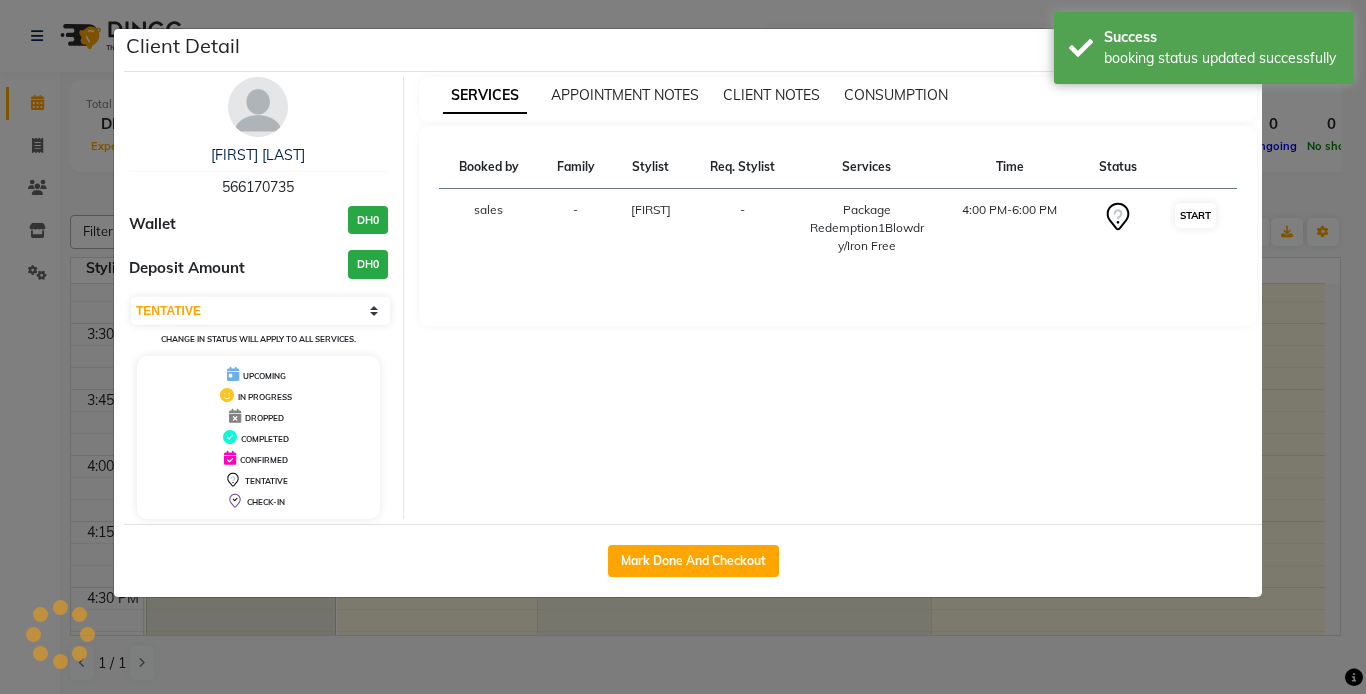 select on "1" 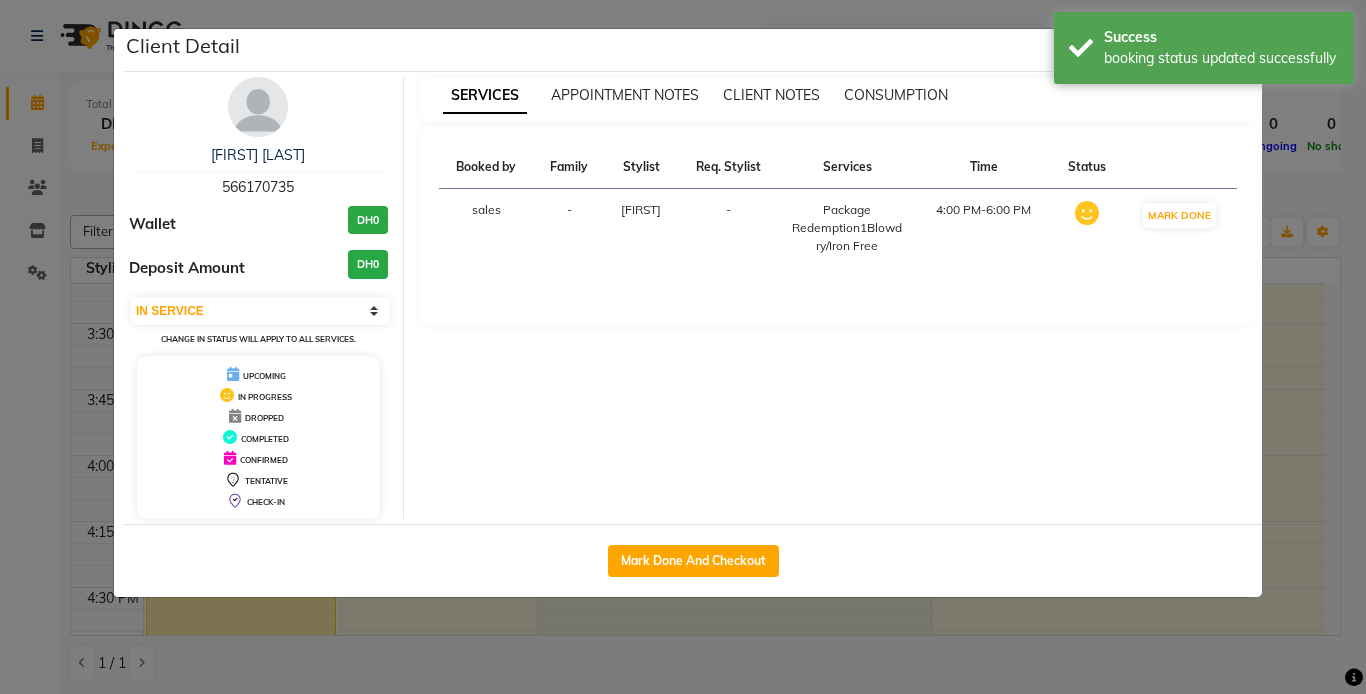 click on "4:00 PM-6:00 PM" at bounding box center [984, 228] 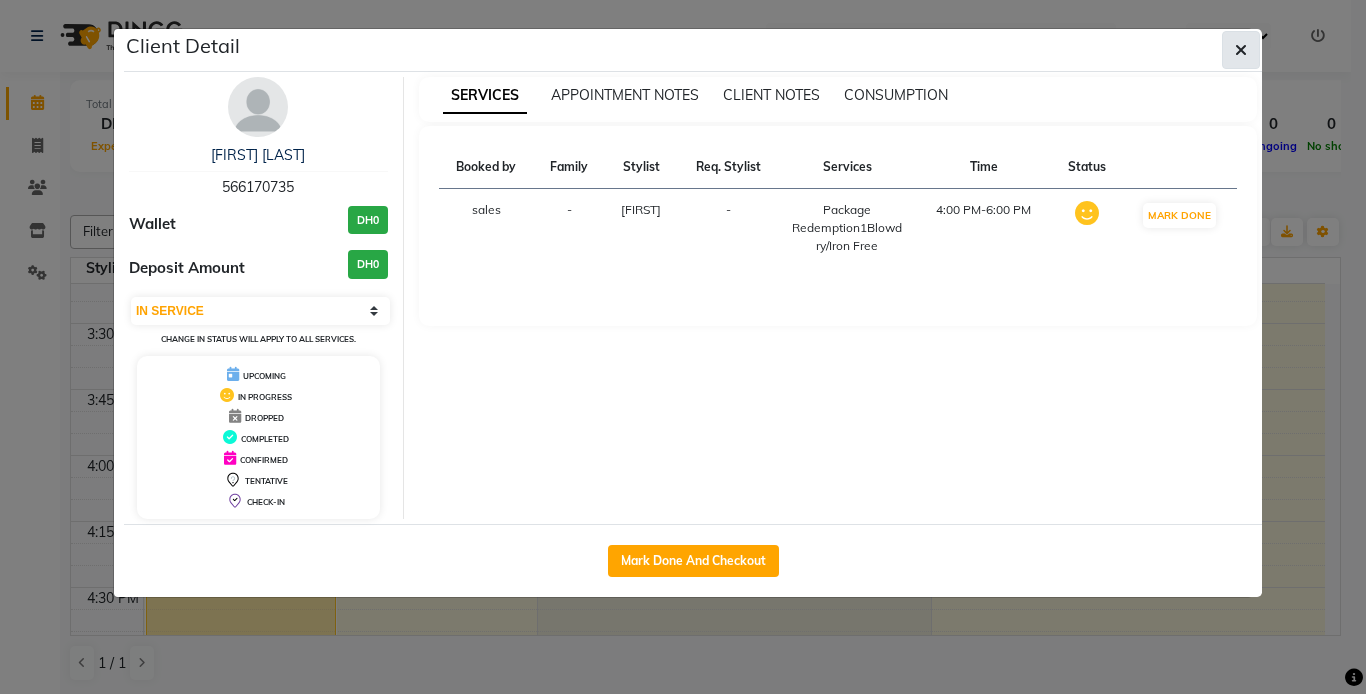 click 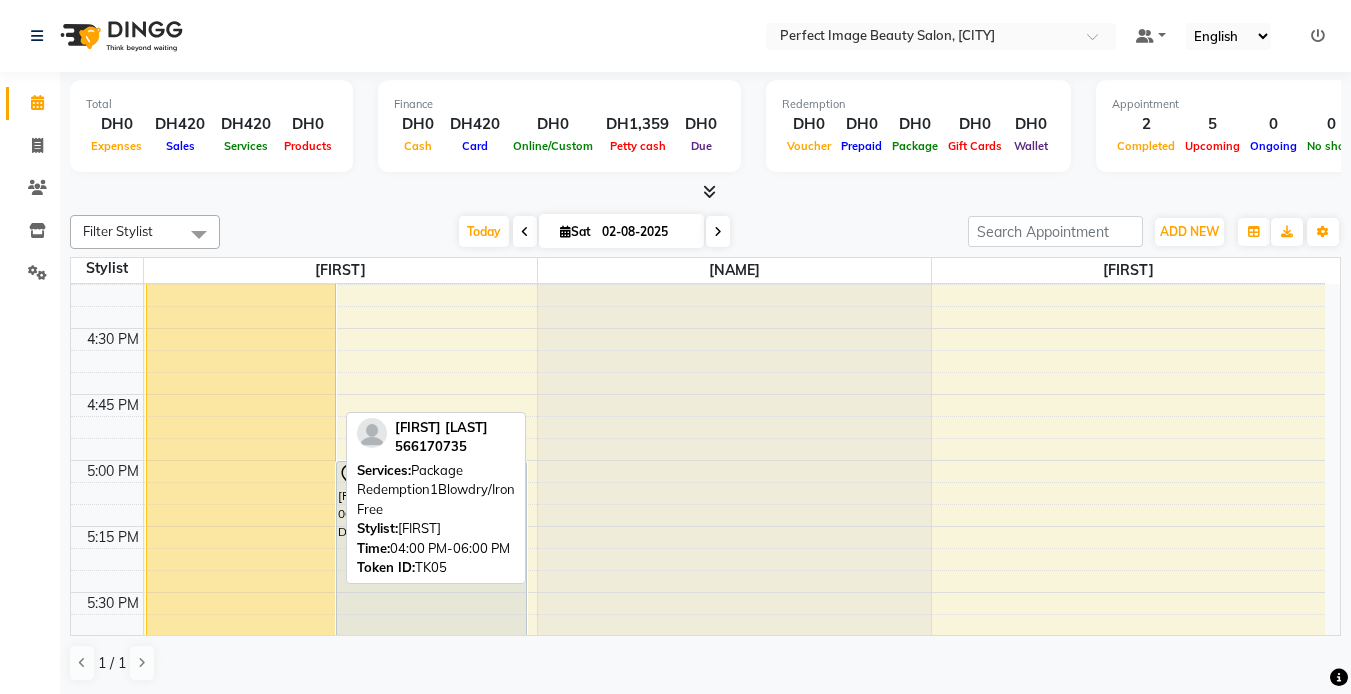 scroll, scrollTop: 1936, scrollLeft: 0, axis: vertical 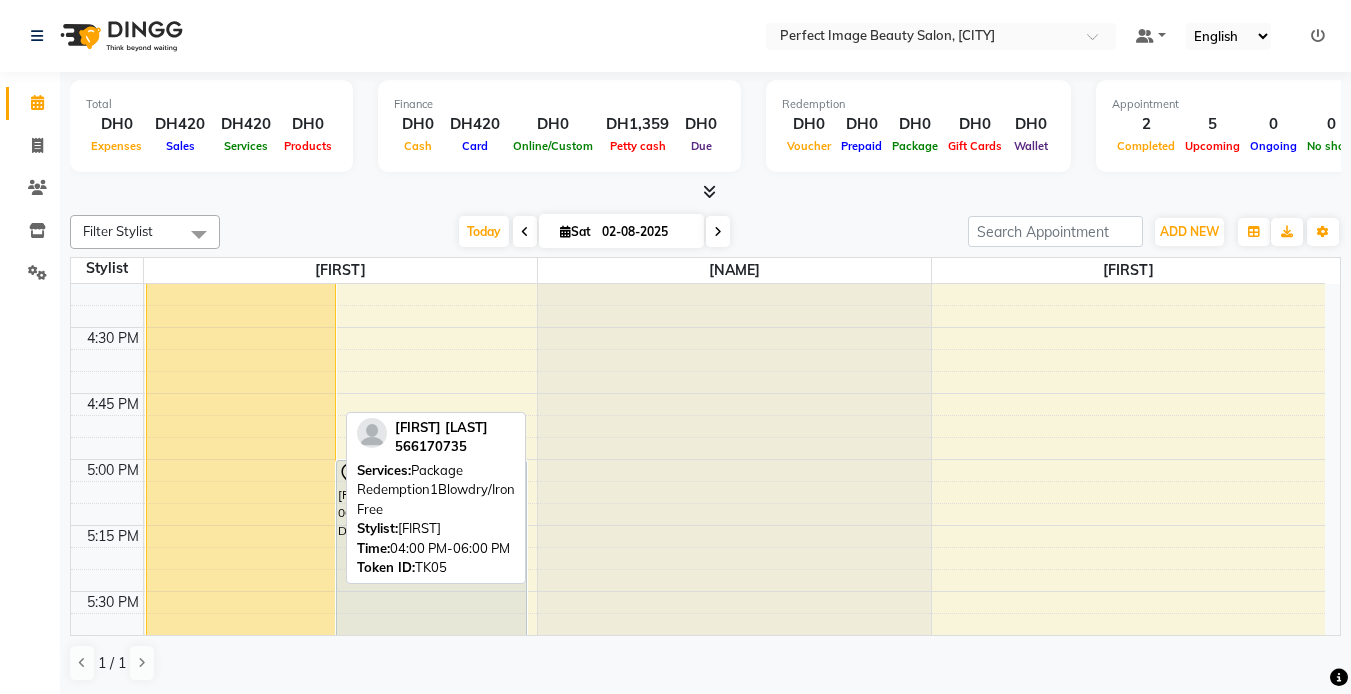 click on "[FIRST] [LAST], TK05, 04:00 PM-06:00 PM, Package Redemption1Blowdry/Iron Free" at bounding box center (241, 459) 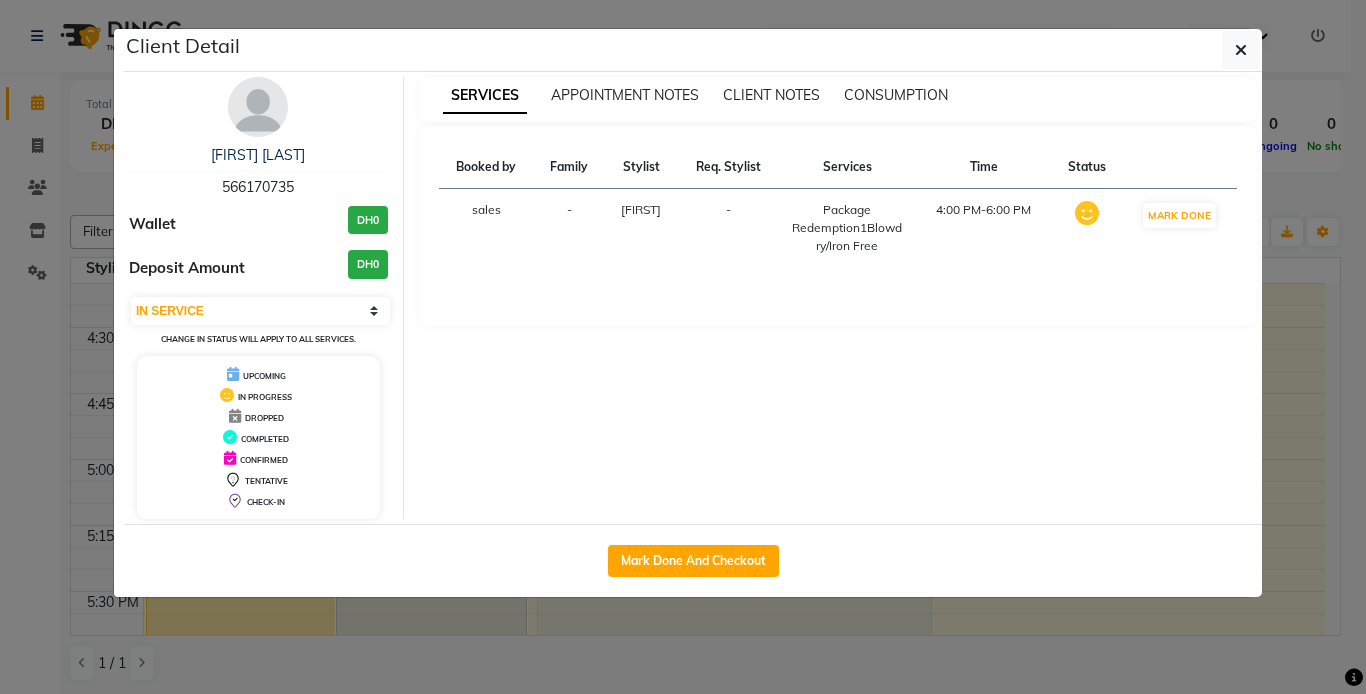 click on "Client Detail  [FIRST] [LAST]   566170735 Wallet DH0 Deposit Amount  DH0  Select IN SERVICE CONFIRMED TENTATIVE CHECK IN MARK DONE DROPPED UPCOMING Change in status will apply to all services. UPCOMING IN PROGRESS DROPPED COMPLETED CONFIRMED TENTATIVE CHECK-IN SERVICES APPOINTMENT NOTES CLIENT NOTES CONSUMPTION Booked by Family Stylist Req. Stylist Services Time Status  sales  - [NAME] -  Package Redemption1Blowdry/Iron Free   4:00 PM-6:00 PM   MARK DONE   Mark Done And Checkout" 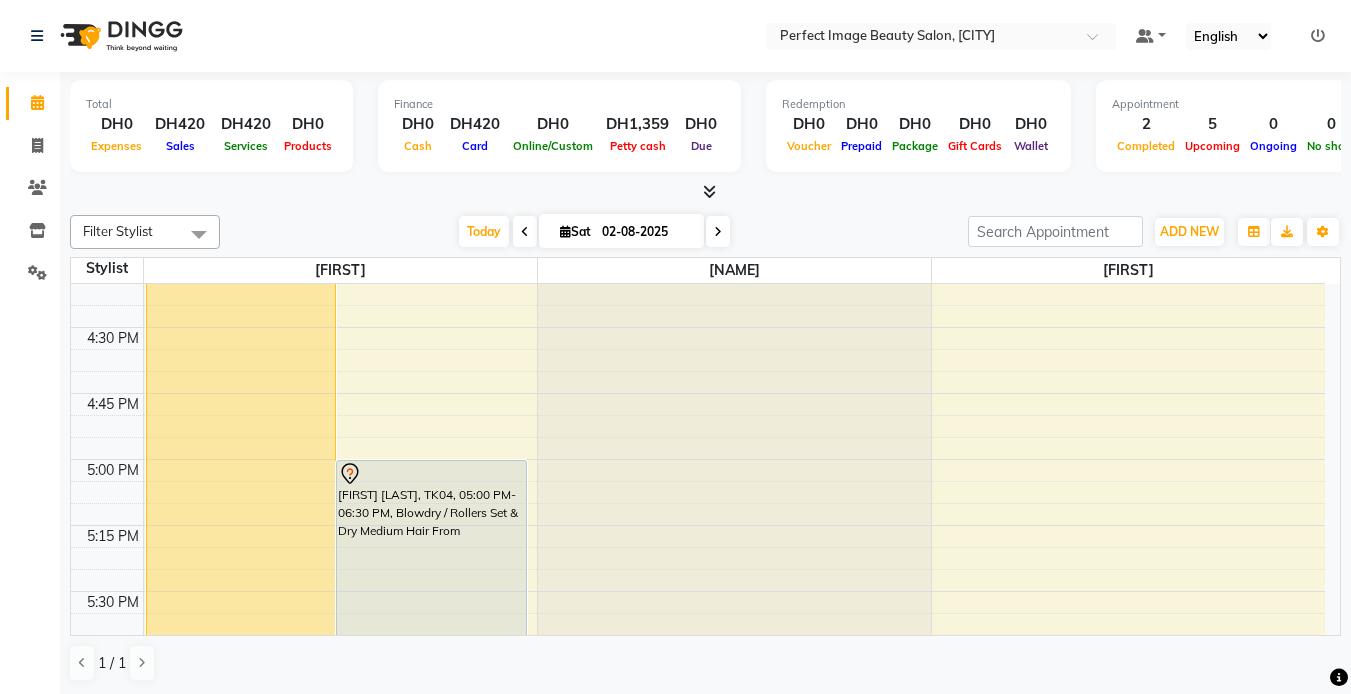 click on "Filter Stylist Select All [FIRST] [NAME] [FIRST] Today  Sat 02-08-2025 Toggle Dropdown Add Appointment Add Invoice Add Expense Add Client Add Transaction Toggle Dropdown Add Appointment Add Invoice Add Expense Add Client ADD NEW Toggle Dropdown Add Appointment Add Invoice Add Expense Add Client Add Transaction Filter Stylist Select All [FIRST] [NAME] [FIRST] Group By  Staff View   Room View  View as Vertical  Vertical - Week View  Horizontal  Horizontal - Week View  List  Toggle Dropdown Calendar Settings Manage Tags   Arrange Stylists   Reset Stylists  Full Screen  Show Available Stylist  Appointment Form Zoom 300% Staff/Room Display Count 3 Stylist [NAME] [FIRST] 9:00 AM 9:15 AM 9:30 AM 9:45 AM 10:00 AM 10:15 AM 10:30 AM 10:45 AM 11:00 AM 11:15 AM 11:30 AM 11:45 AM 12:00 PM 12:15 PM 12:30 PM 12:45 PM 1:00 PM 1:15 PM 1:30 PM 1:45 PM 2:00 PM 2:15 PM 2:30 PM 2:45 PM 3:00 PM 3:15 PM 3:30 PM 3:45 PM 4:00 PM 4:15 PM 4:30 PM 4:45 PM 5:00 PM 5:15 PM 5:30 PM 5:45 PM 6:00 PM 6:15 PM 6:30 PM 6:45 PM 7:00 PM 7:15 PM 7:30 PM 7:45 PM" 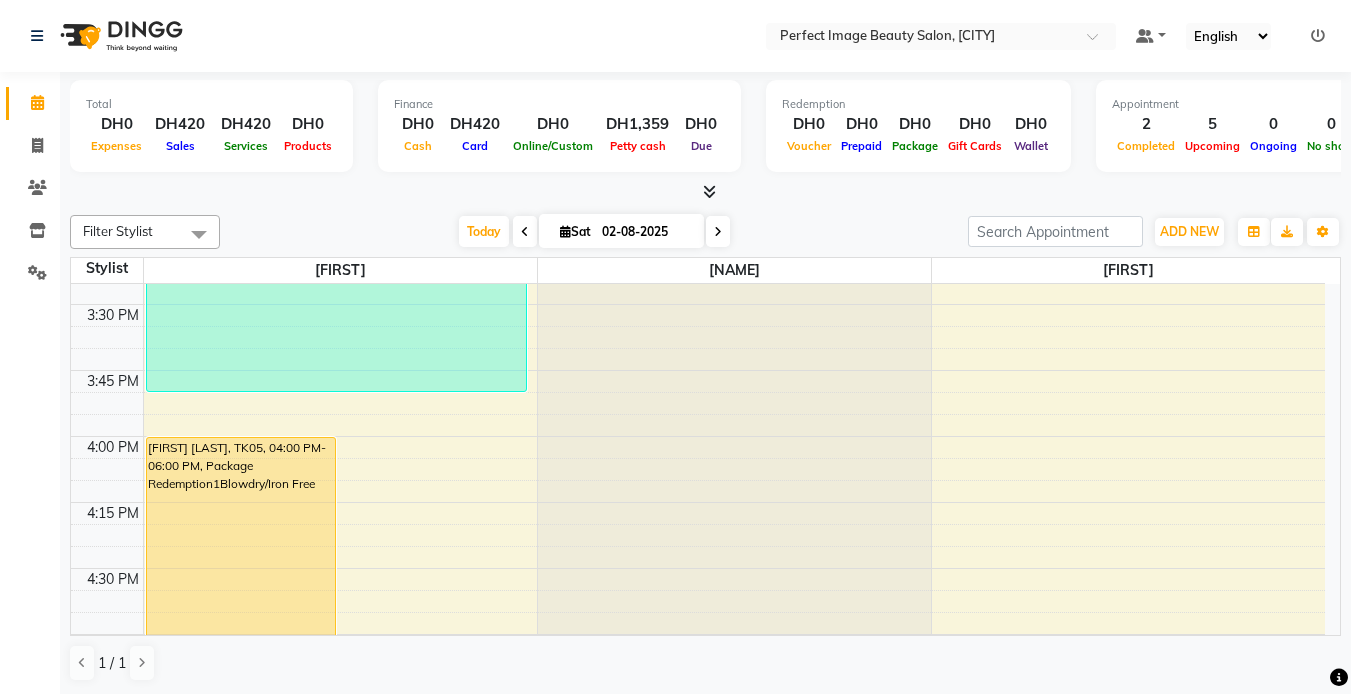 scroll, scrollTop: 1696, scrollLeft: 0, axis: vertical 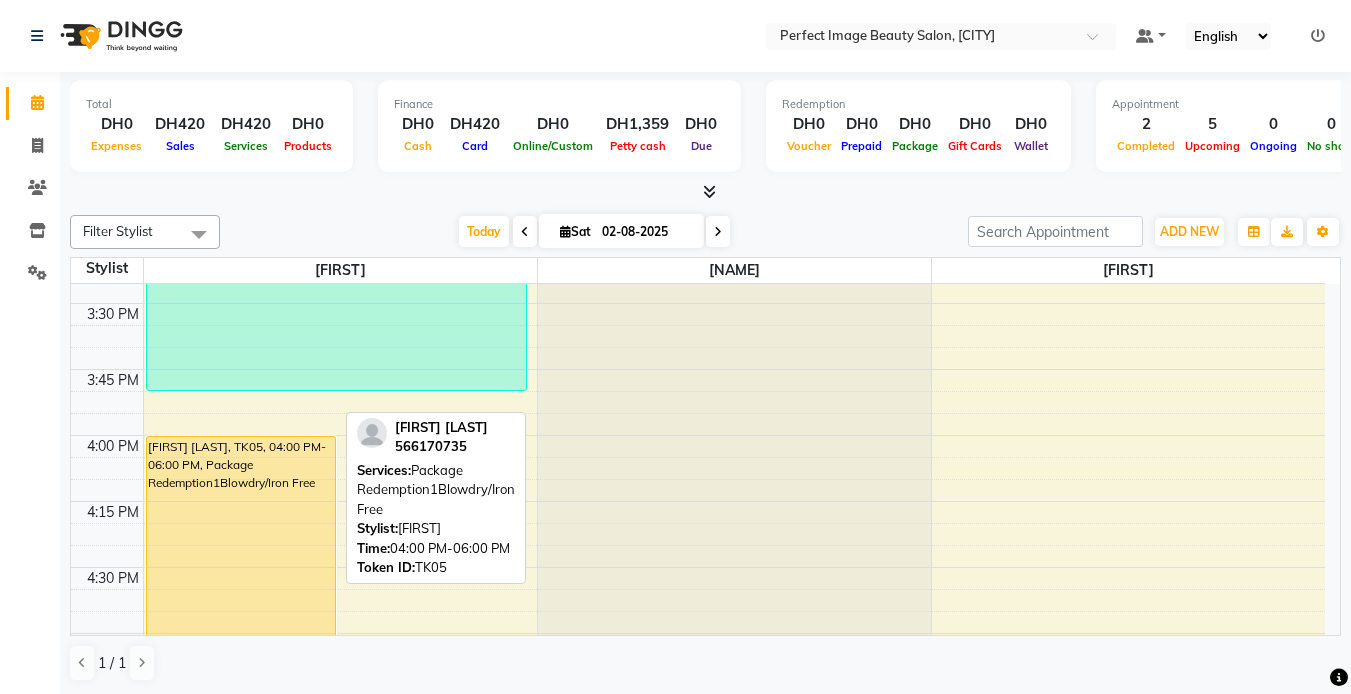 click on "[FIRST] [LAST], TK05, 04:00 PM-06:00 PM, Package Redemption1Blowdry/Iron Free" at bounding box center (241, 699) 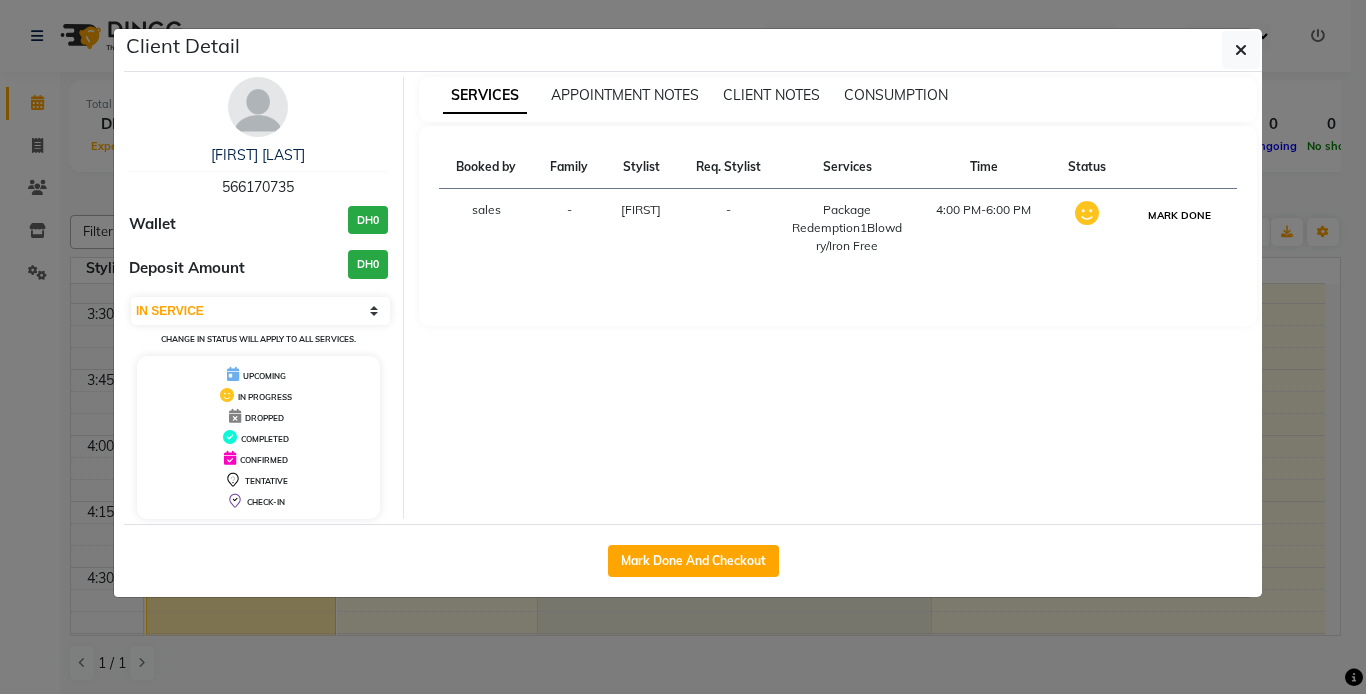 click on "MARK DONE" at bounding box center [1179, 215] 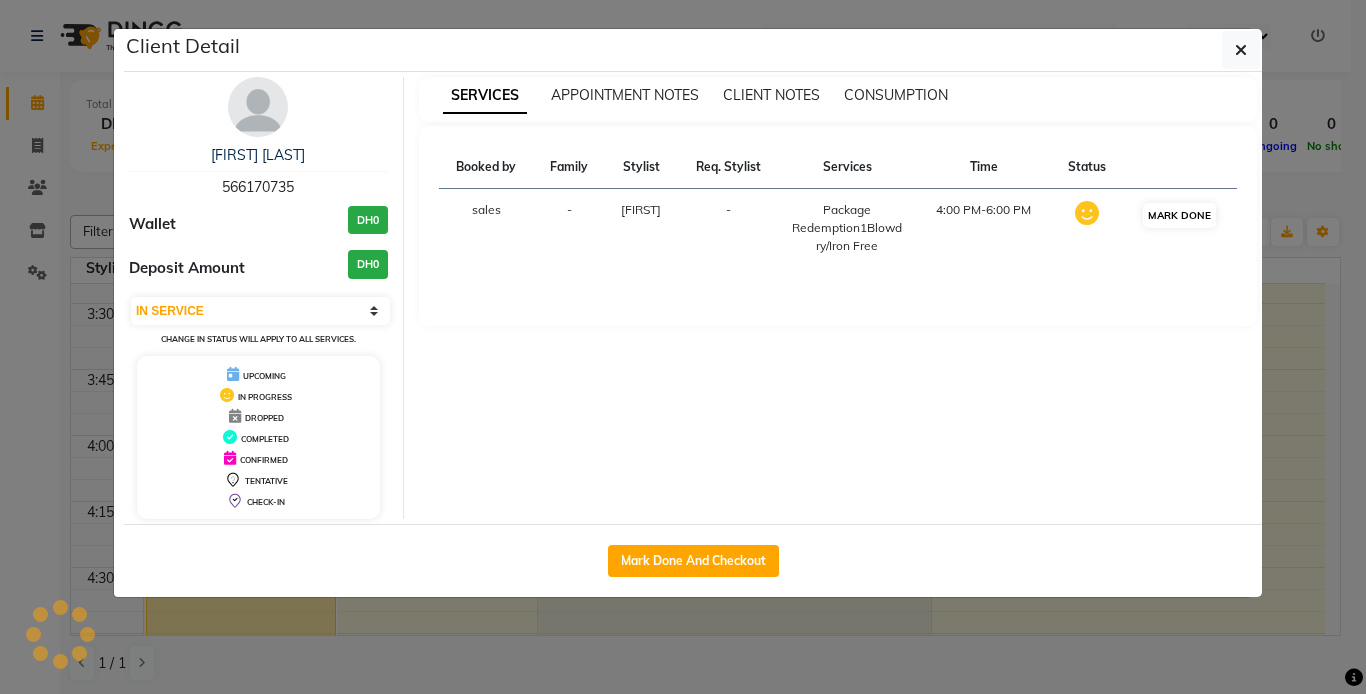 select on "3" 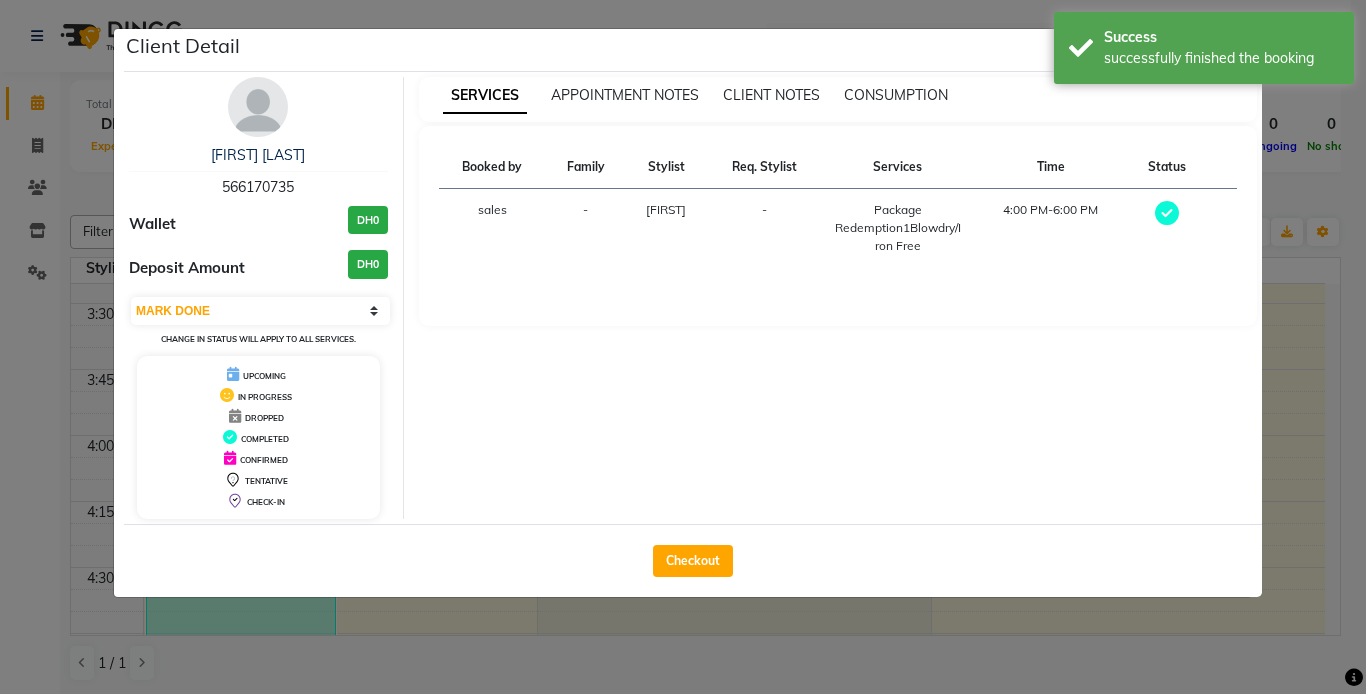 click on "Client Detail  [FIRST] [LAST]   566170735 Wallet DH0 Deposit Amount  DH0  Select MARK DONE UPCOMING Change in status will apply to all services. UPCOMING IN PROGRESS DROPPED COMPLETED CONFIRMED TENTATIVE CHECK-IN SERVICES APPOINTMENT NOTES CLIENT NOTES CONSUMPTION Booked by Family Stylist Req. Stylist Services Time Status  sales  - [NAME] -  Package Redemption1Blowdry/Iron Free   4:00 PM-6:00 PM   Checkout" 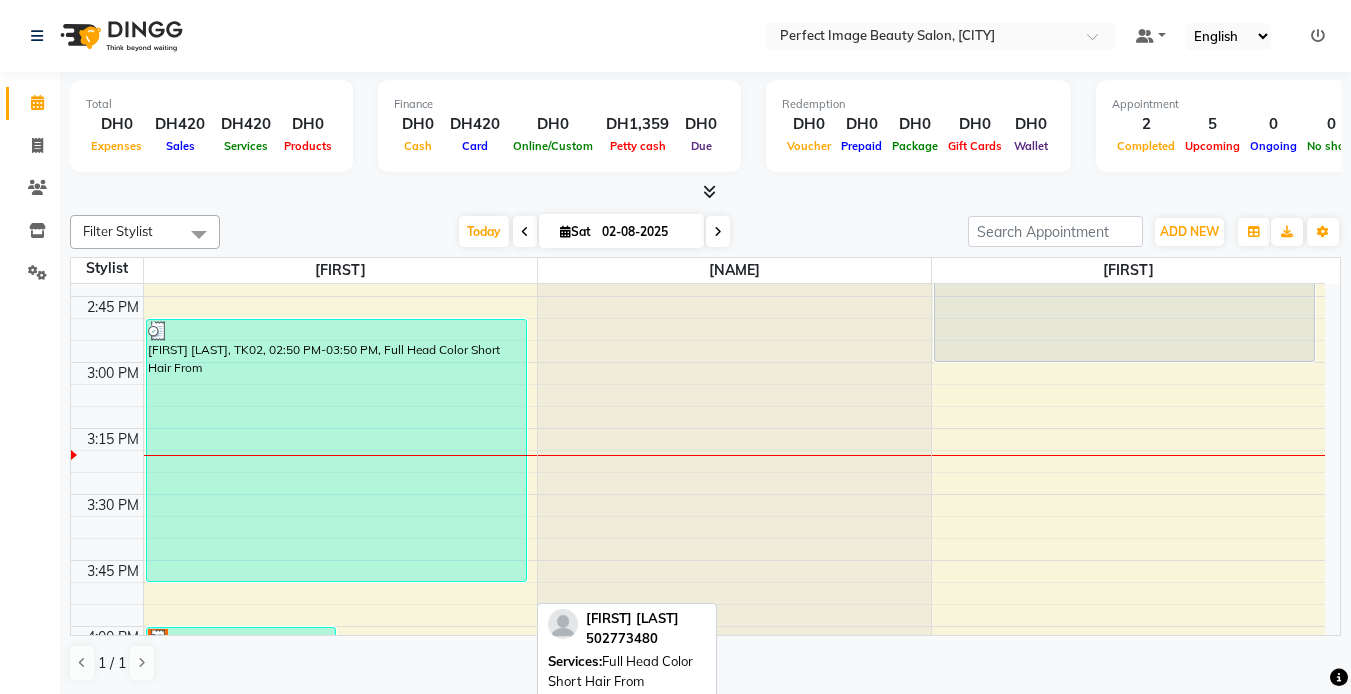 scroll, scrollTop: 1504, scrollLeft: 0, axis: vertical 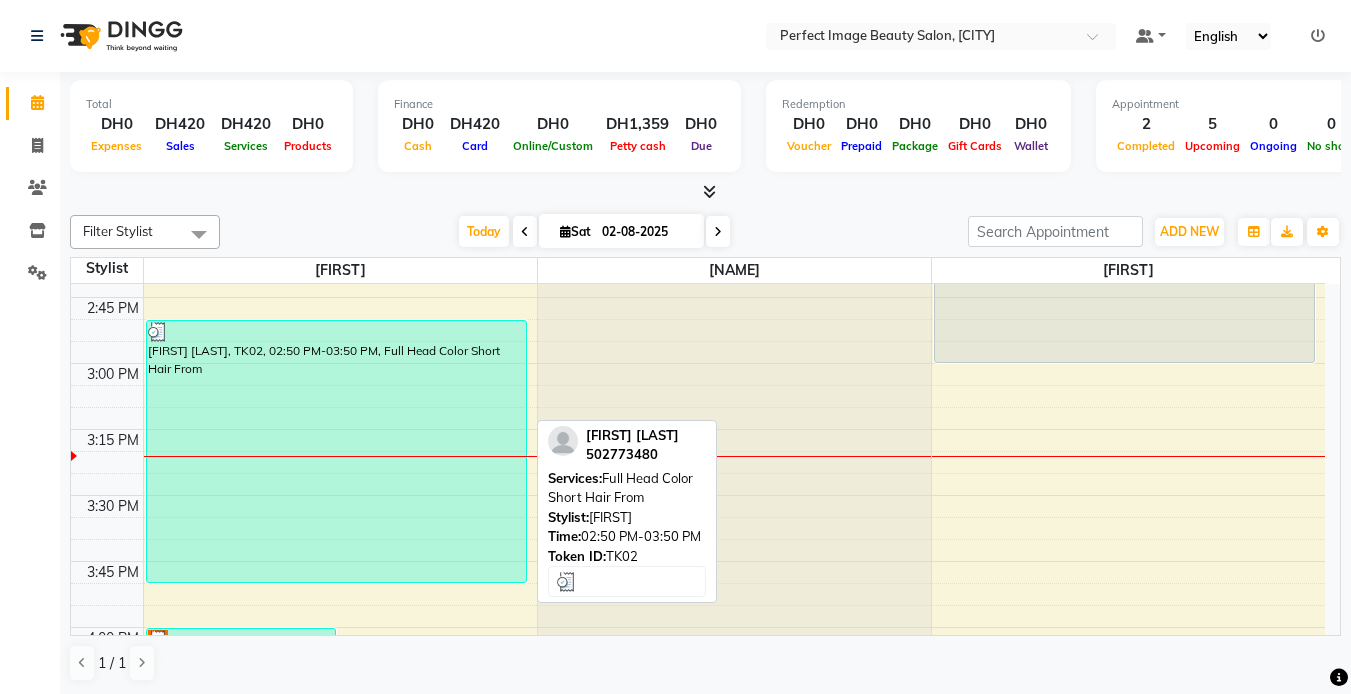 click on "[FIRST] [LAST], TK02, 02:50 PM-03:50 PM, Full Head Color Short Hair From" at bounding box center (336, 451) 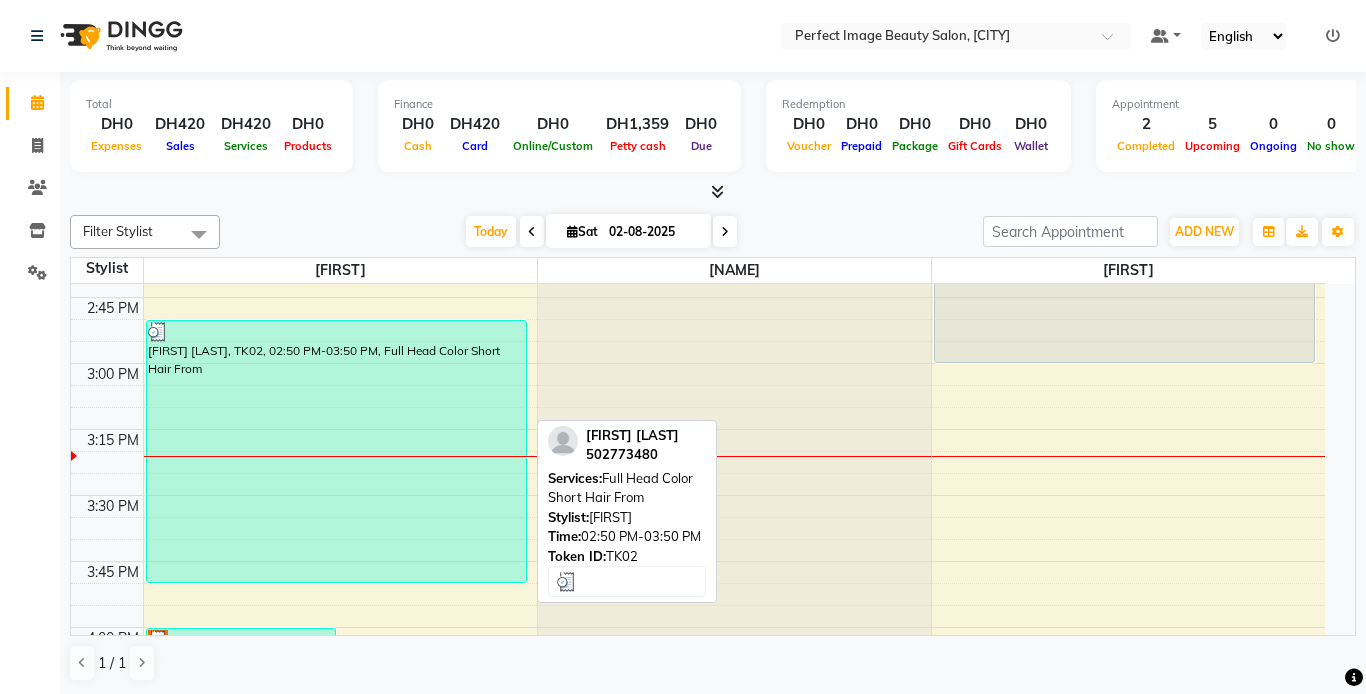 select on "3" 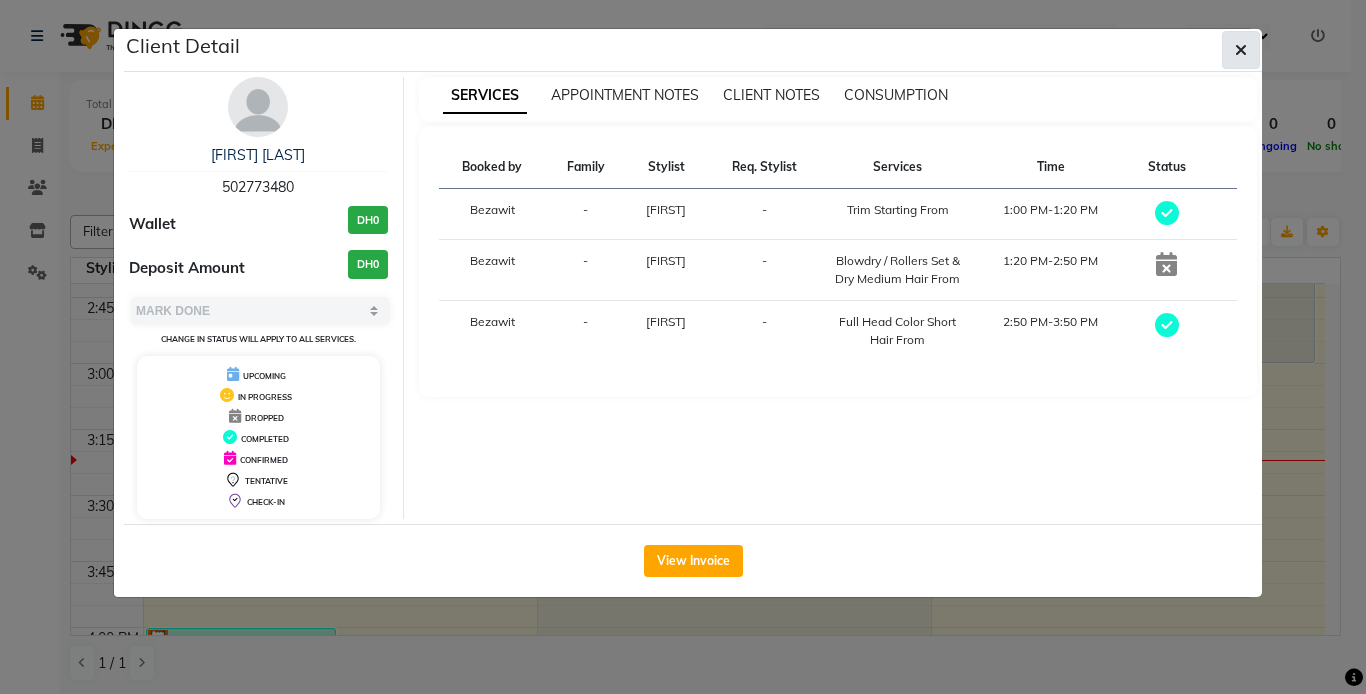 click 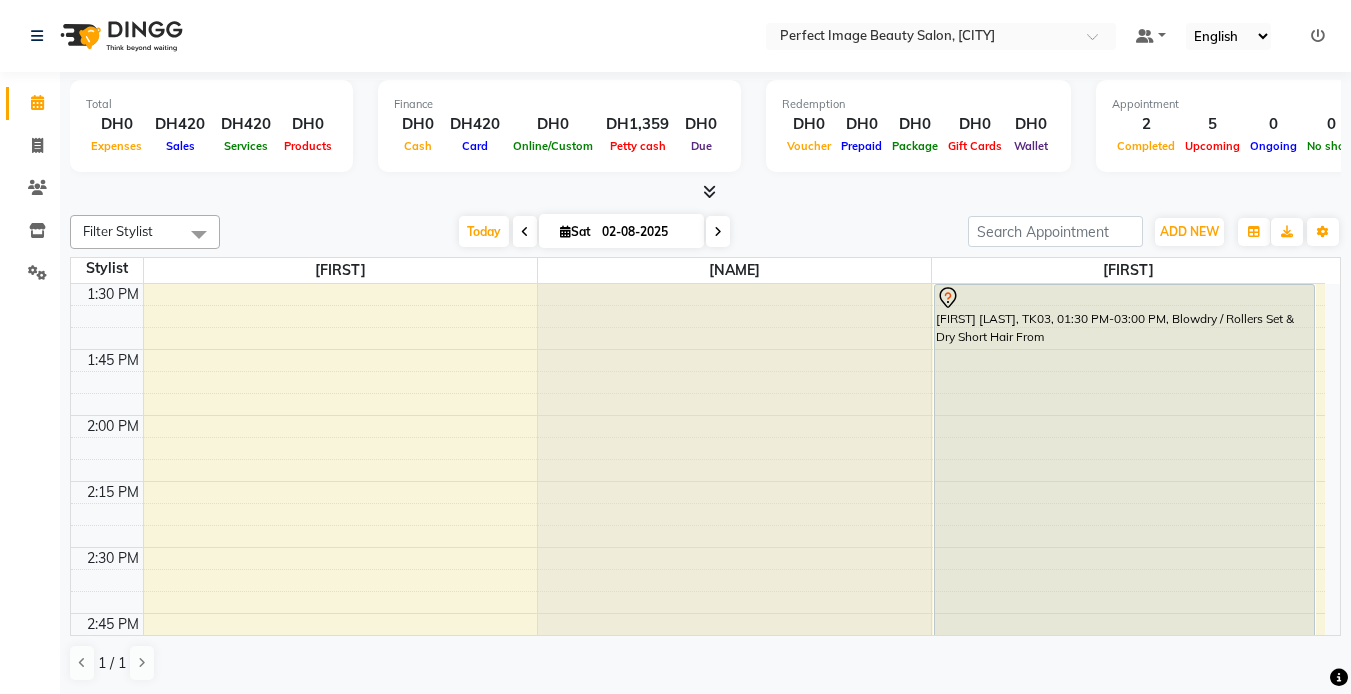 scroll, scrollTop: 1210, scrollLeft: 0, axis: vertical 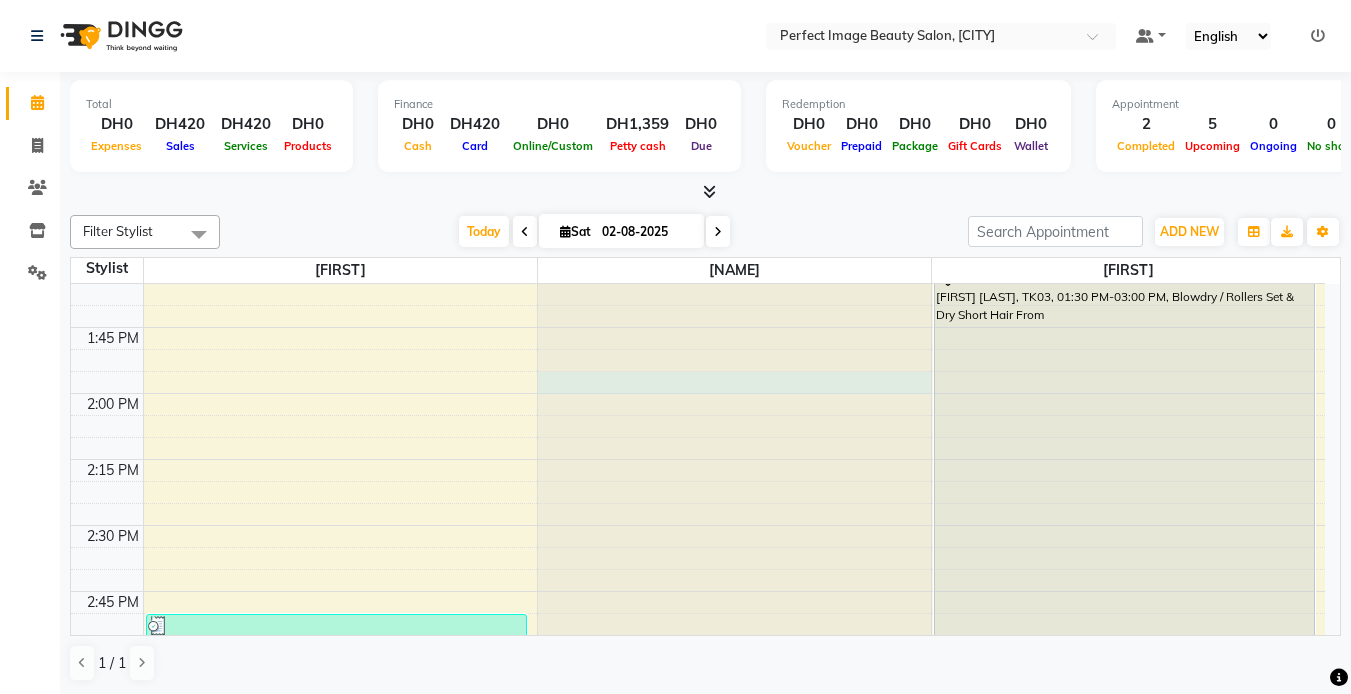 click at bounding box center [734, -926] 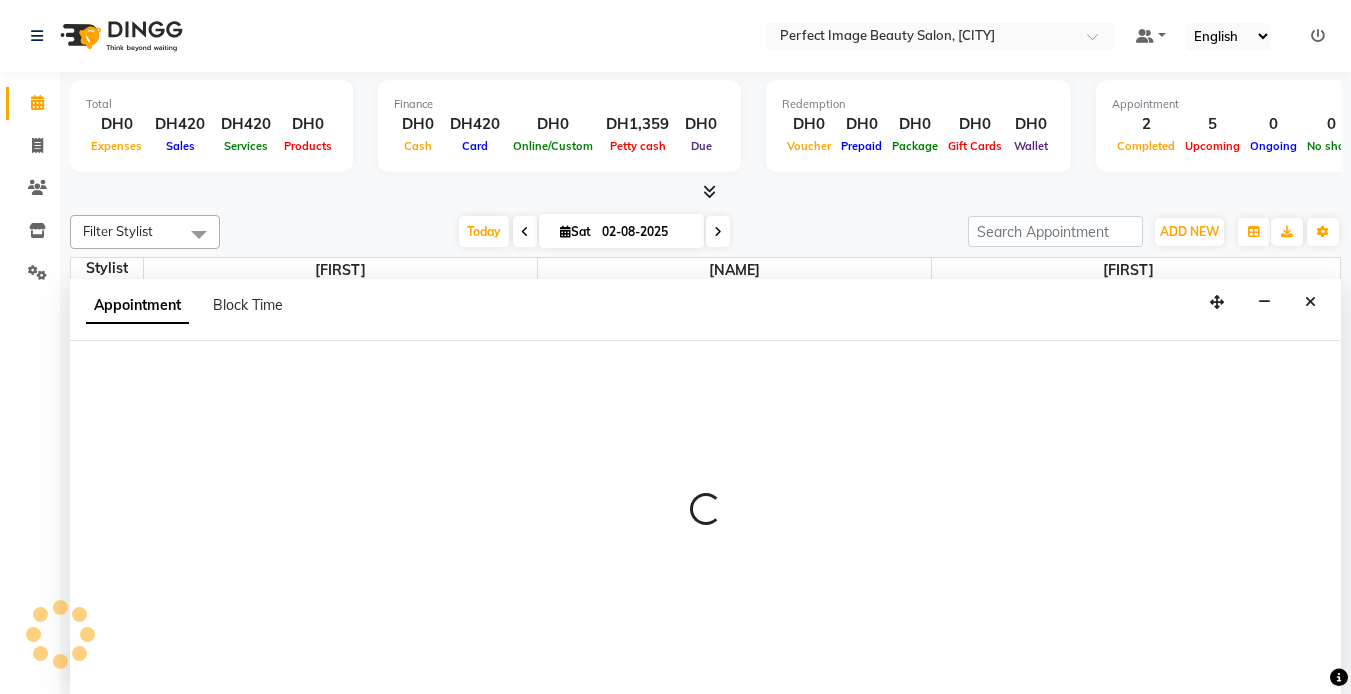 scroll, scrollTop: 1, scrollLeft: 0, axis: vertical 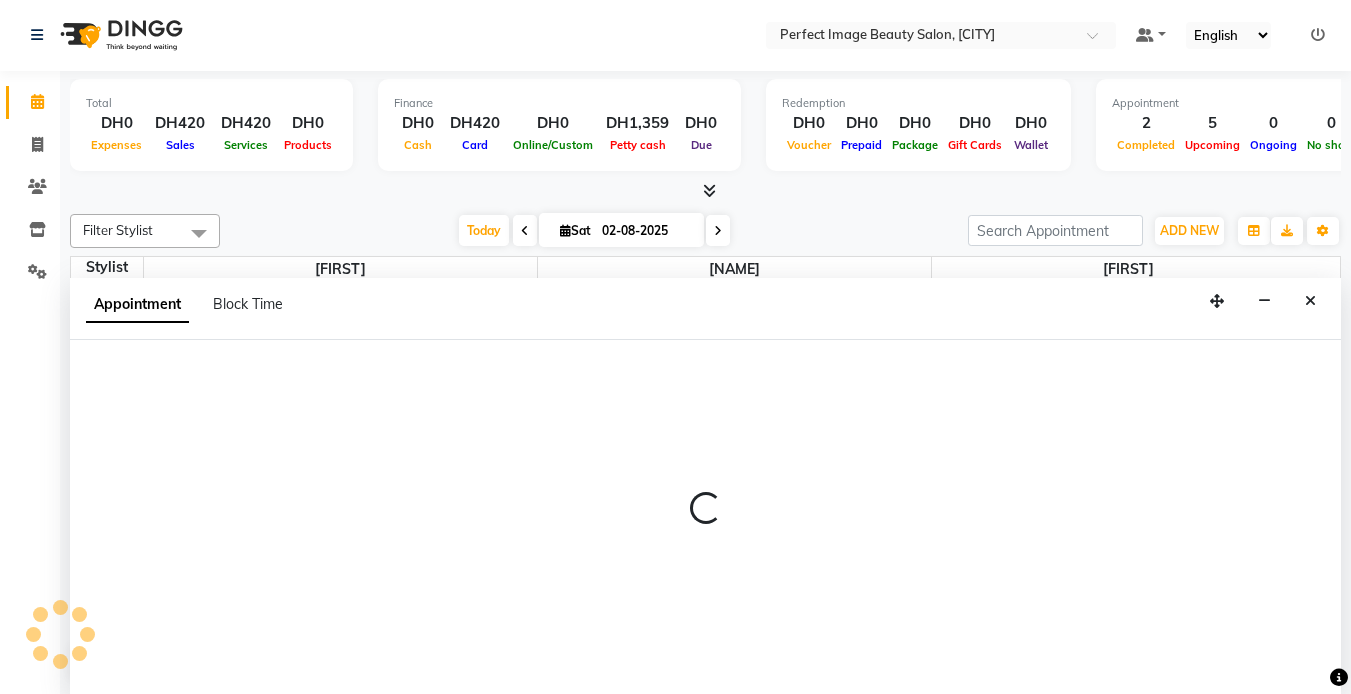 select on "85054" 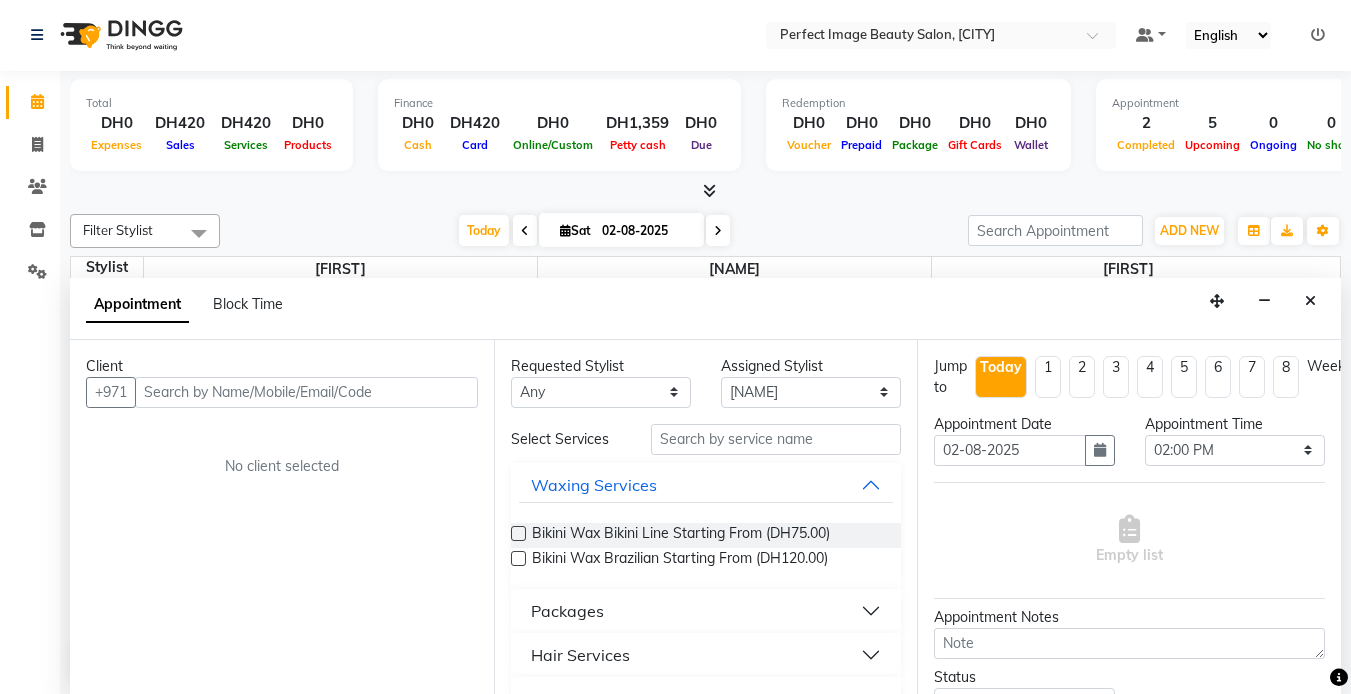 click on "Select Location ×  Perfect Image Beauty Salon, [CITY] Default Panel My Panel English ENGLISH Español العربية मराठी हिंदी ગુજરાતી தமிழ் 中文 Notifications nothing to show" 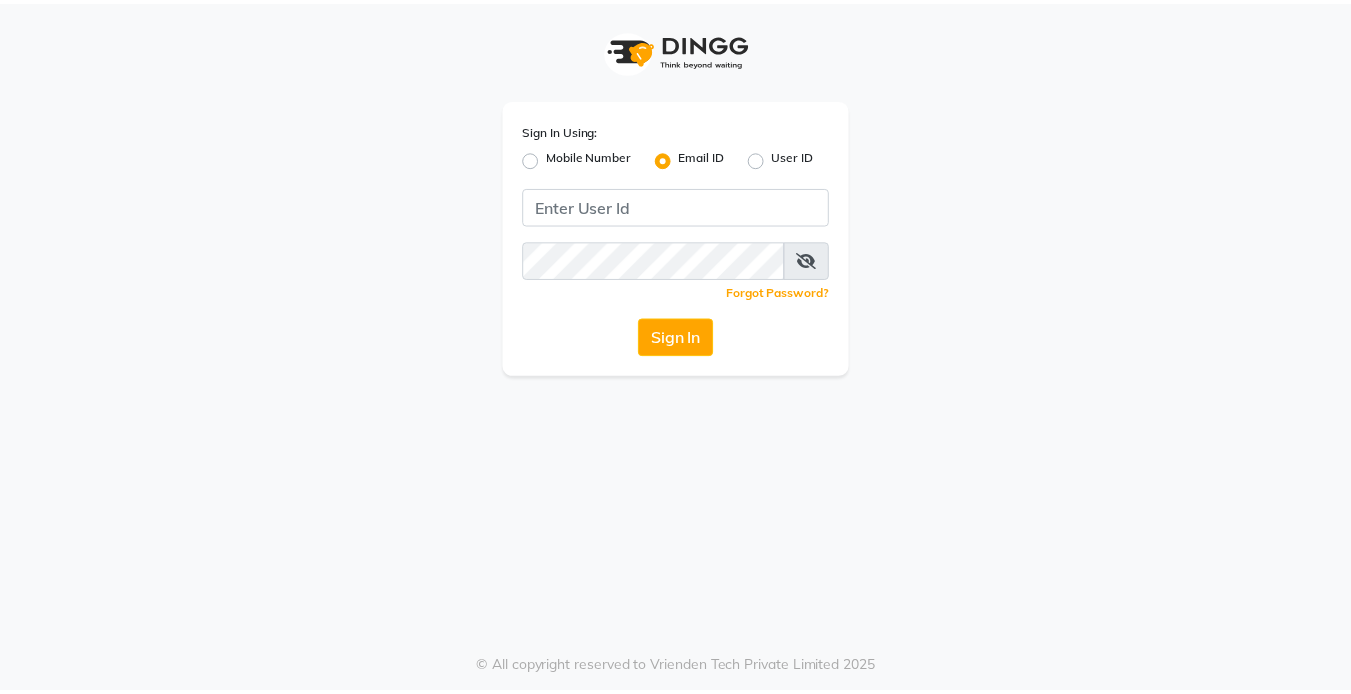 scroll, scrollTop: 0, scrollLeft: 0, axis: both 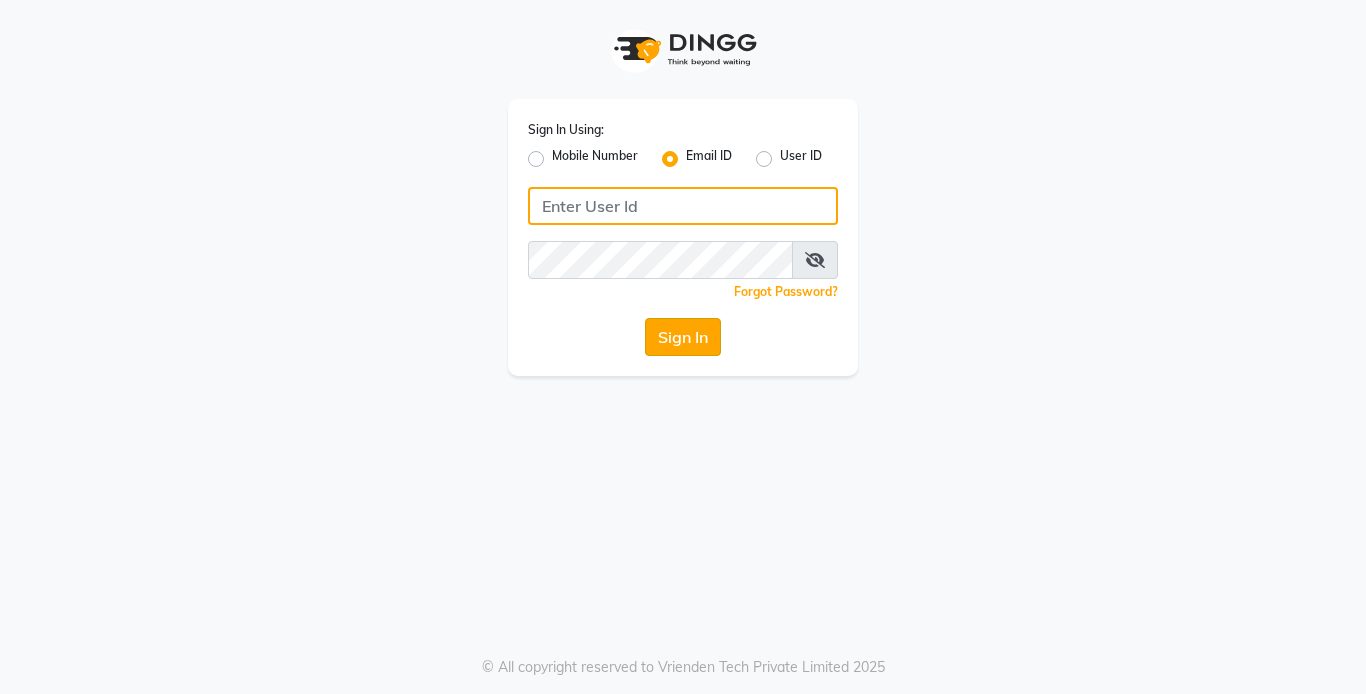 type on "sales@[DOMAIN]" 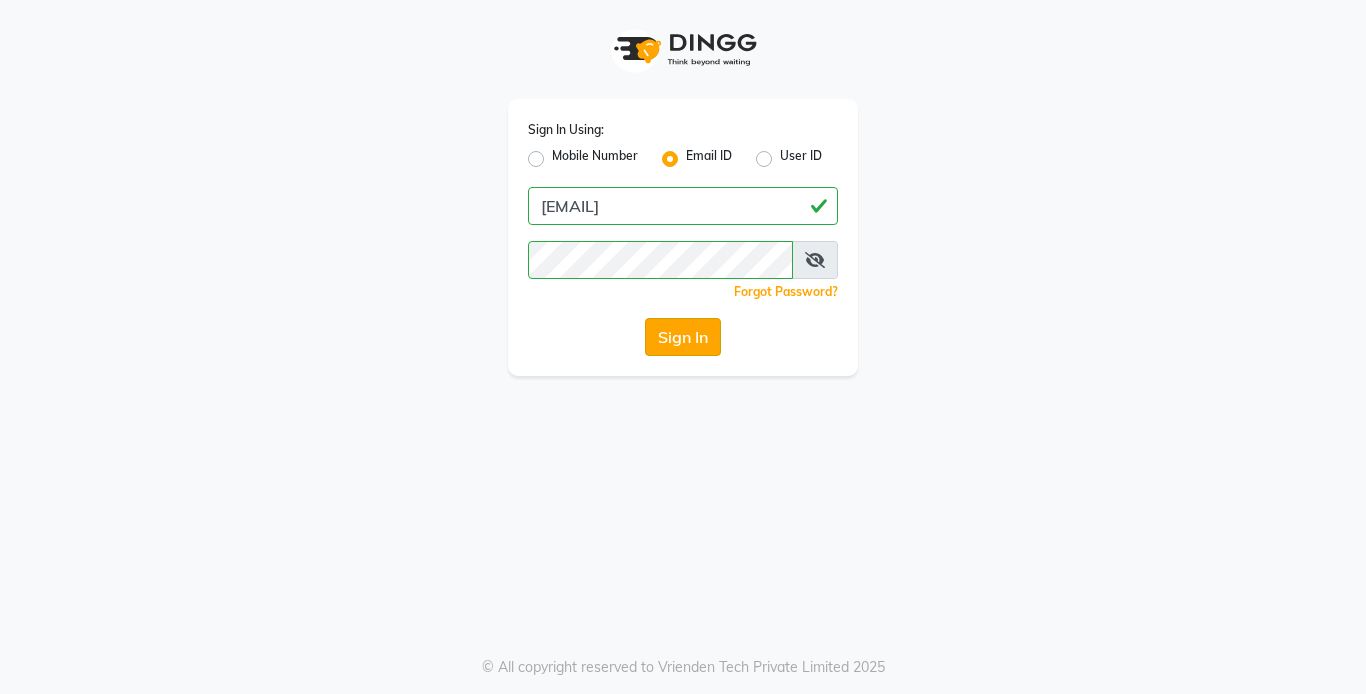 click on "Sign In" 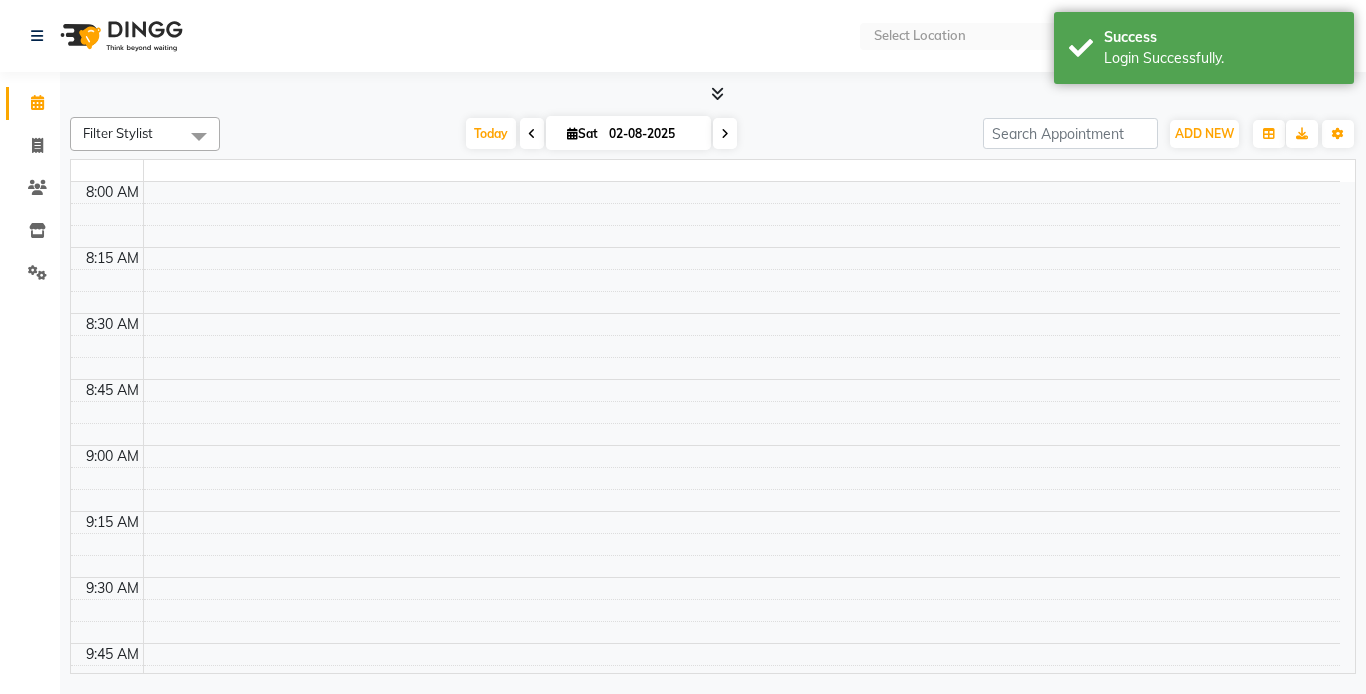 select on "en" 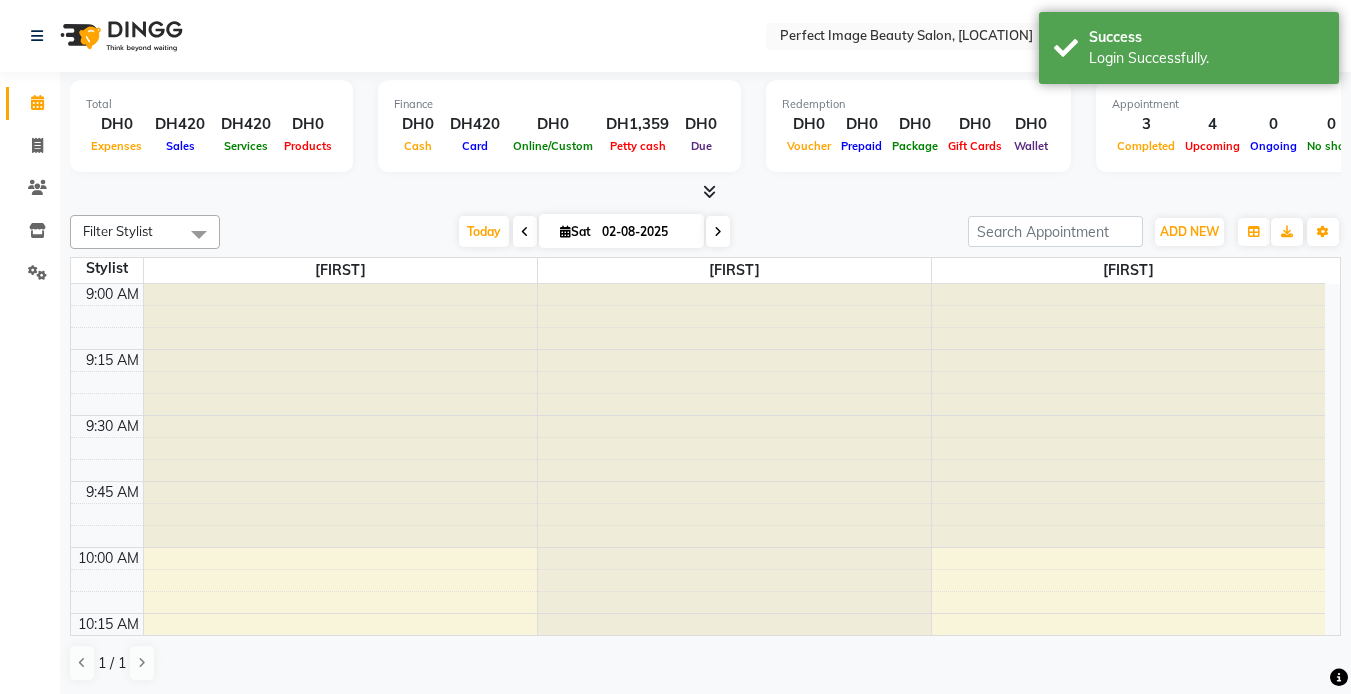 scroll, scrollTop: 0, scrollLeft: 0, axis: both 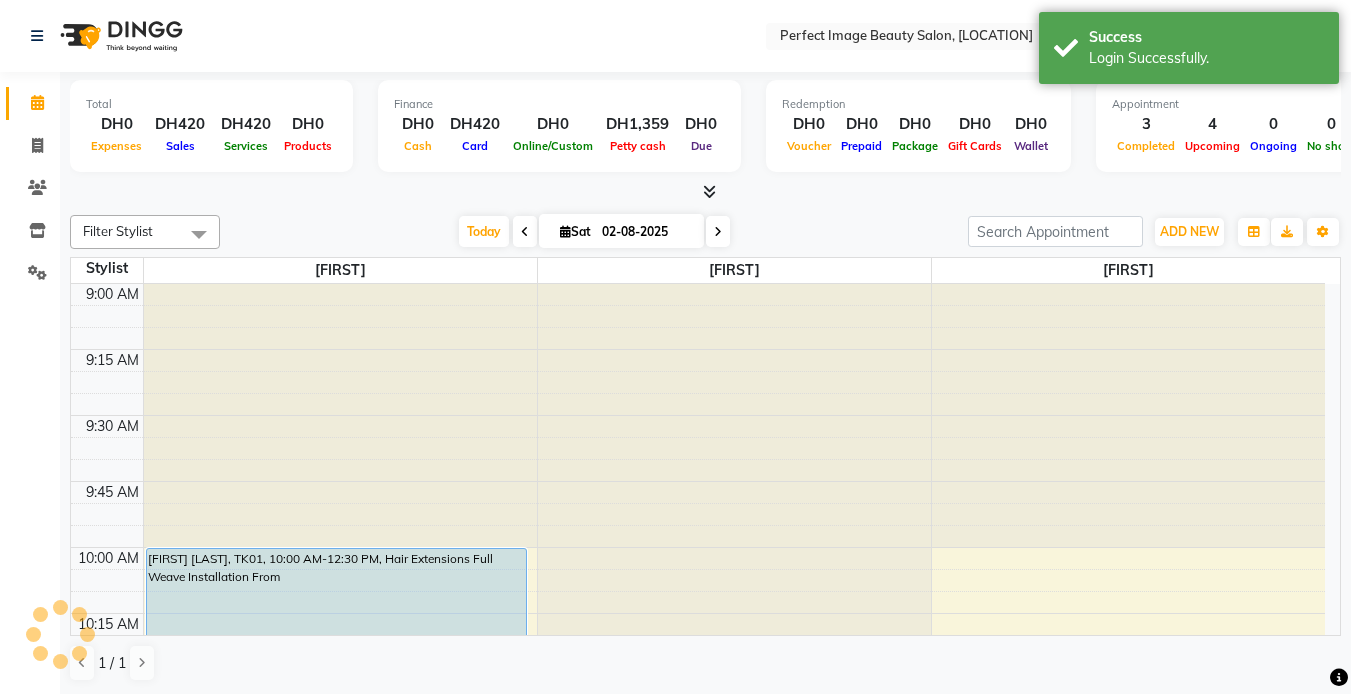 click at bounding box center [718, 232] 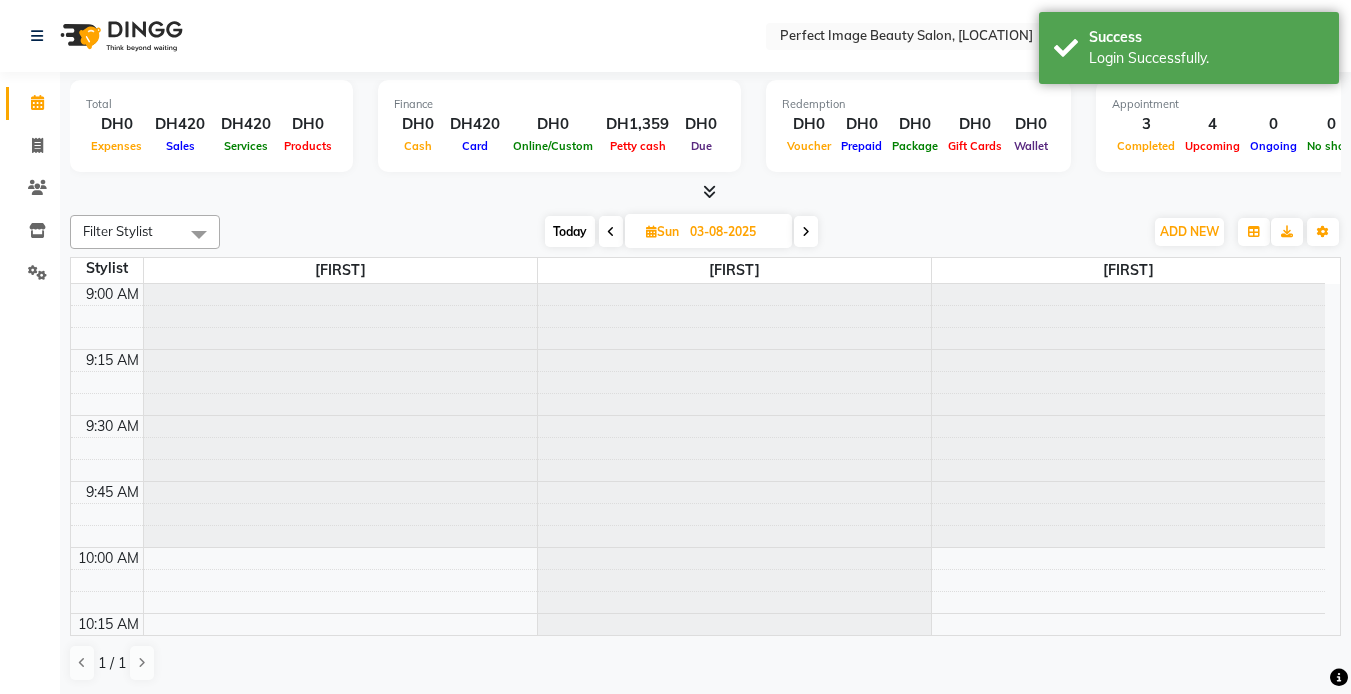 scroll, scrollTop: 1585, scrollLeft: 0, axis: vertical 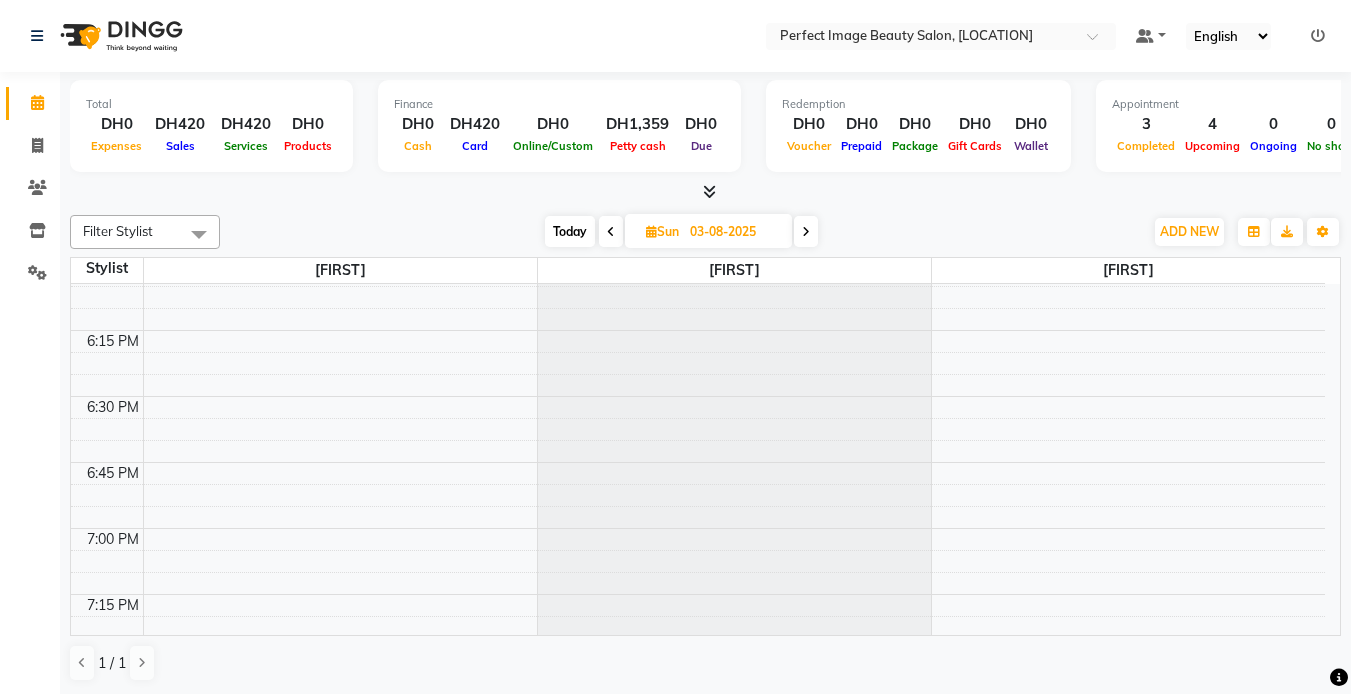 click at bounding box center (734, -2111) 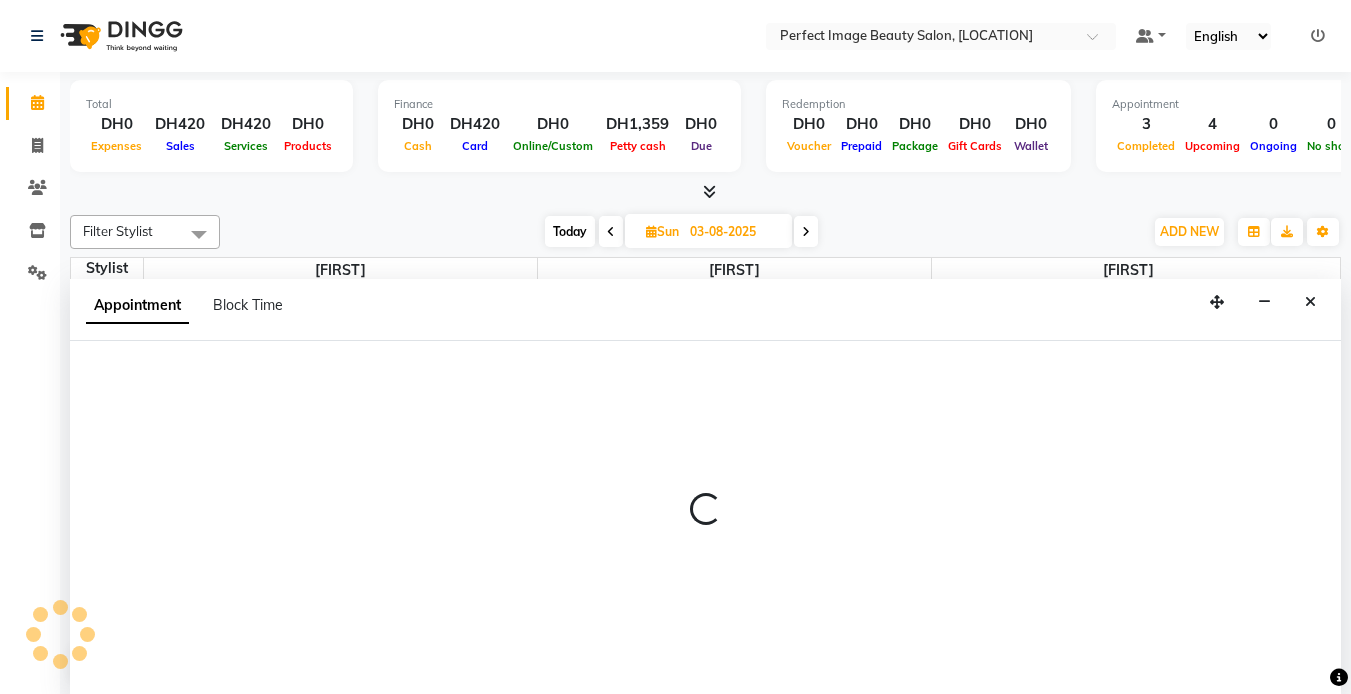 scroll, scrollTop: 1, scrollLeft: 0, axis: vertical 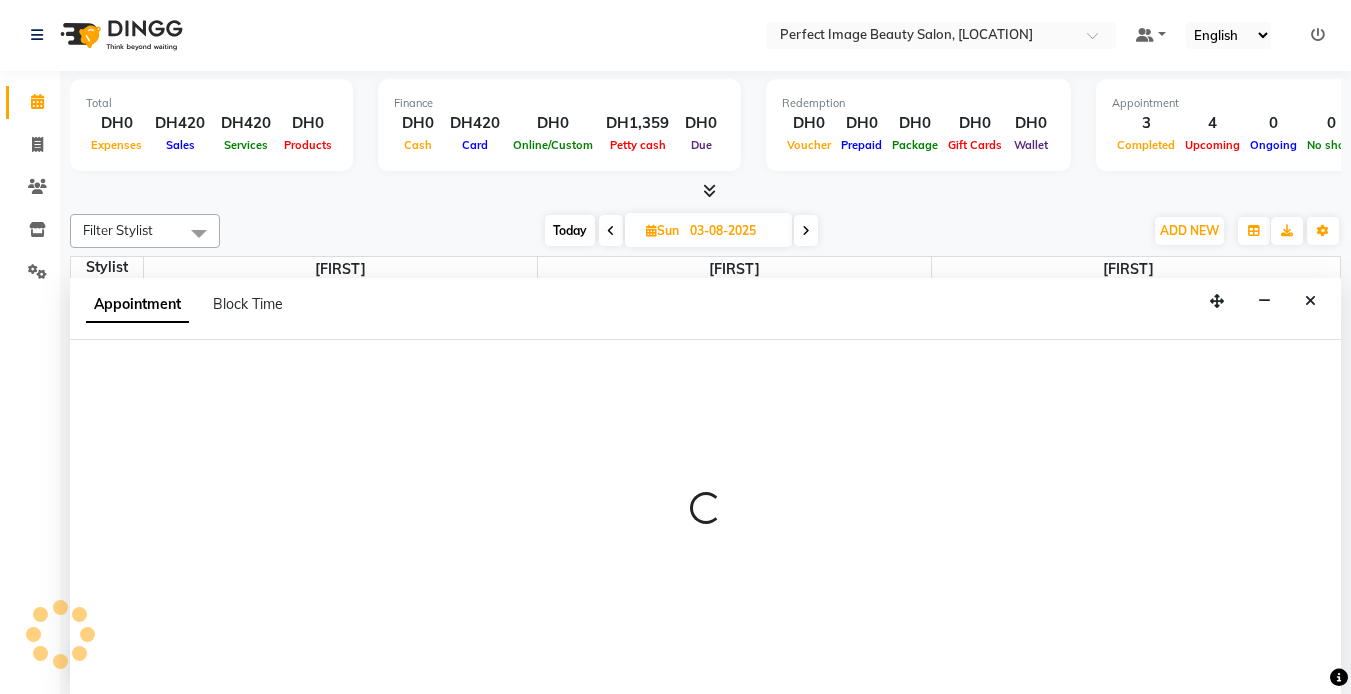 select on "85054" 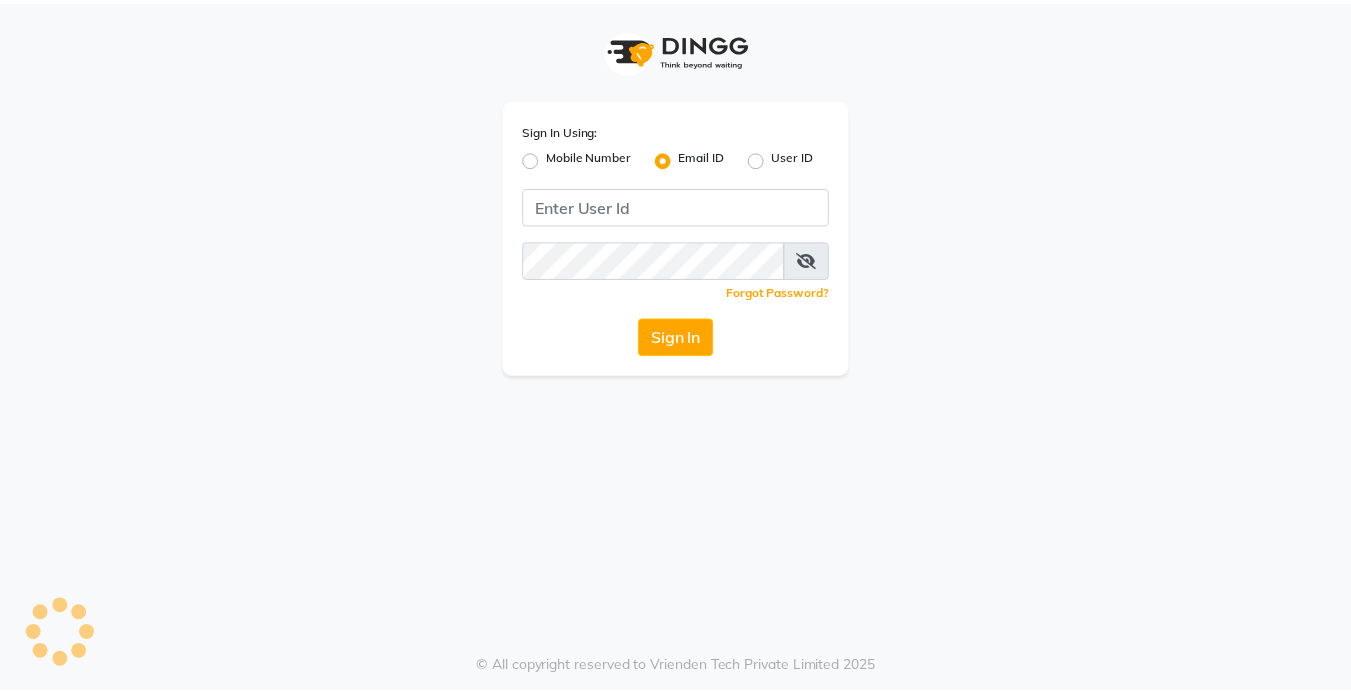 scroll, scrollTop: 0, scrollLeft: 0, axis: both 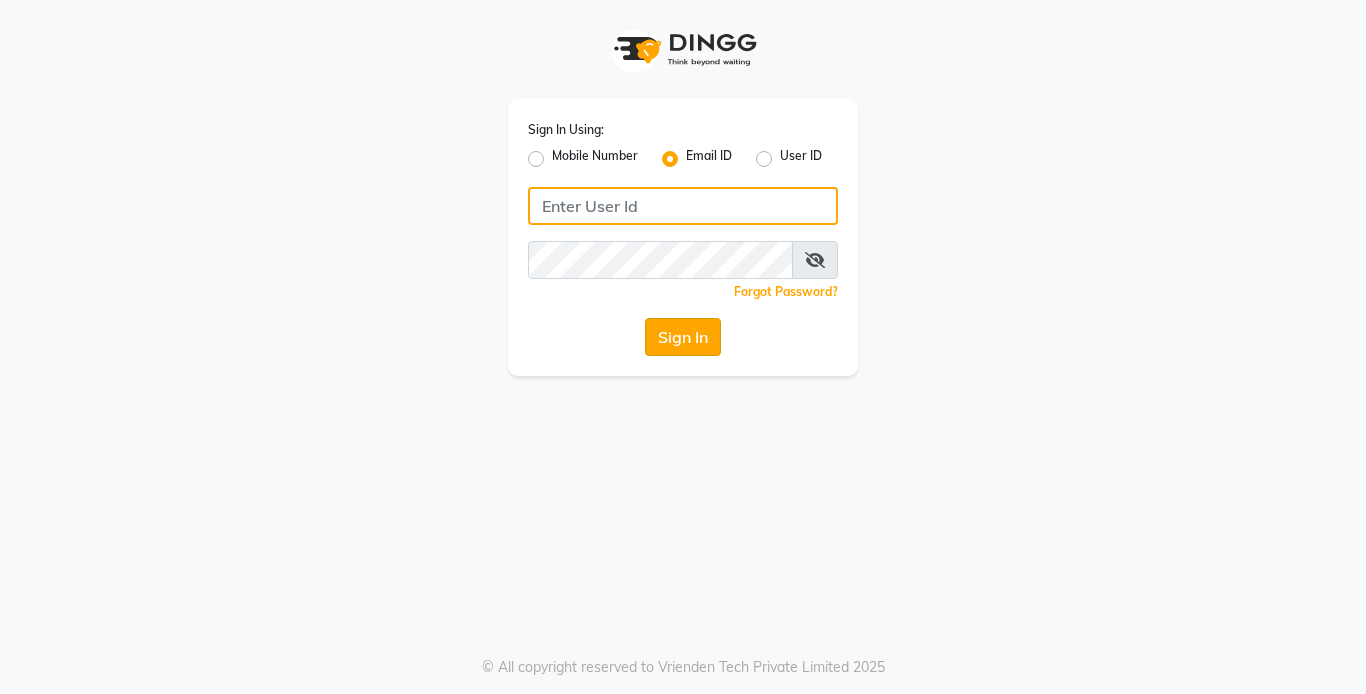 type on "sales@[DOMAIN]" 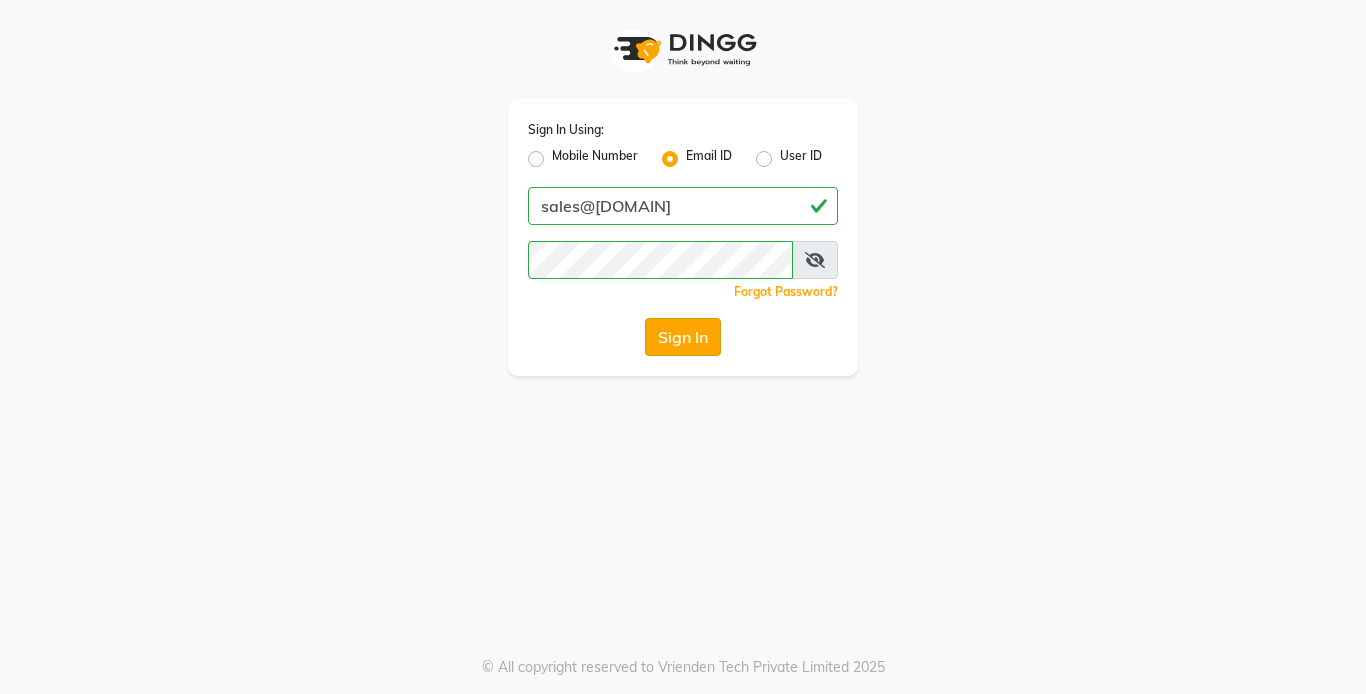 click on "Sign In" 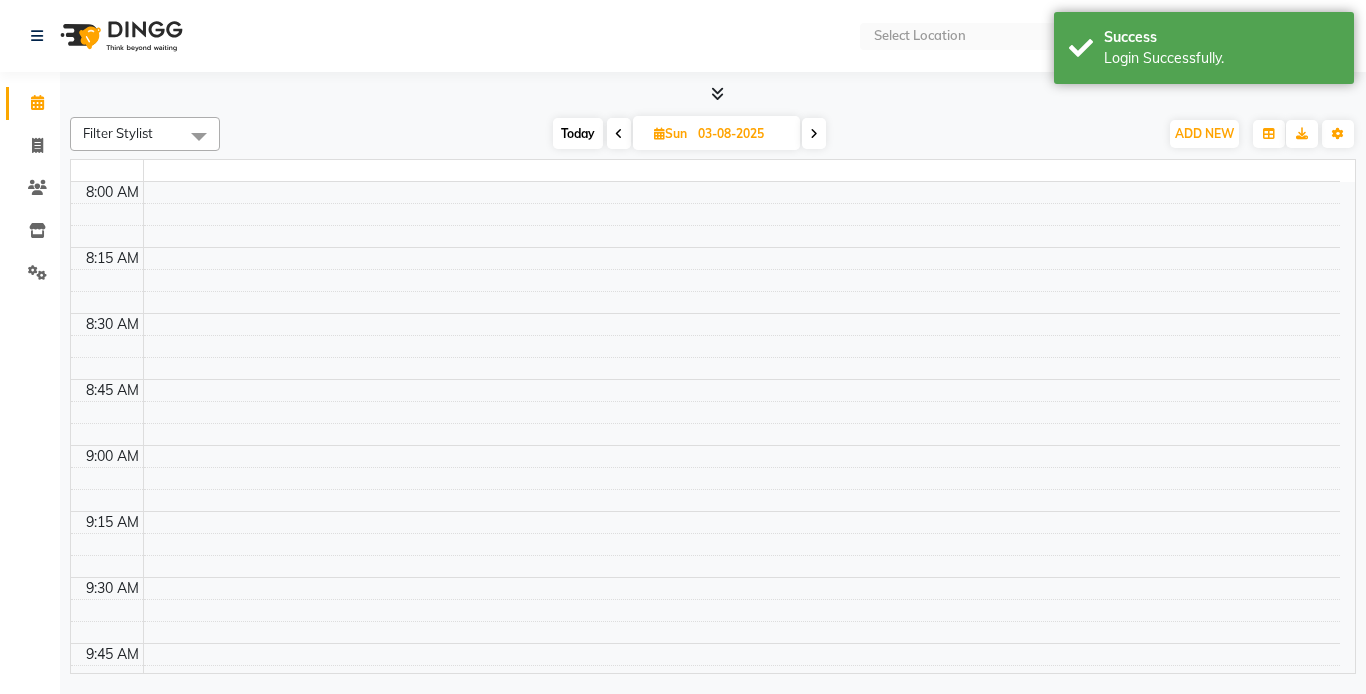 select on "en" 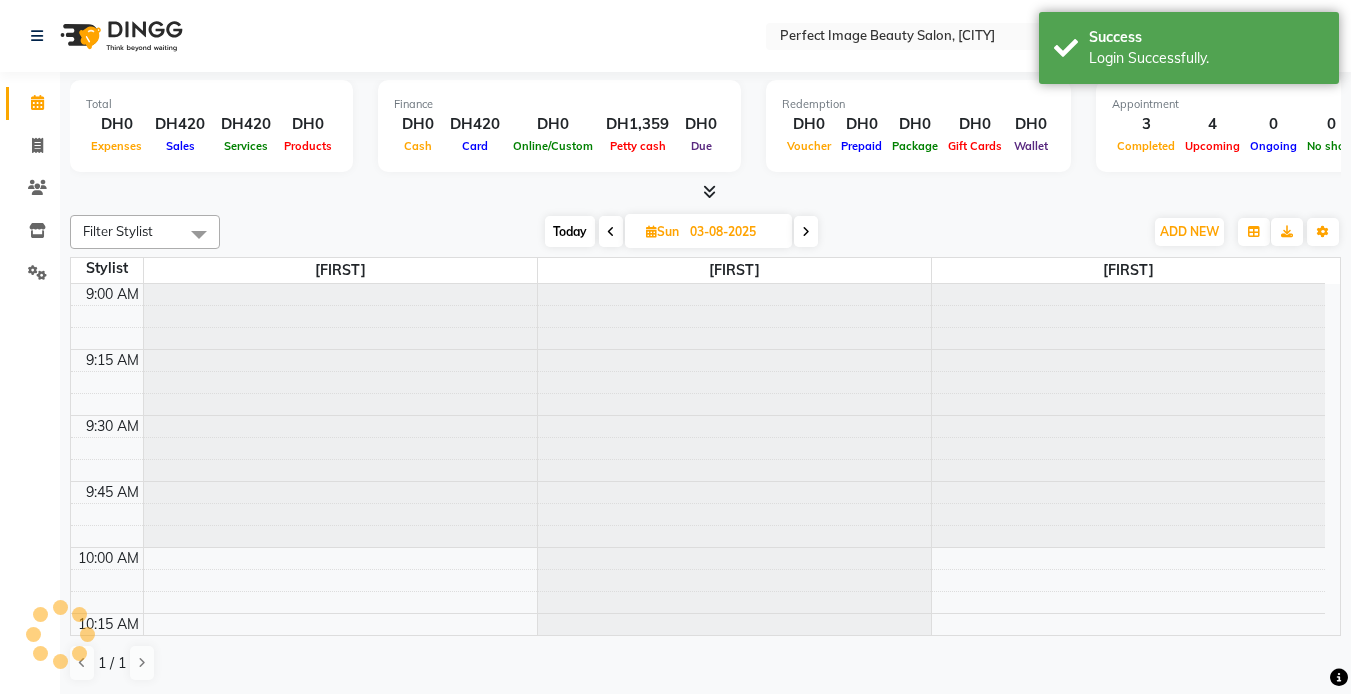 scroll, scrollTop: 0, scrollLeft: 0, axis: both 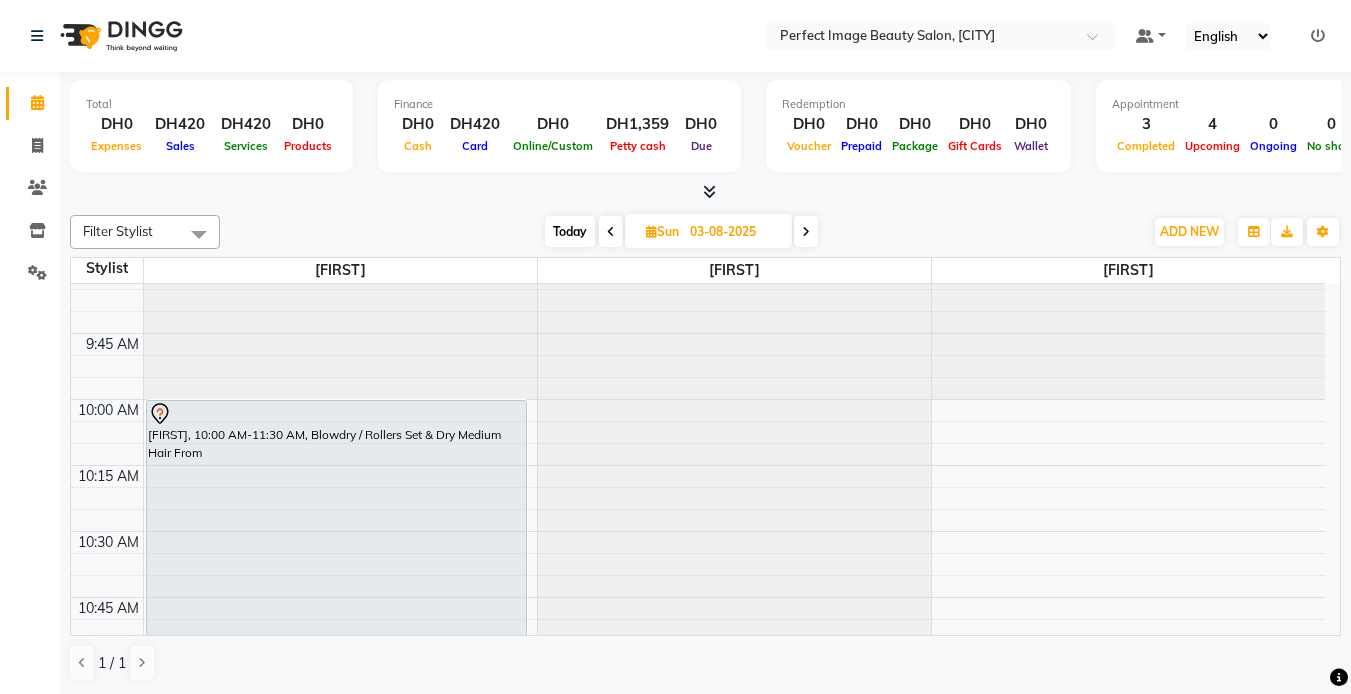 click at bounding box center (806, 231) 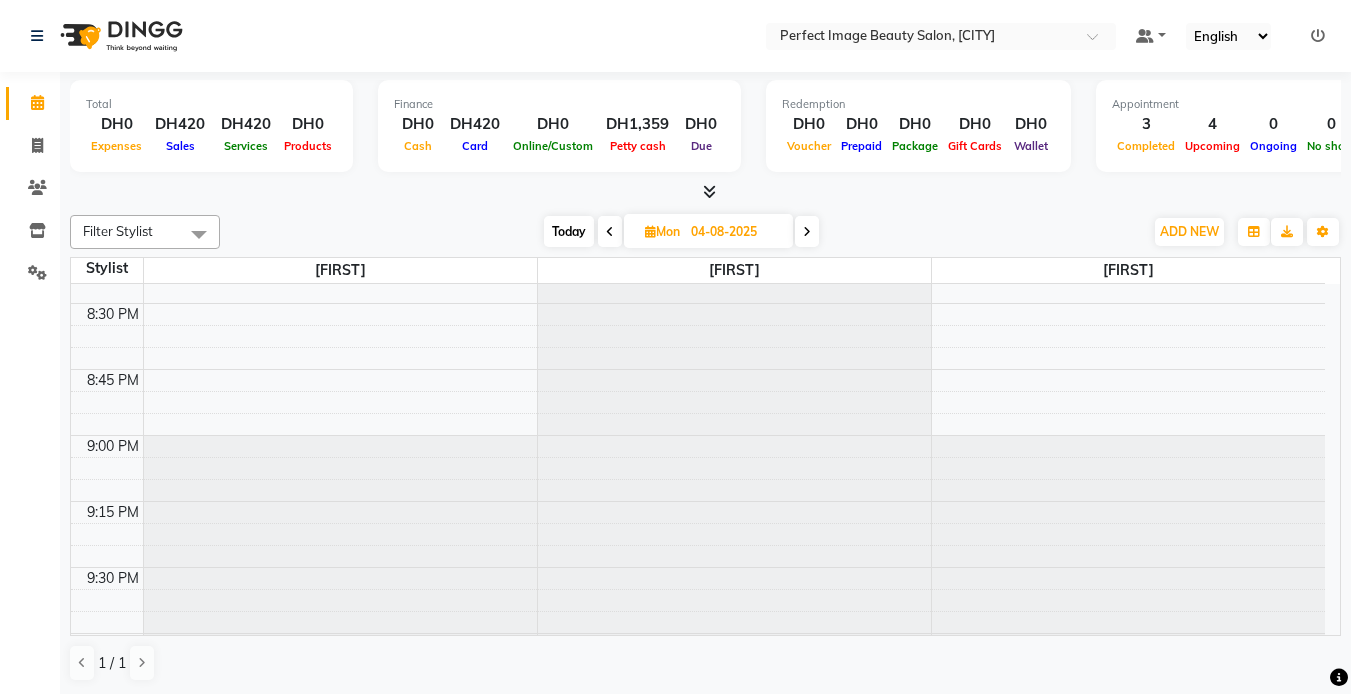 scroll, scrollTop: 3080, scrollLeft: 0, axis: vertical 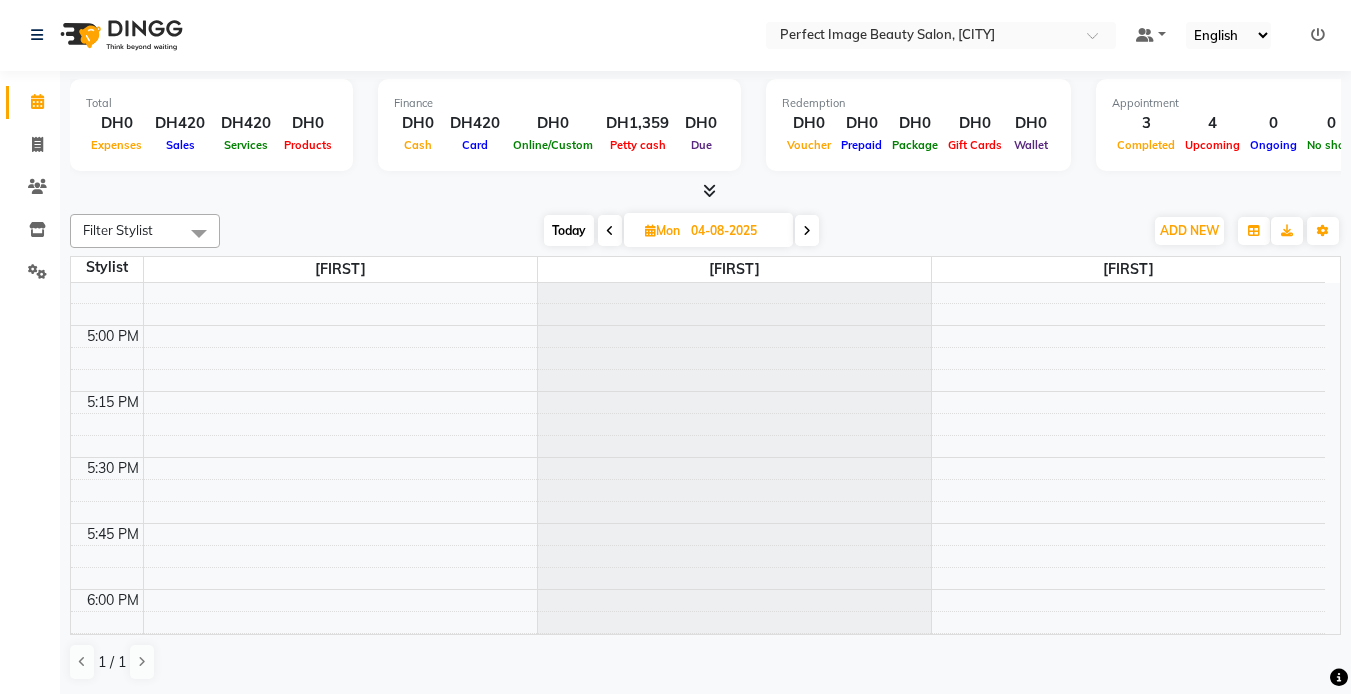 click at bounding box center (807, 231) 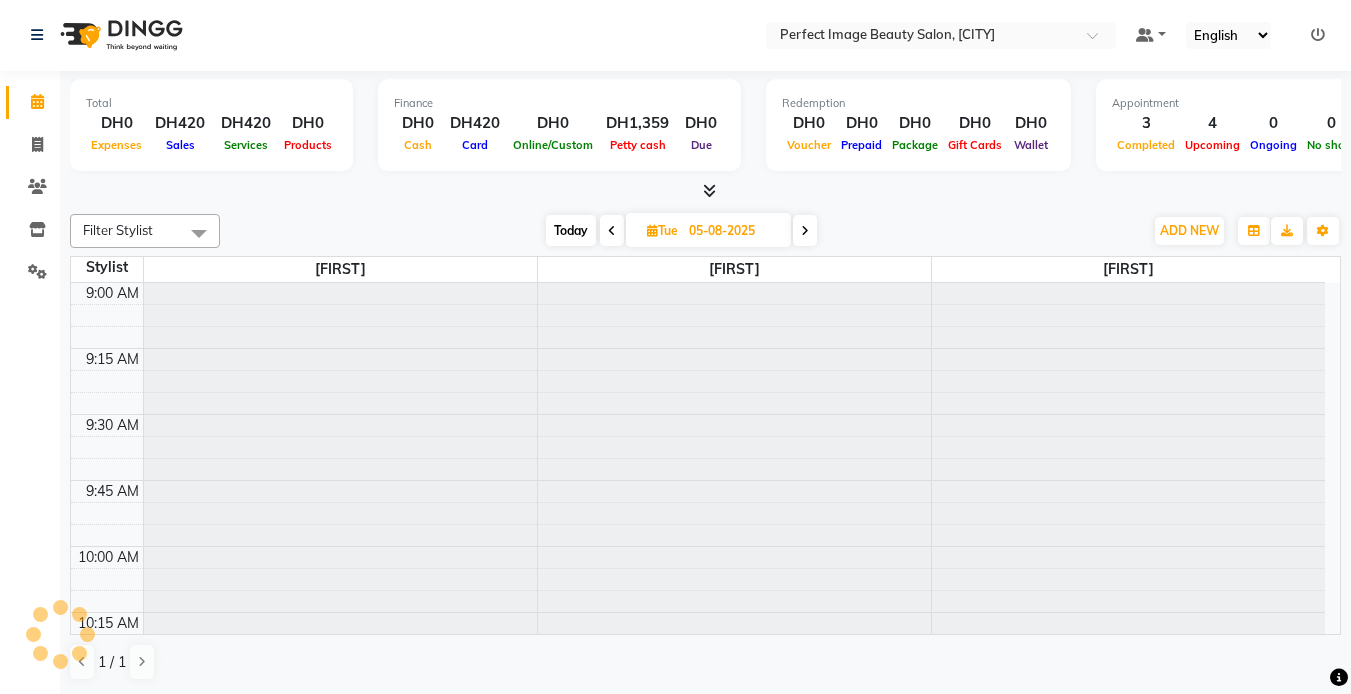 scroll, scrollTop: 1585, scrollLeft: 0, axis: vertical 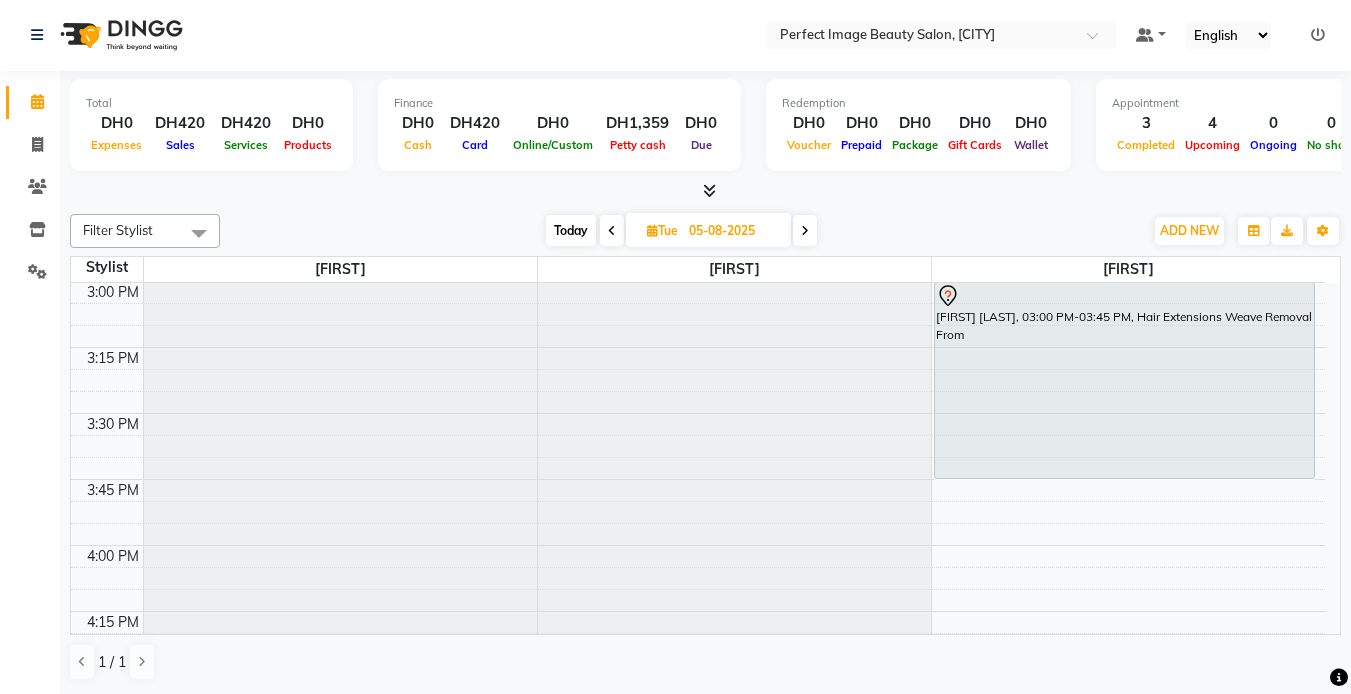 click at bounding box center [805, 231] 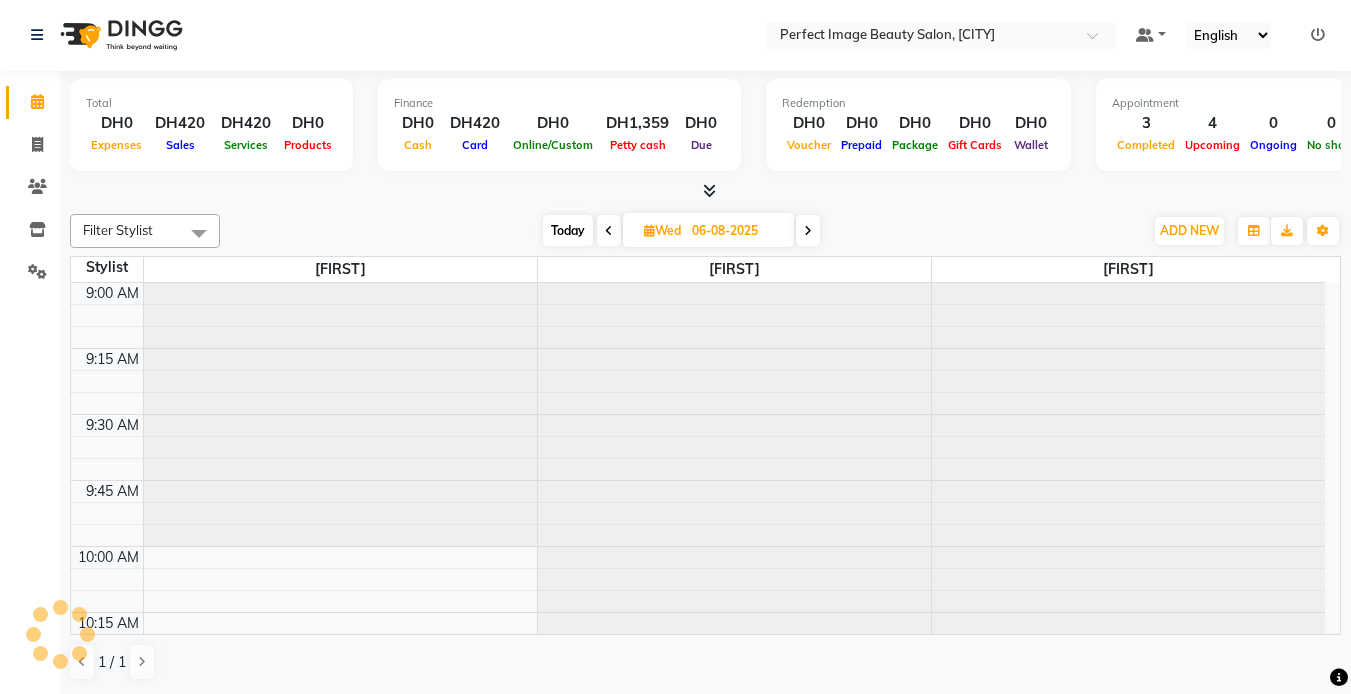 scroll, scrollTop: 1585, scrollLeft: 0, axis: vertical 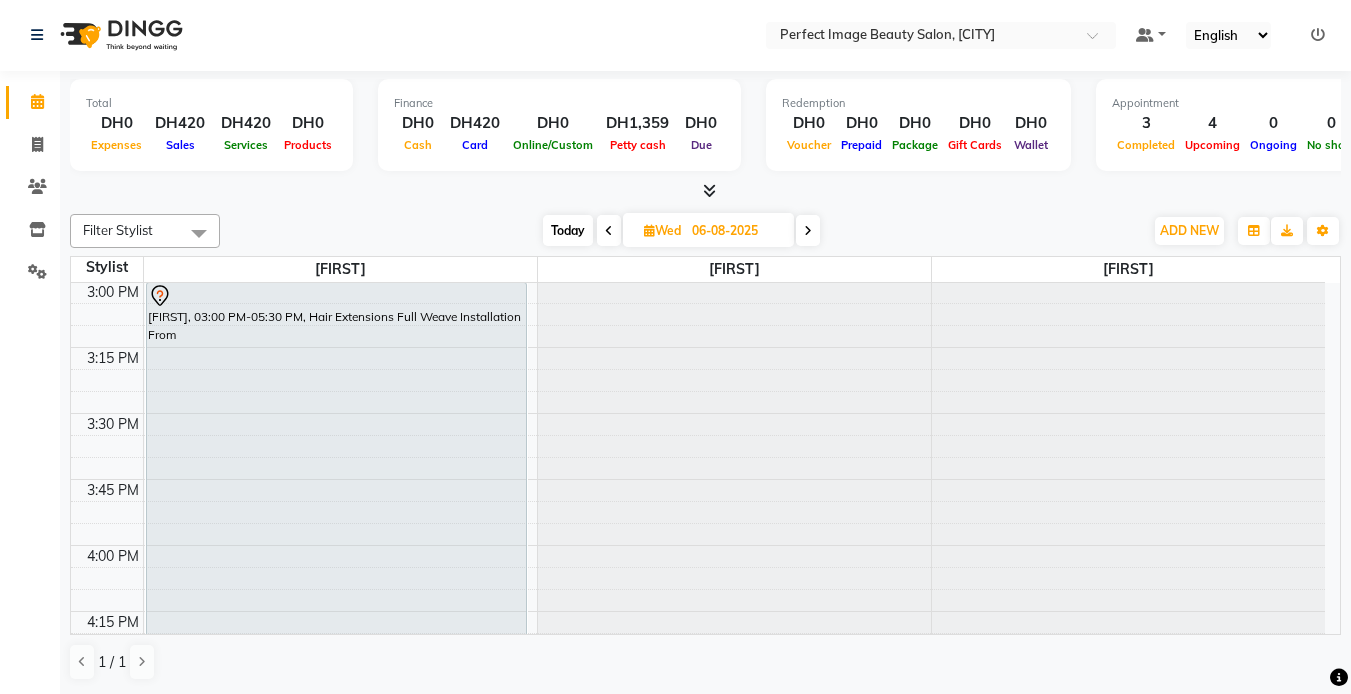 click at bounding box center [808, 230] 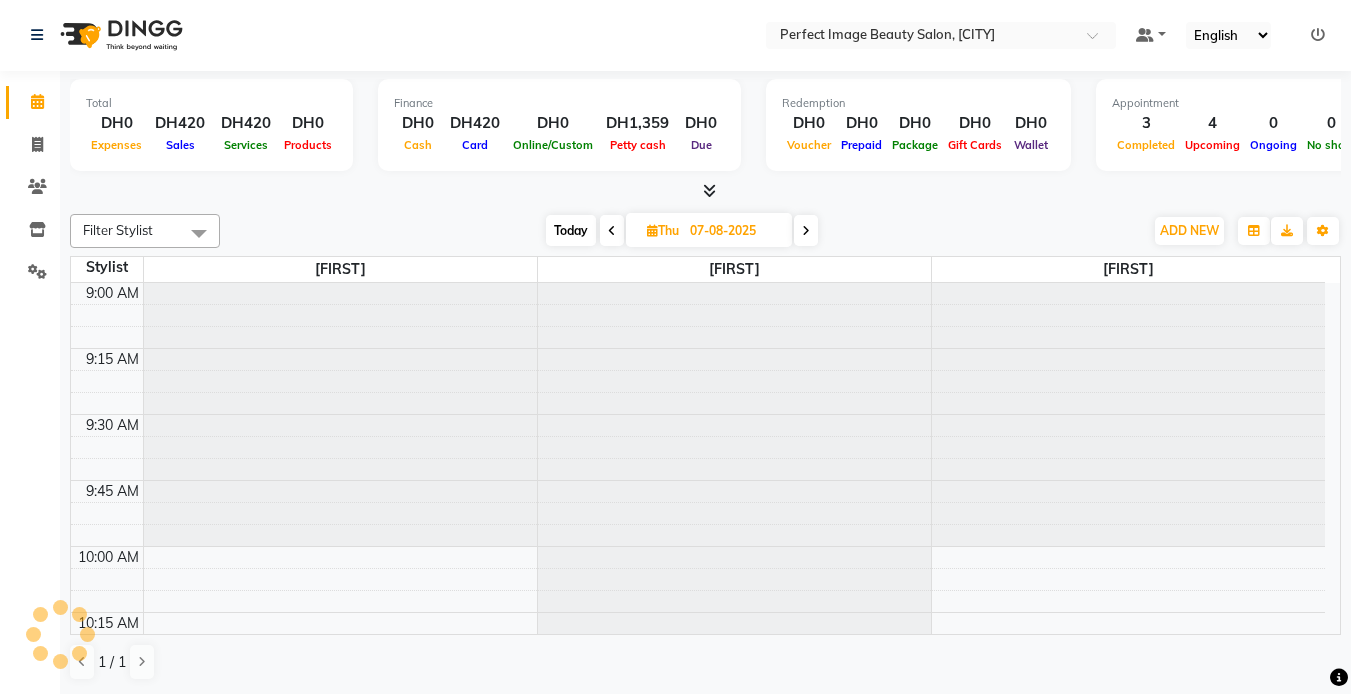 scroll, scrollTop: 1585, scrollLeft: 0, axis: vertical 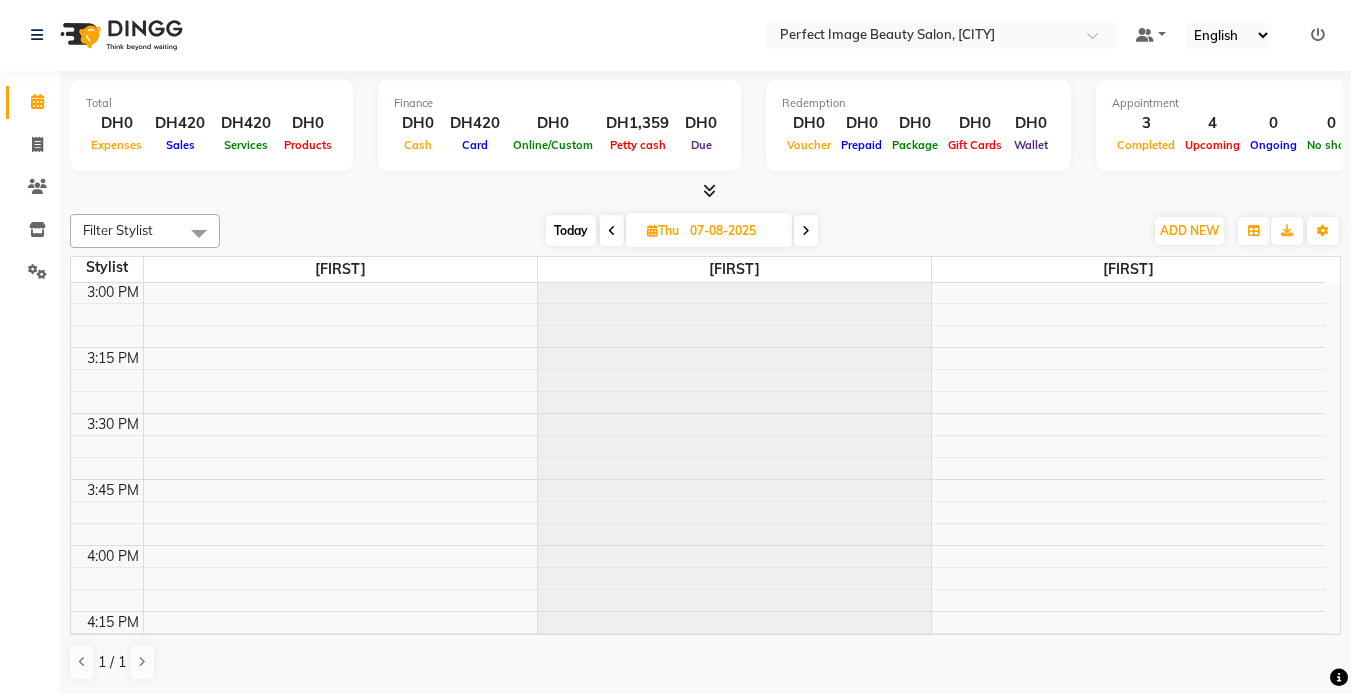 click at bounding box center [806, 231] 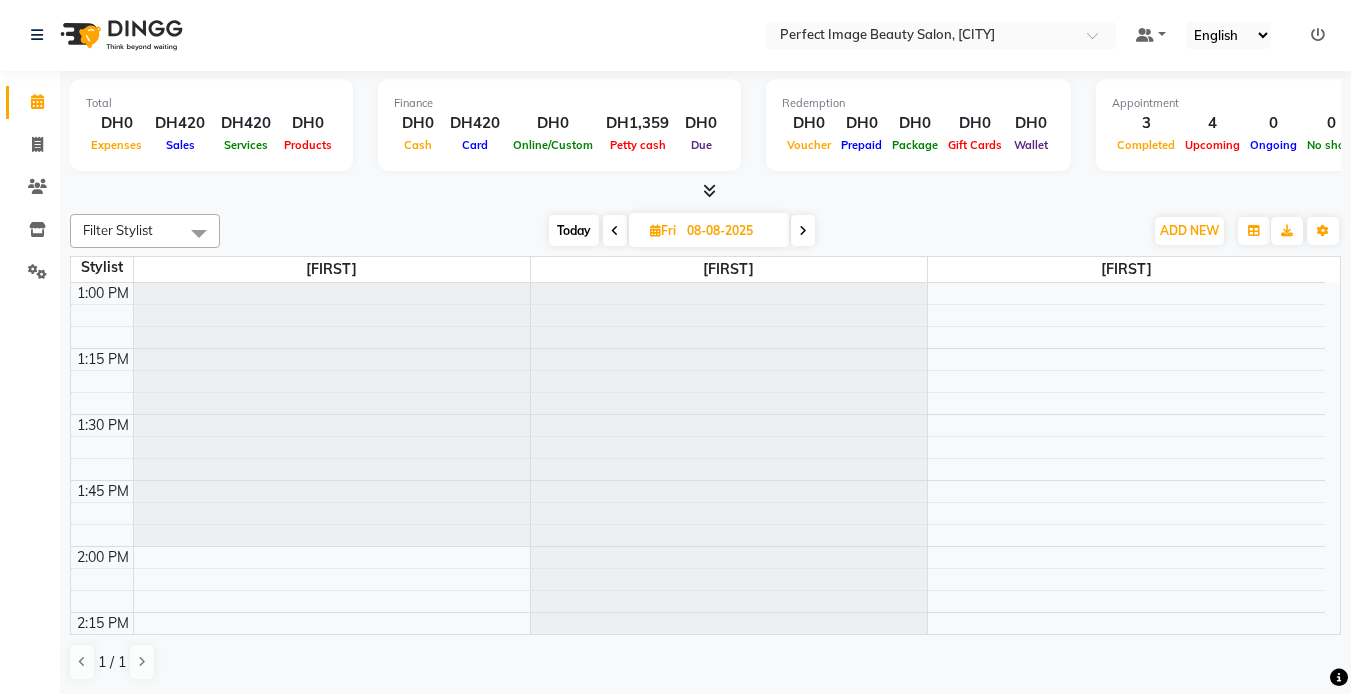 scroll, scrollTop: 529, scrollLeft: 0, axis: vertical 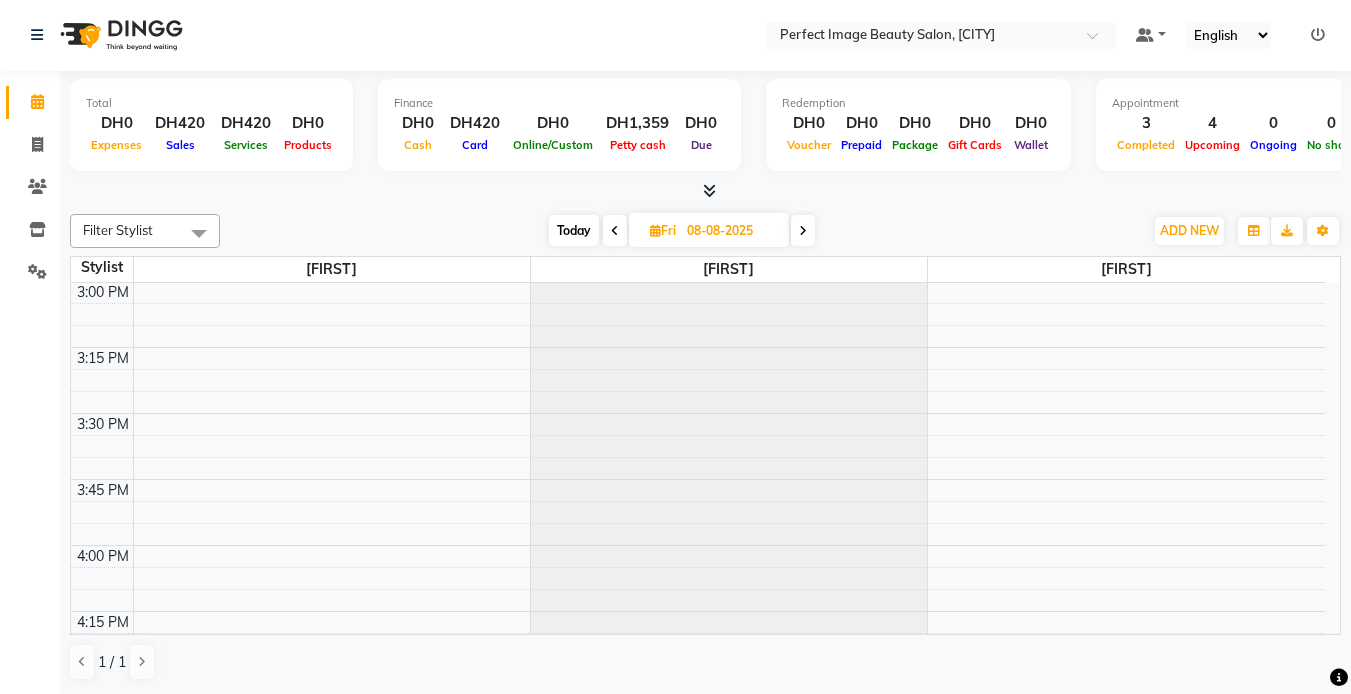 click at bounding box center (803, 231) 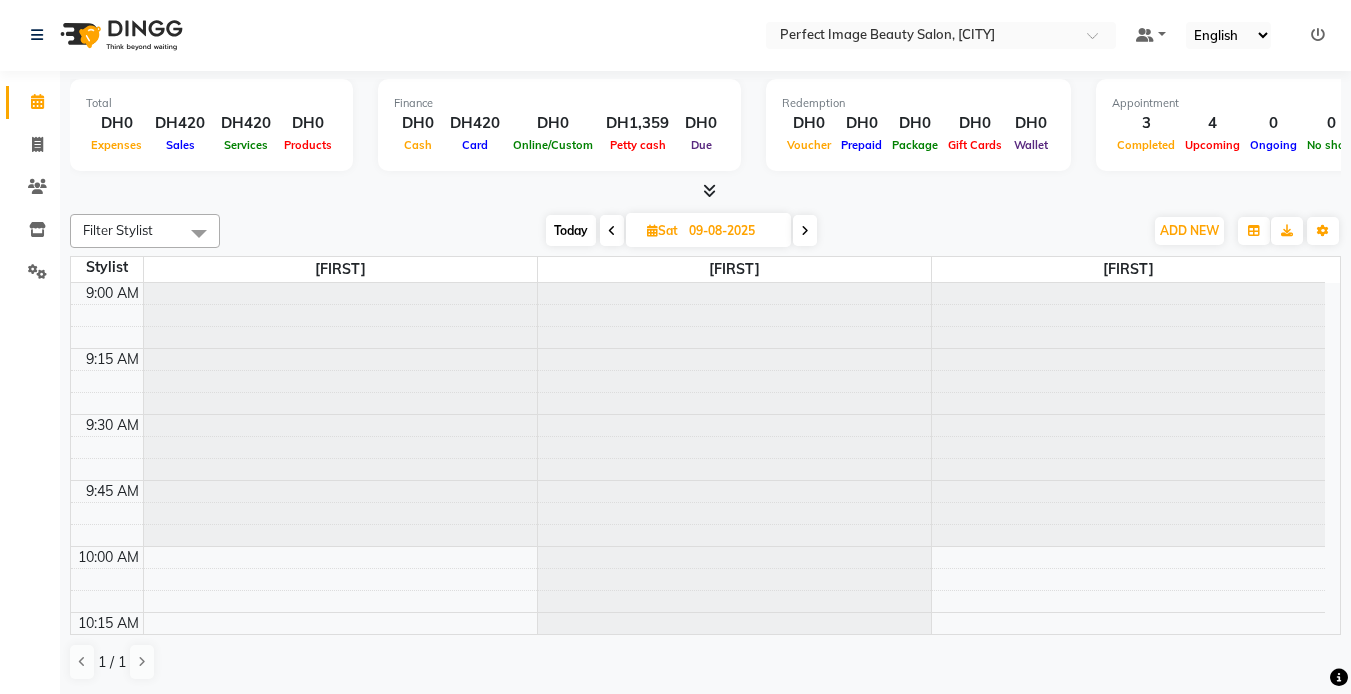 scroll, scrollTop: 1585, scrollLeft: 0, axis: vertical 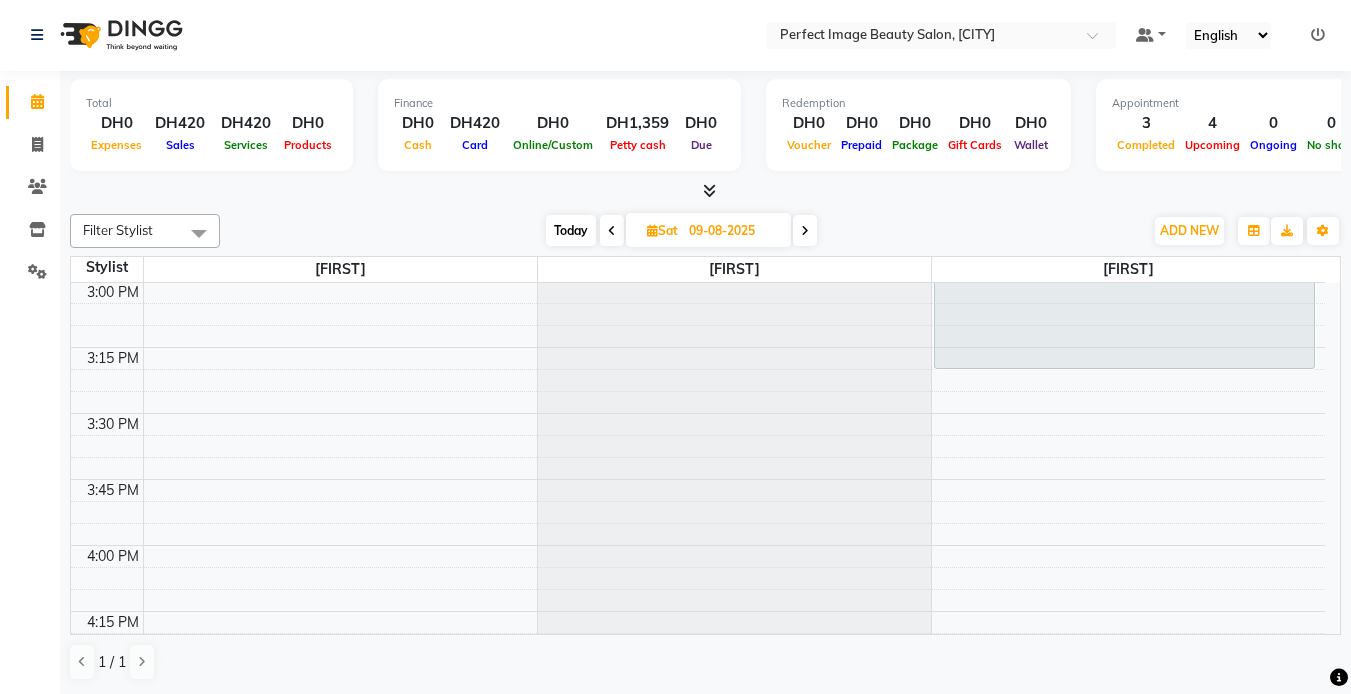 click on "Today" at bounding box center (571, 230) 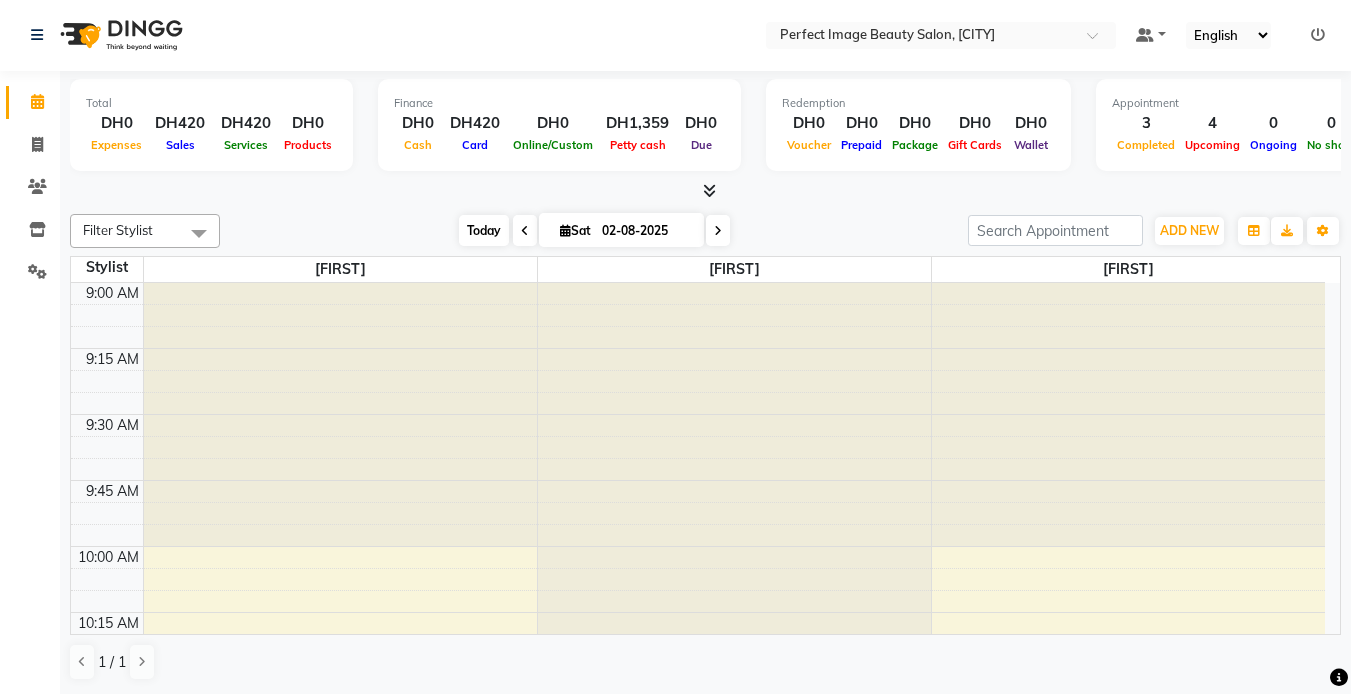 scroll, scrollTop: 1585, scrollLeft: 0, axis: vertical 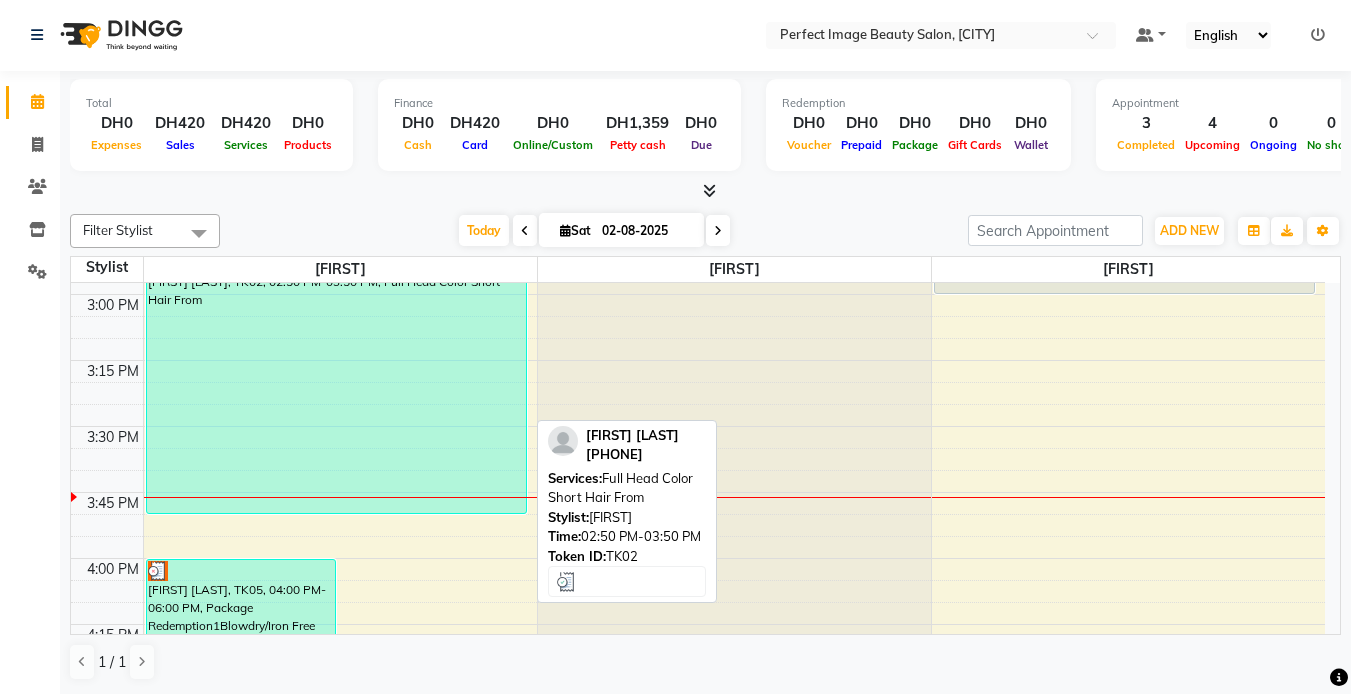 click on "[FIRST] [LAST], TK02, 02:50 PM-03:50 PM, Full Head Color Short Hair From" at bounding box center (336, 382) 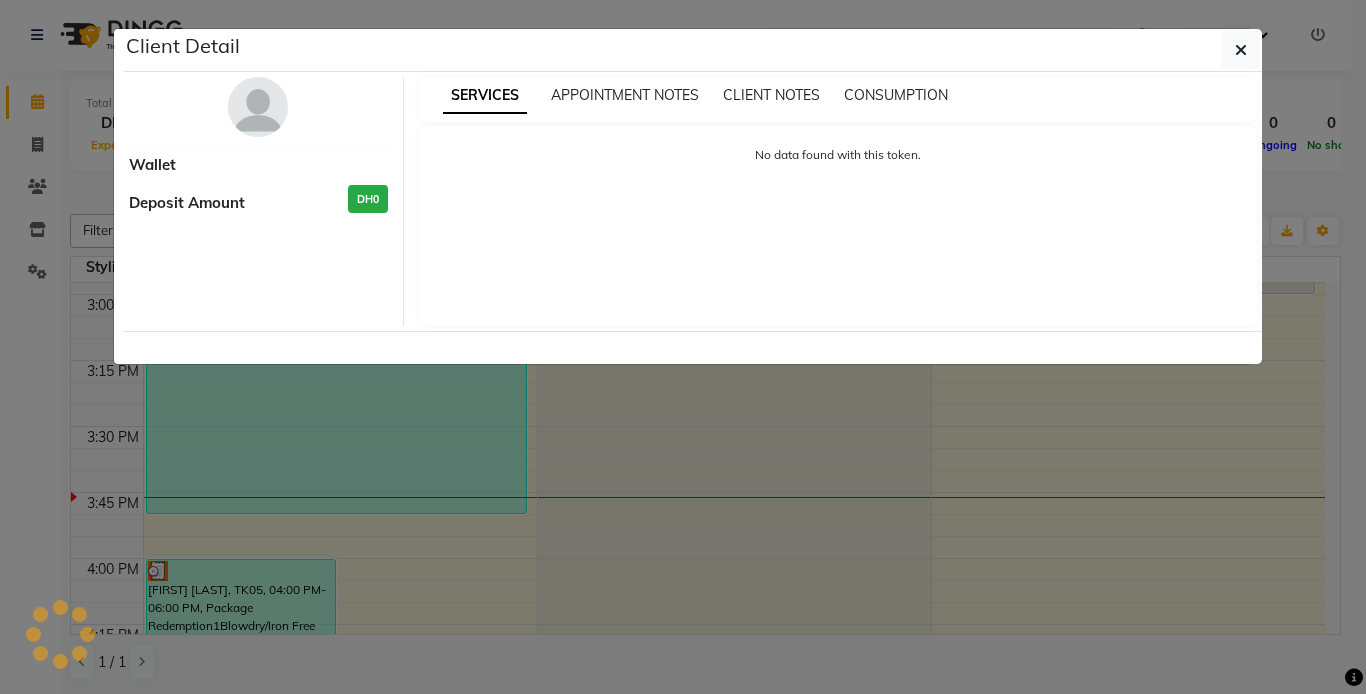 select on "3" 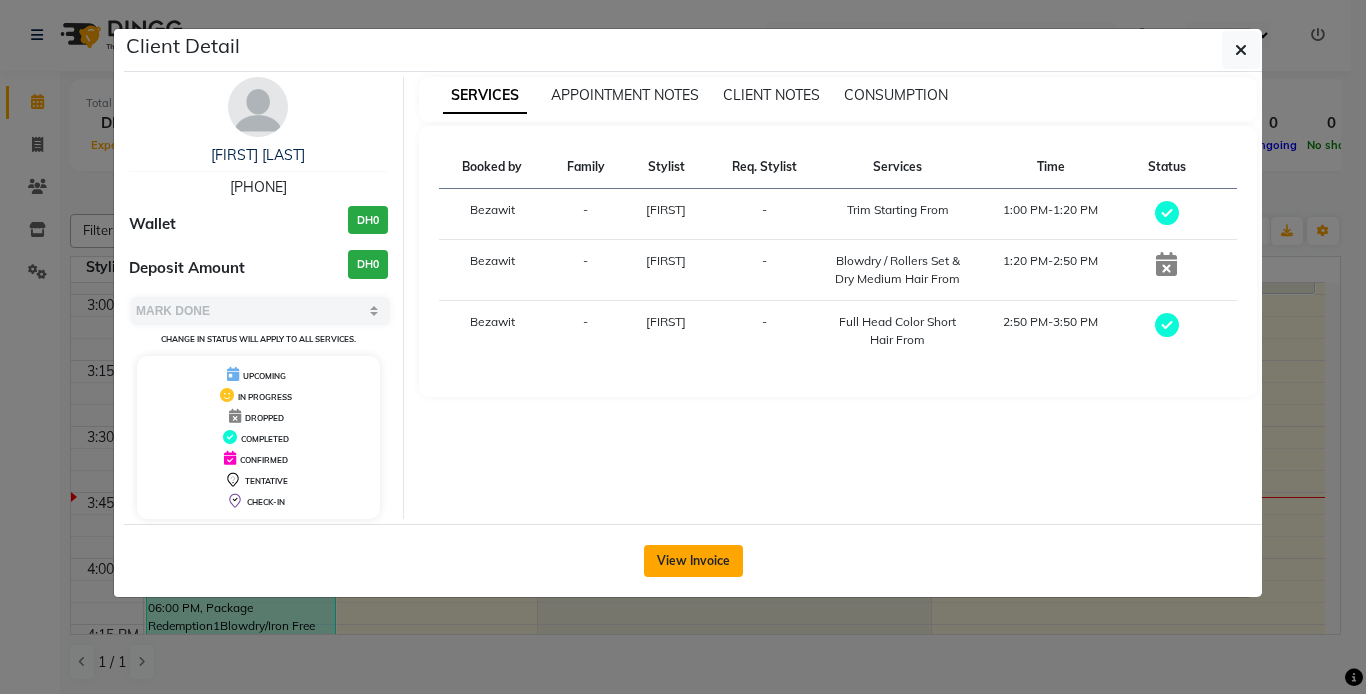 click on "View Invoice" 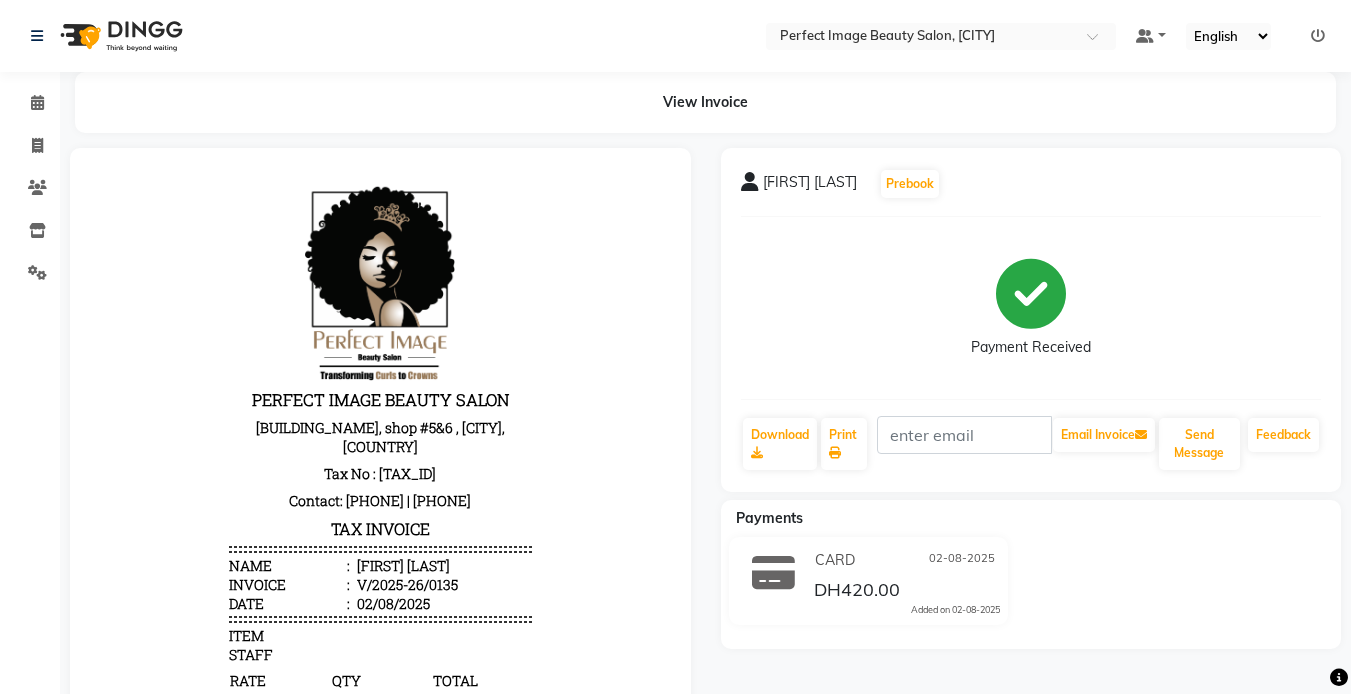 scroll, scrollTop: 0, scrollLeft: 0, axis: both 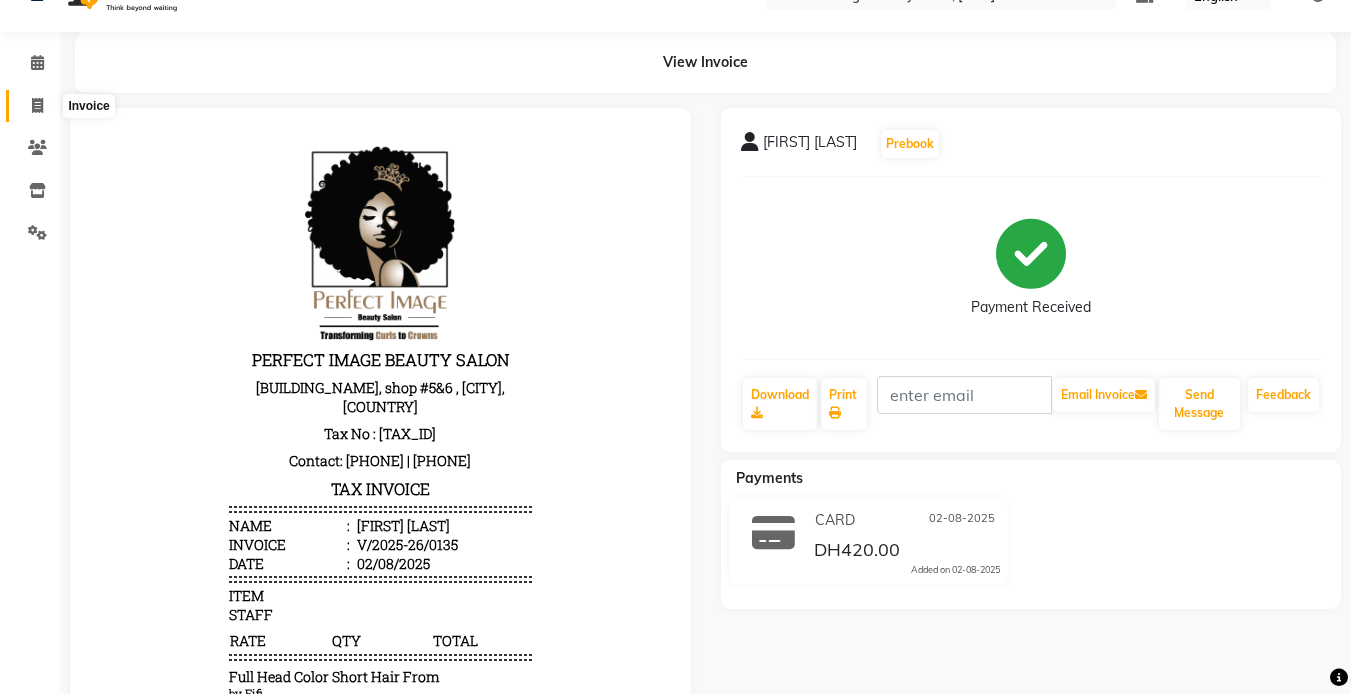 click 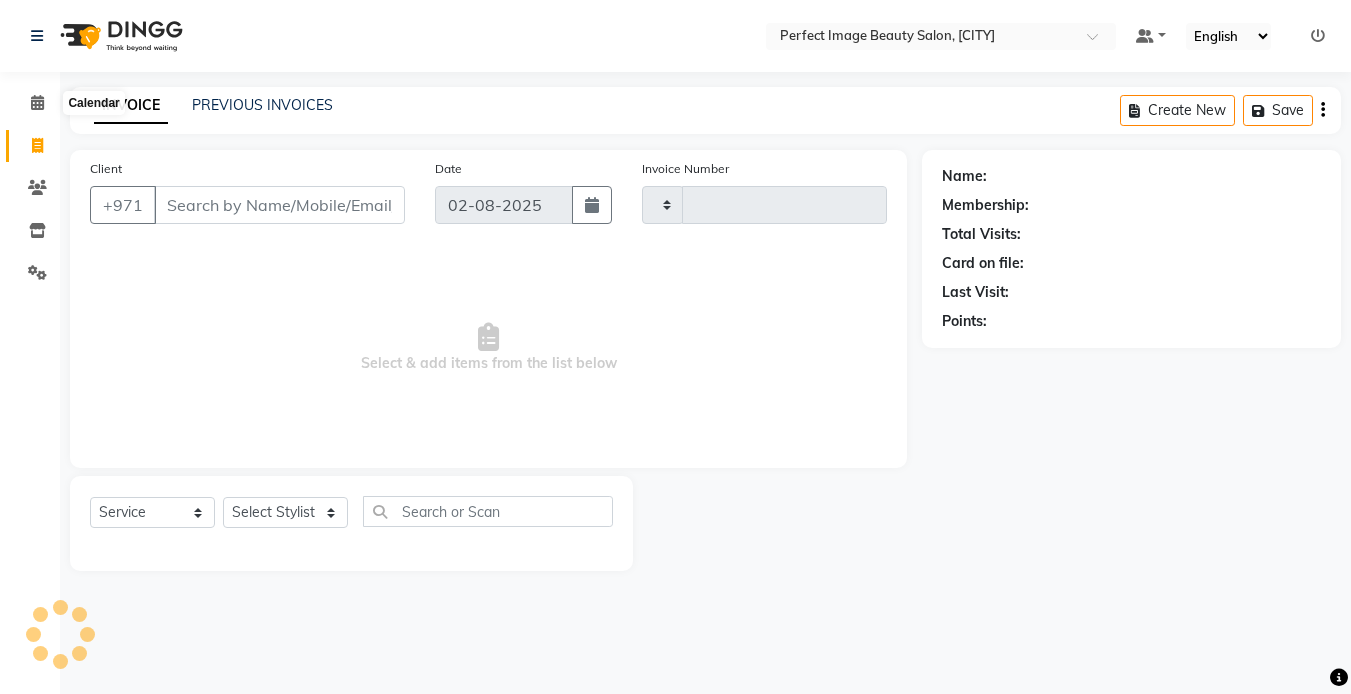 scroll, scrollTop: 0, scrollLeft: 0, axis: both 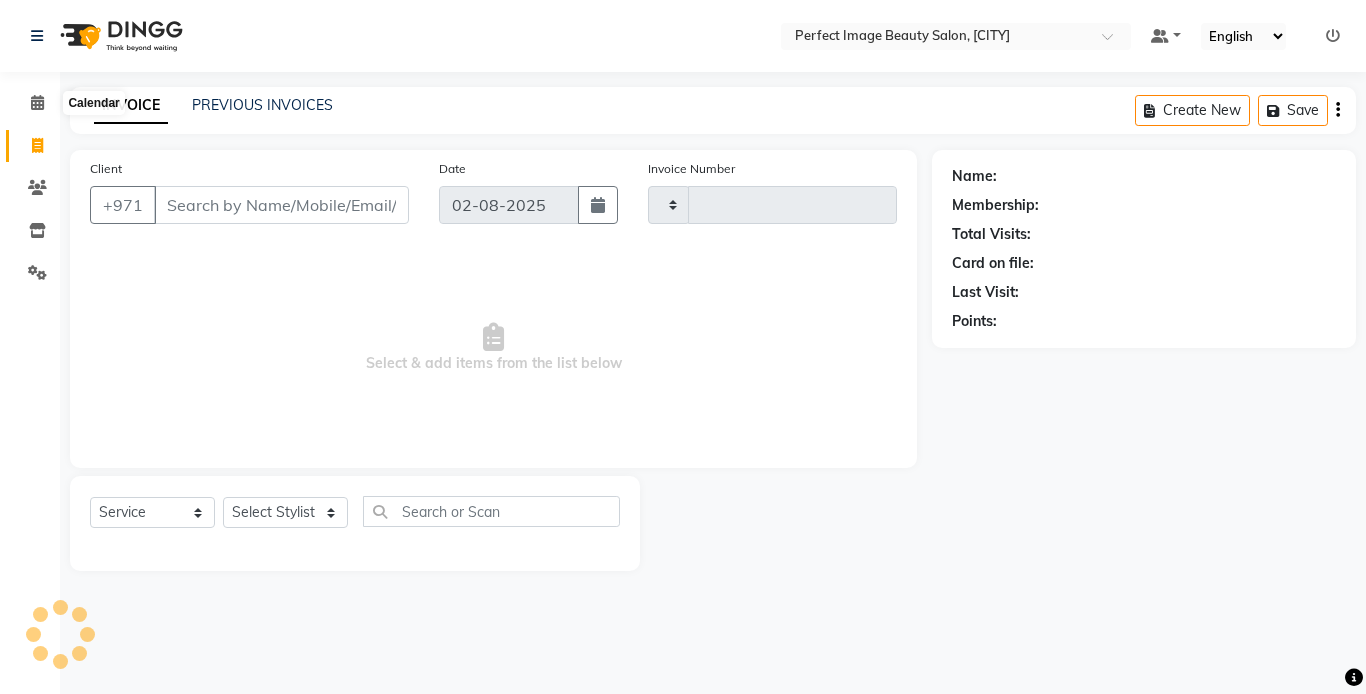 type on "0136" 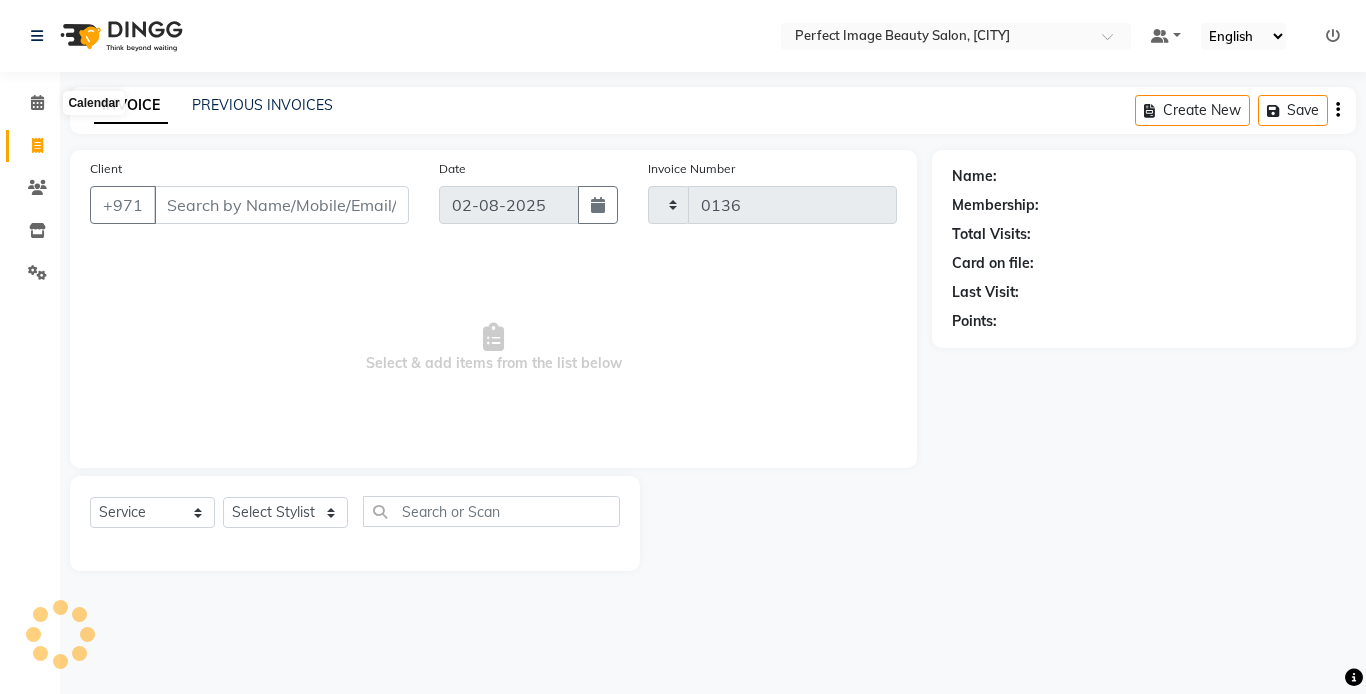 select on "8564" 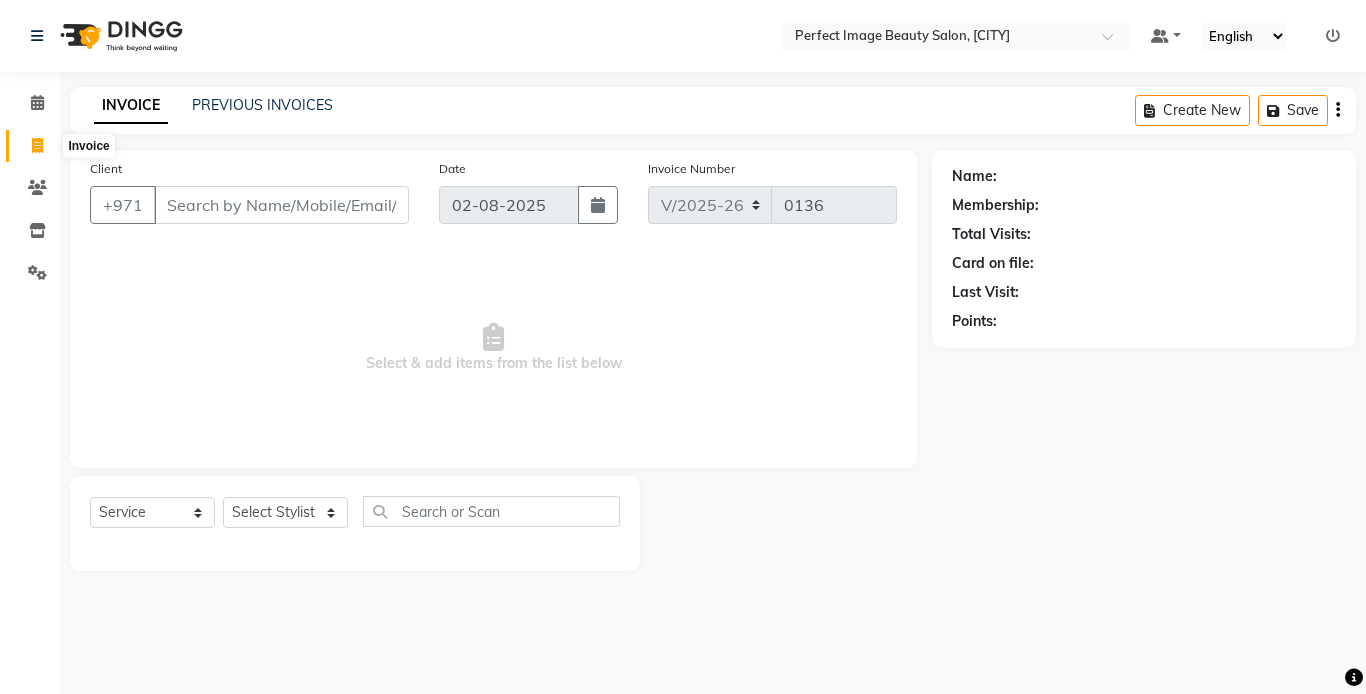 click 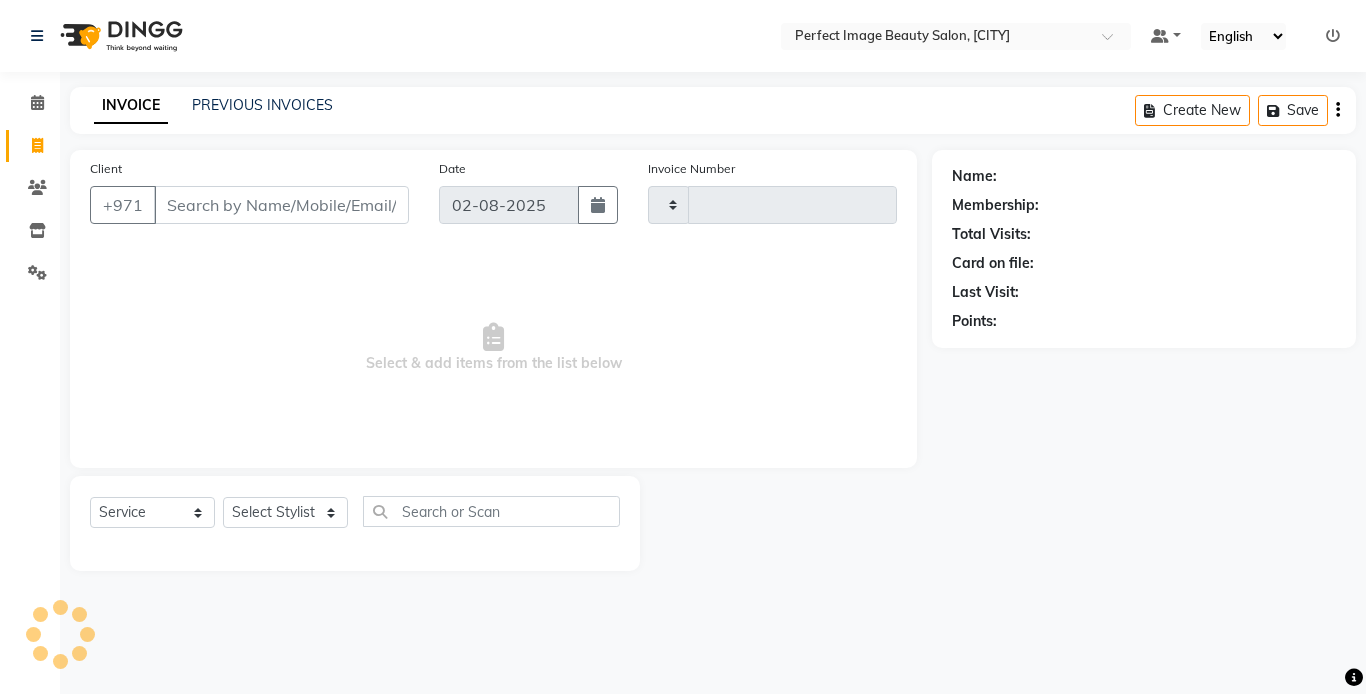 type on "0136" 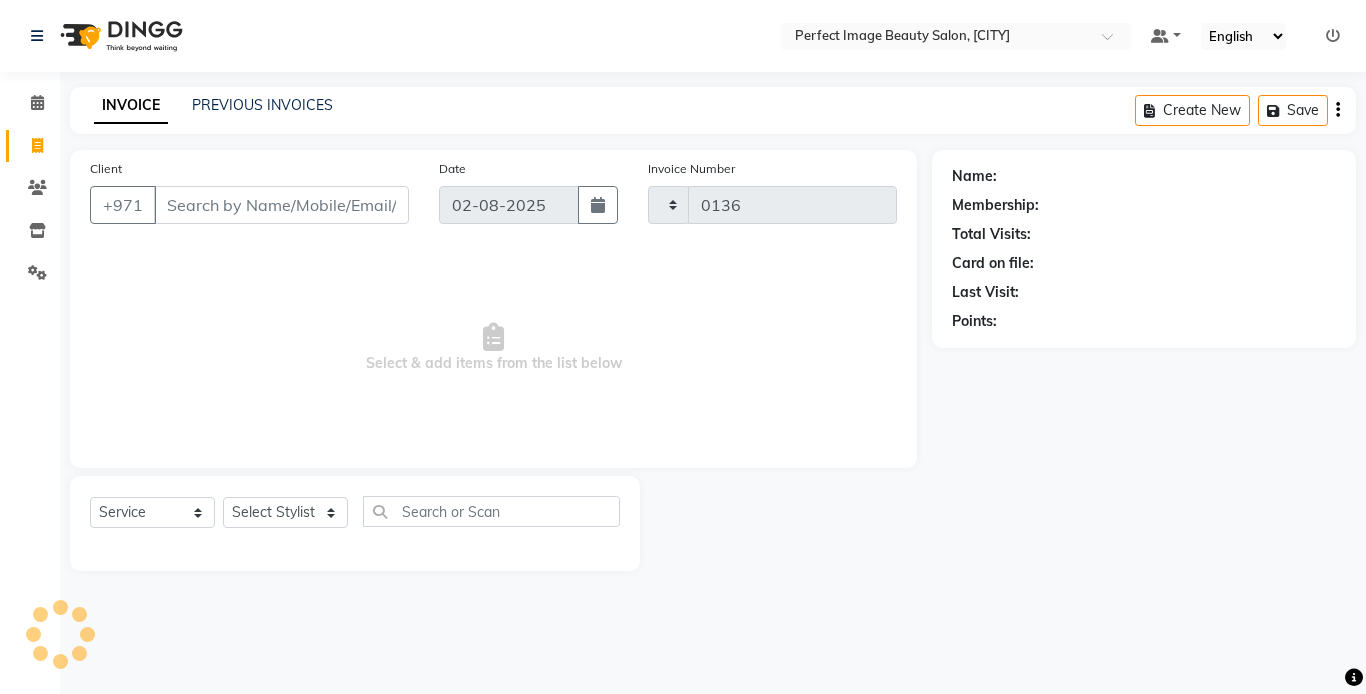 select on "8564" 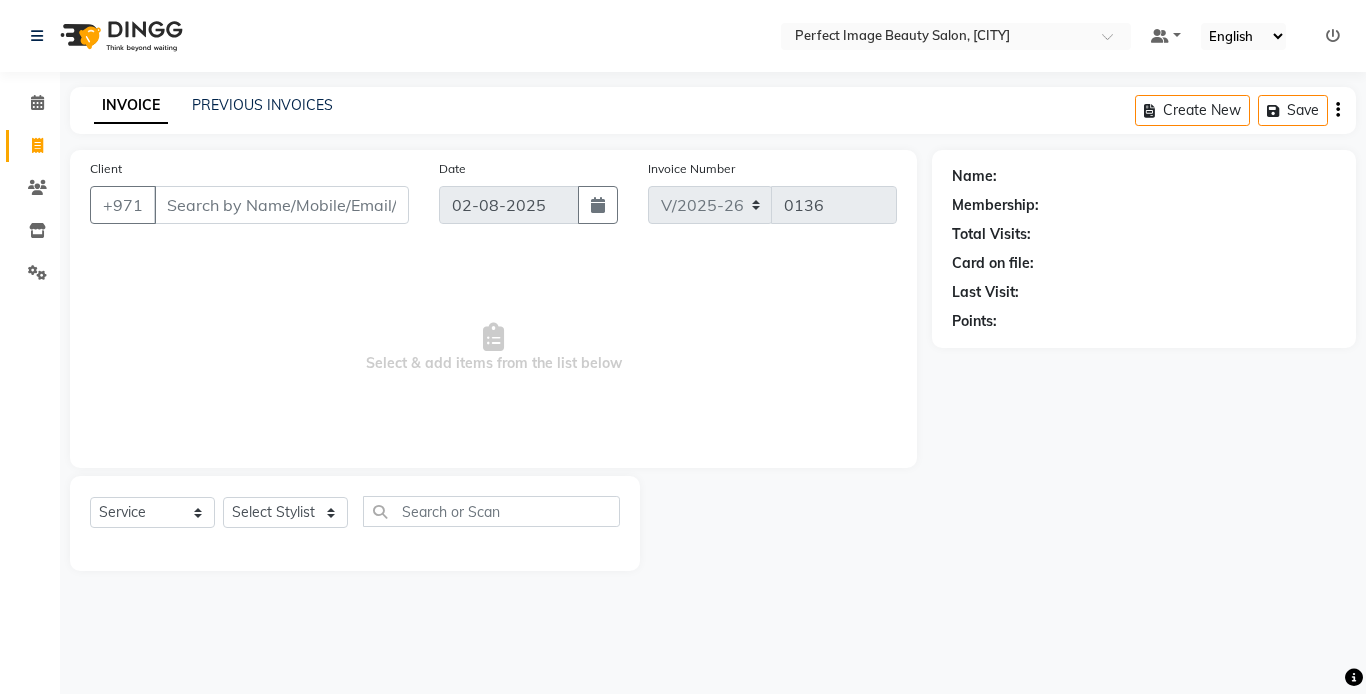 click 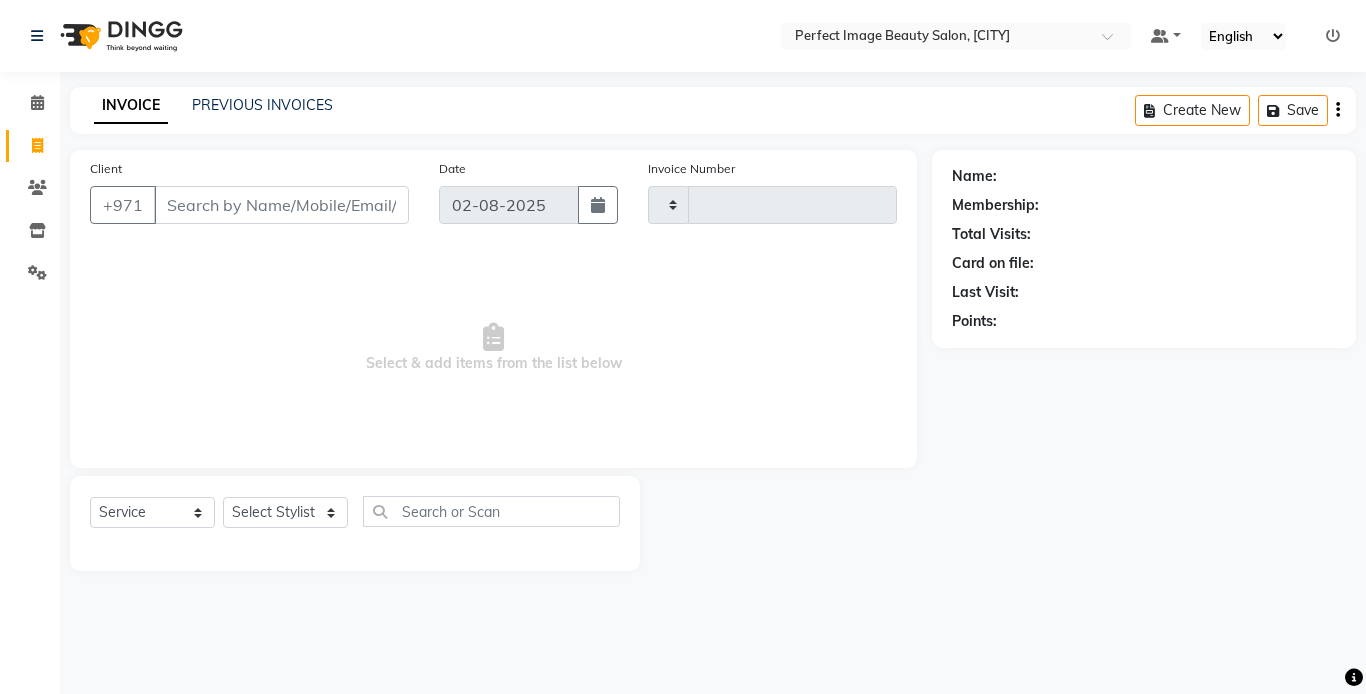 type on "0136" 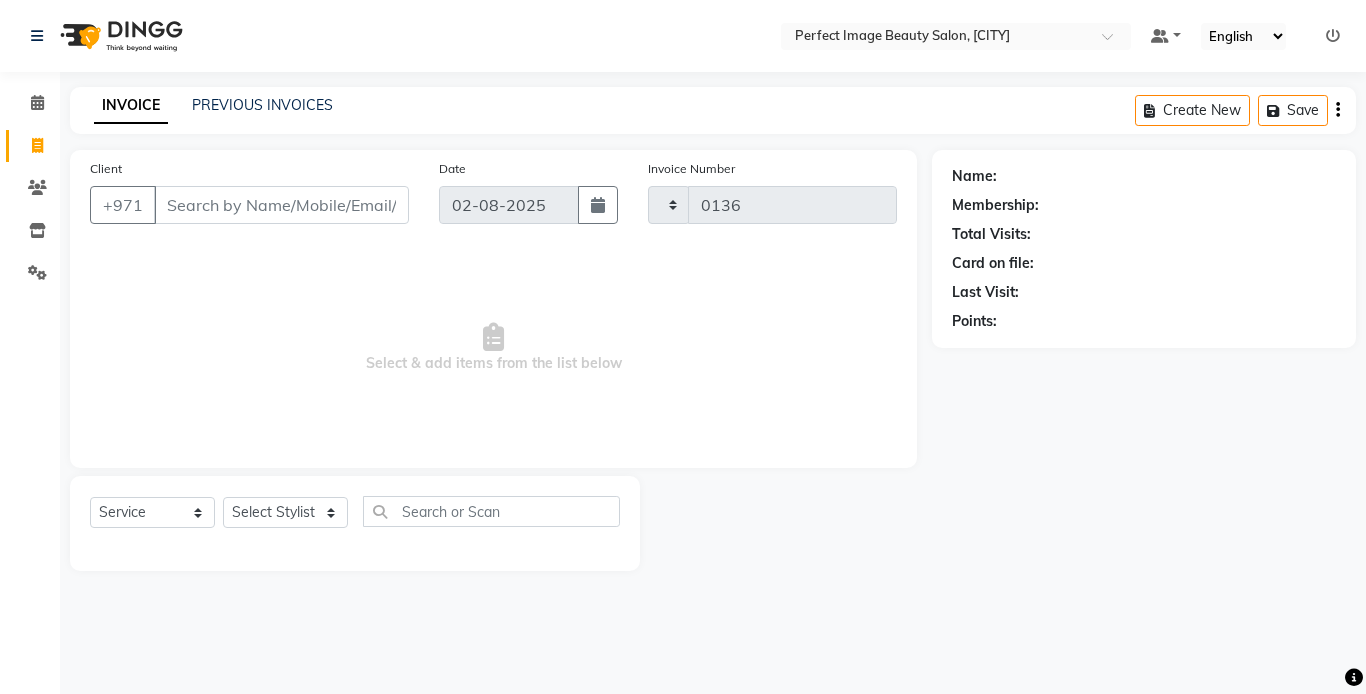 select on "8564" 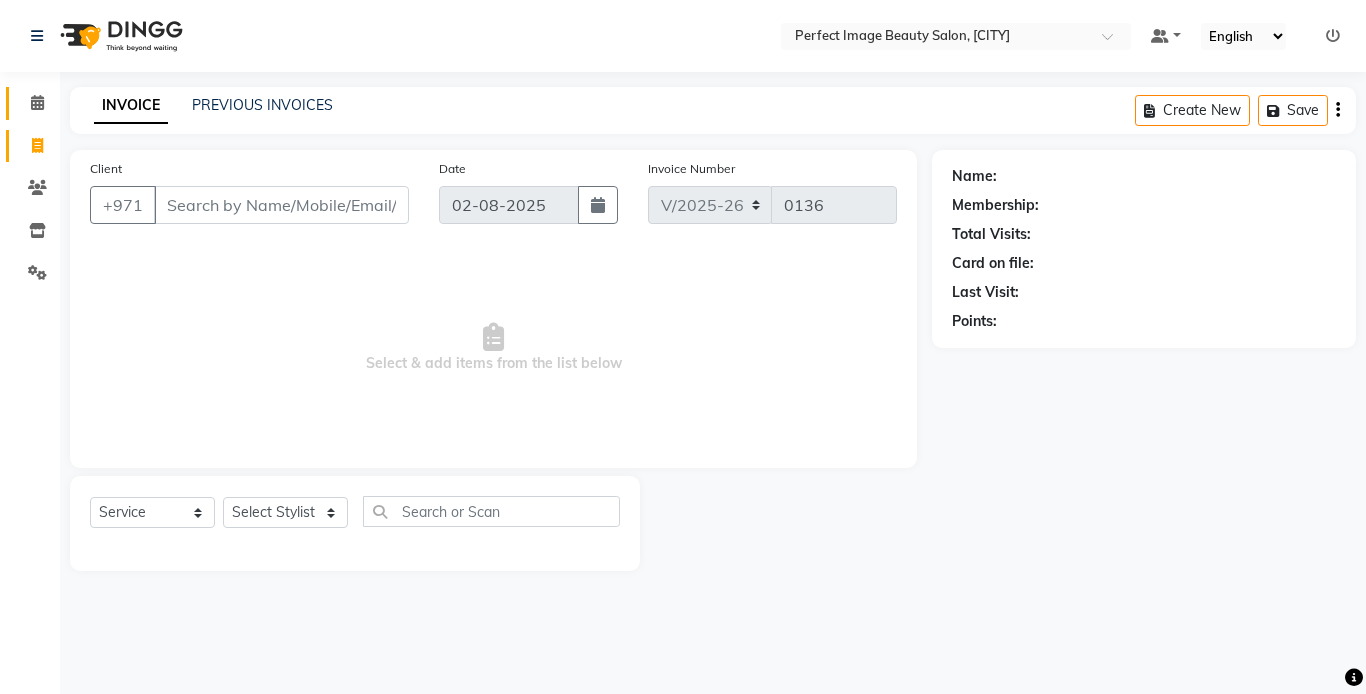 click on "Calendar" 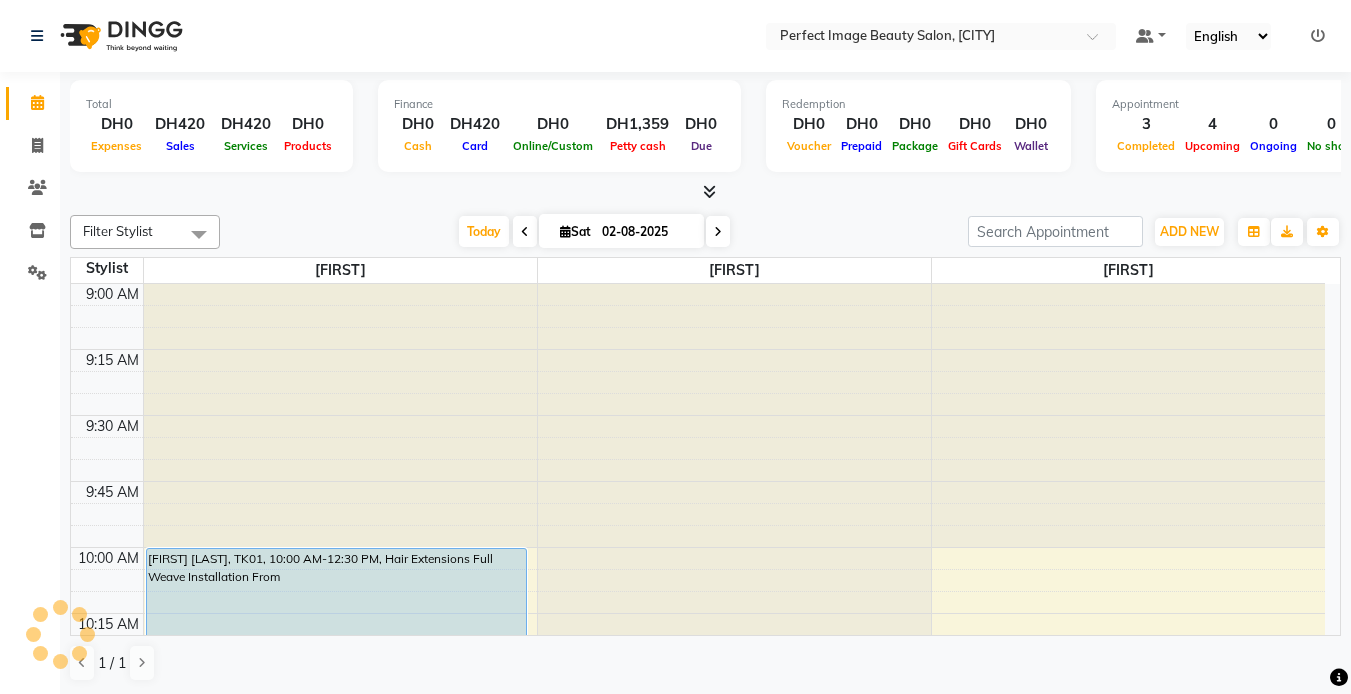 scroll, scrollTop: 1585, scrollLeft: 0, axis: vertical 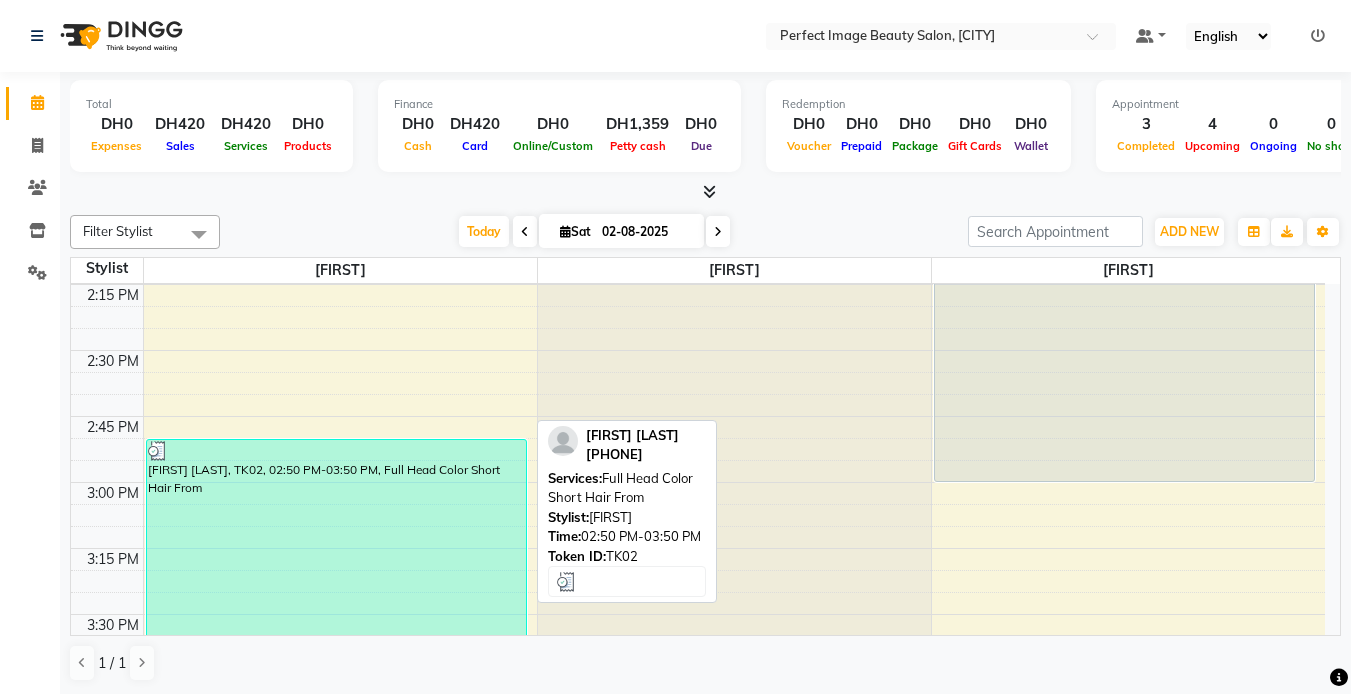 click on "[FIRST] [LAST], TK02, 02:50 PM-03:50 PM, Full Head Color Short Hair From" at bounding box center [336, 570] 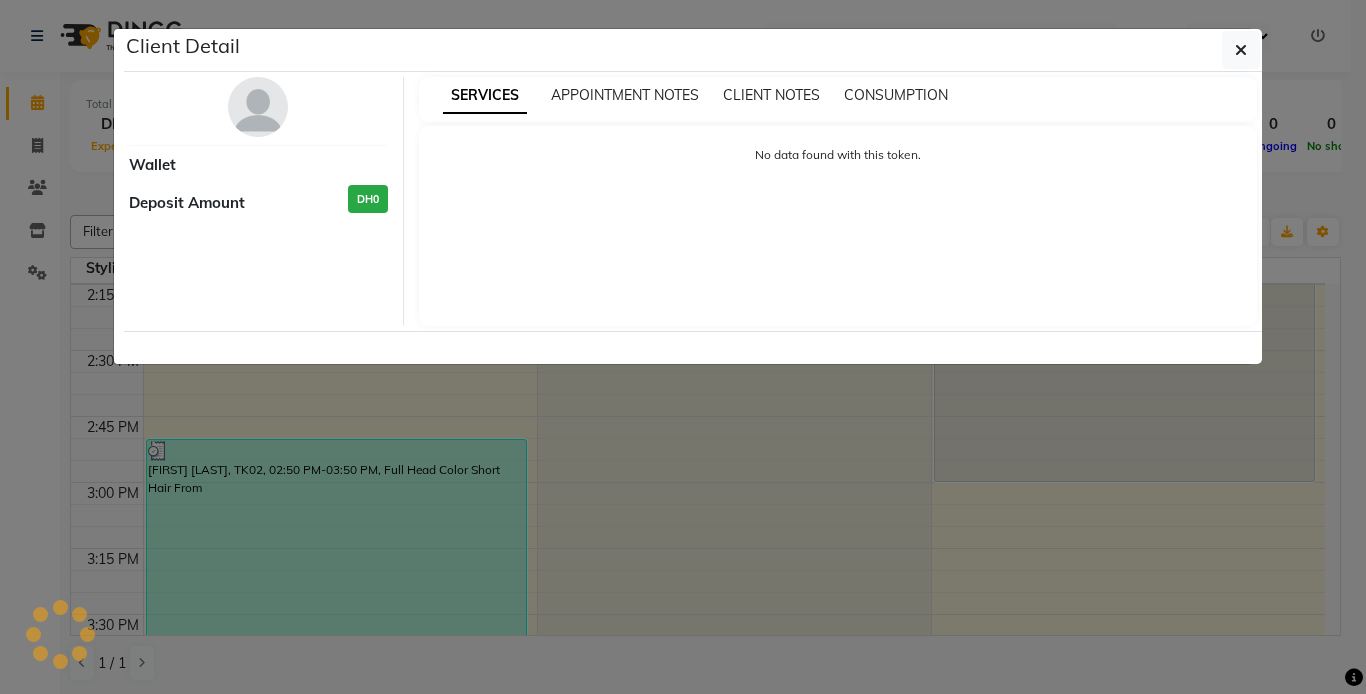 select on "3" 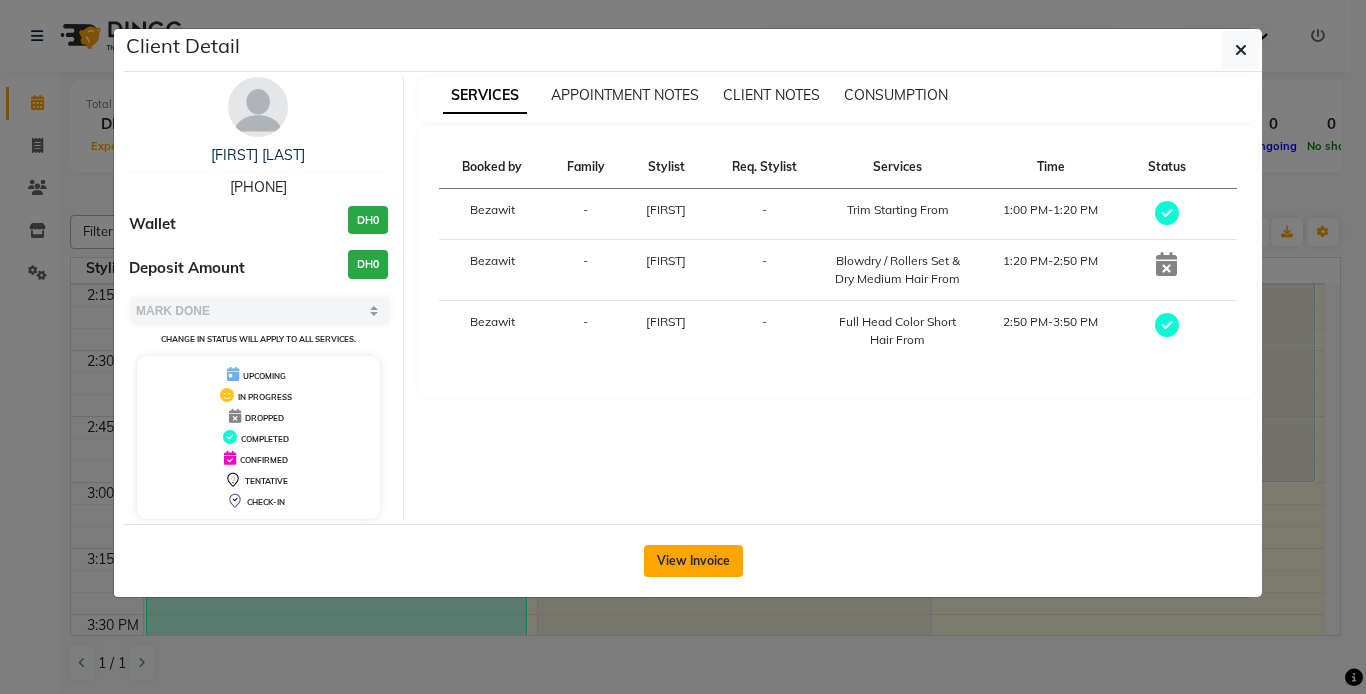 click on "View Invoice" 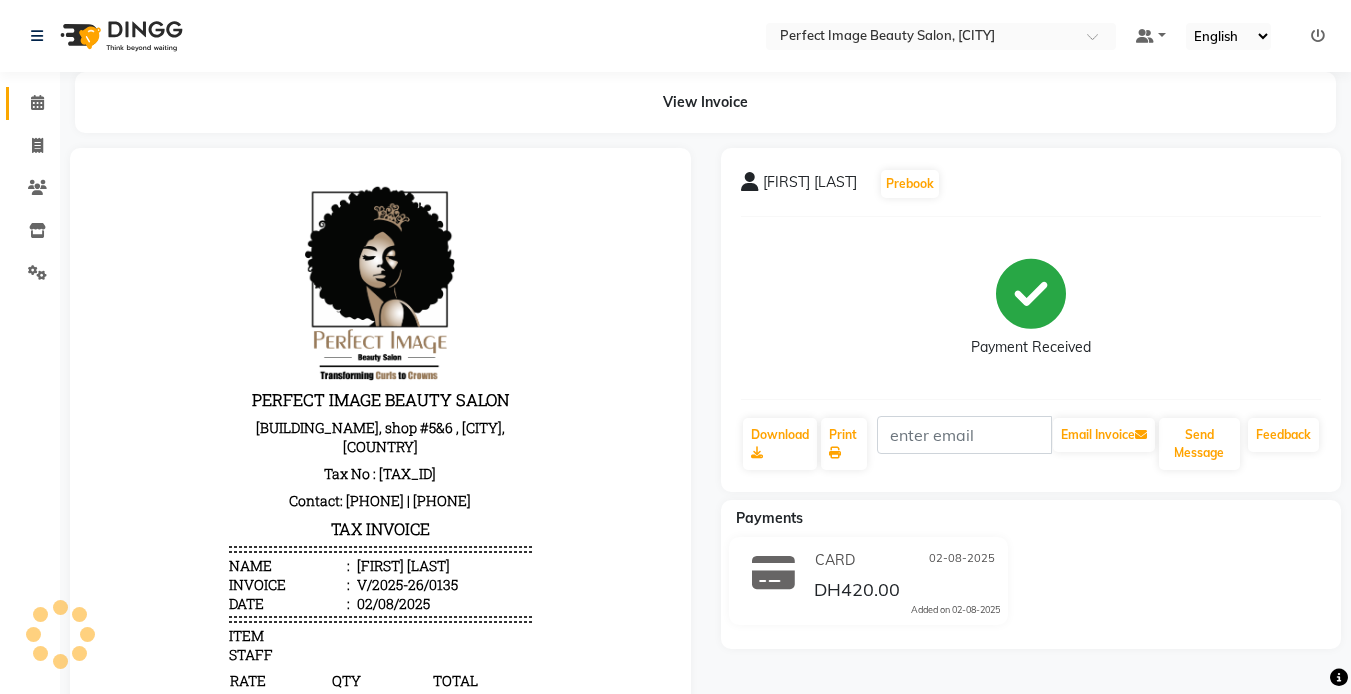 scroll, scrollTop: 0, scrollLeft: 0, axis: both 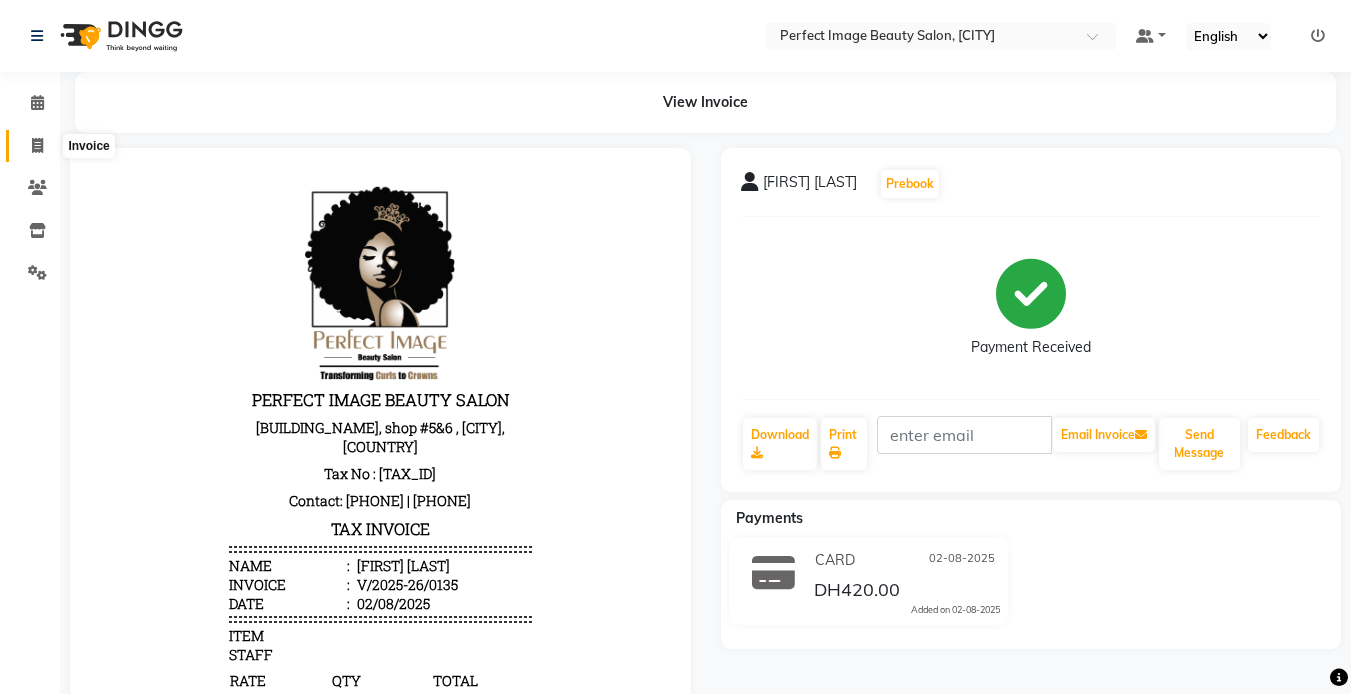 click 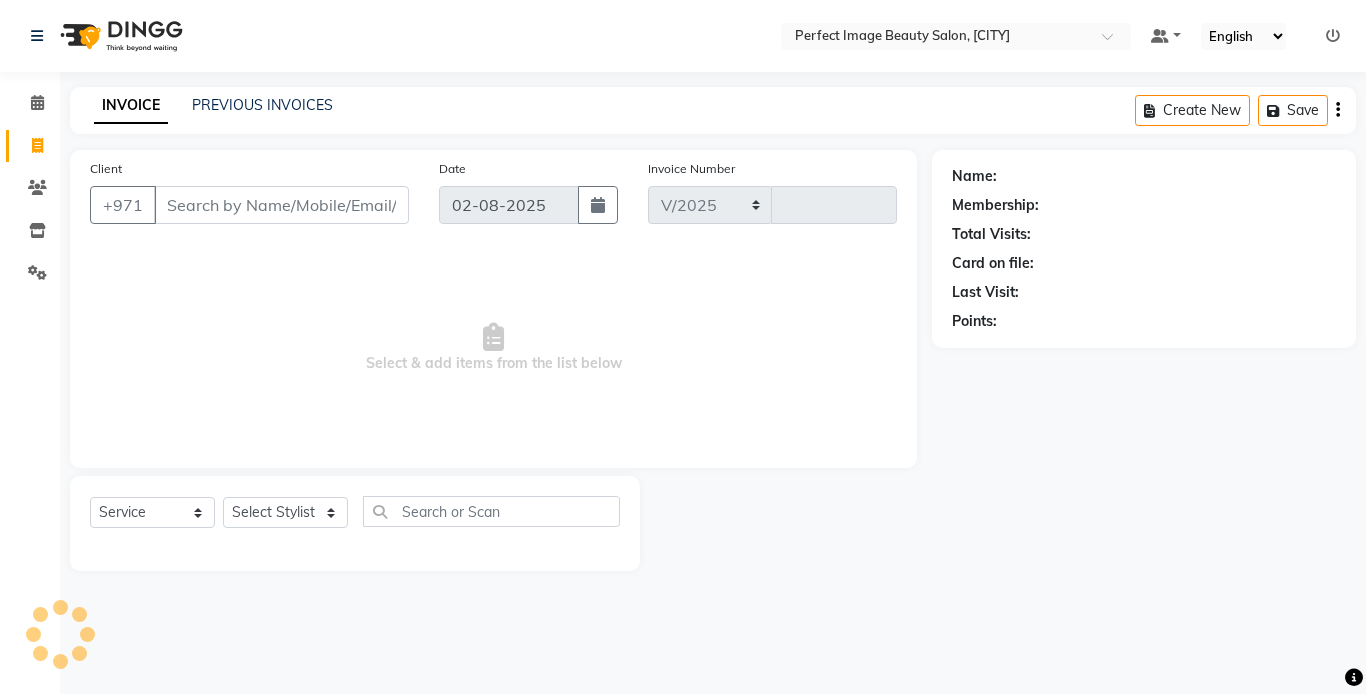 select on "8564" 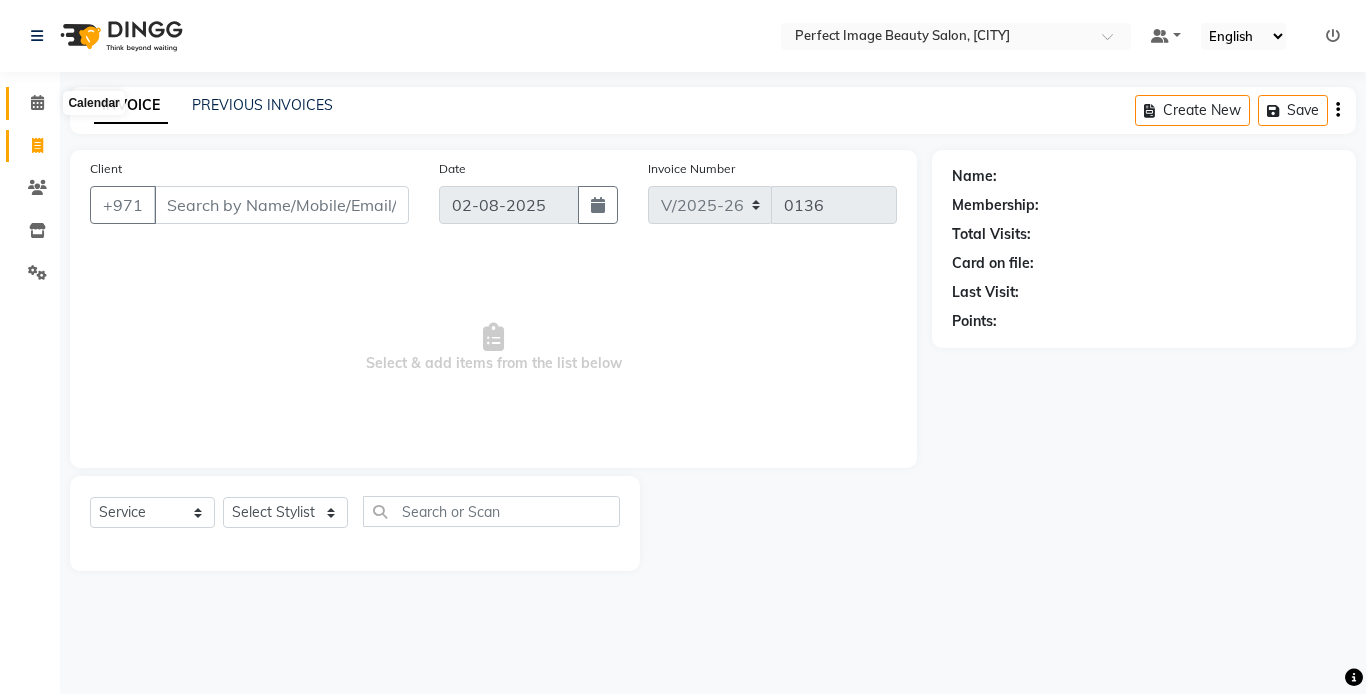 click 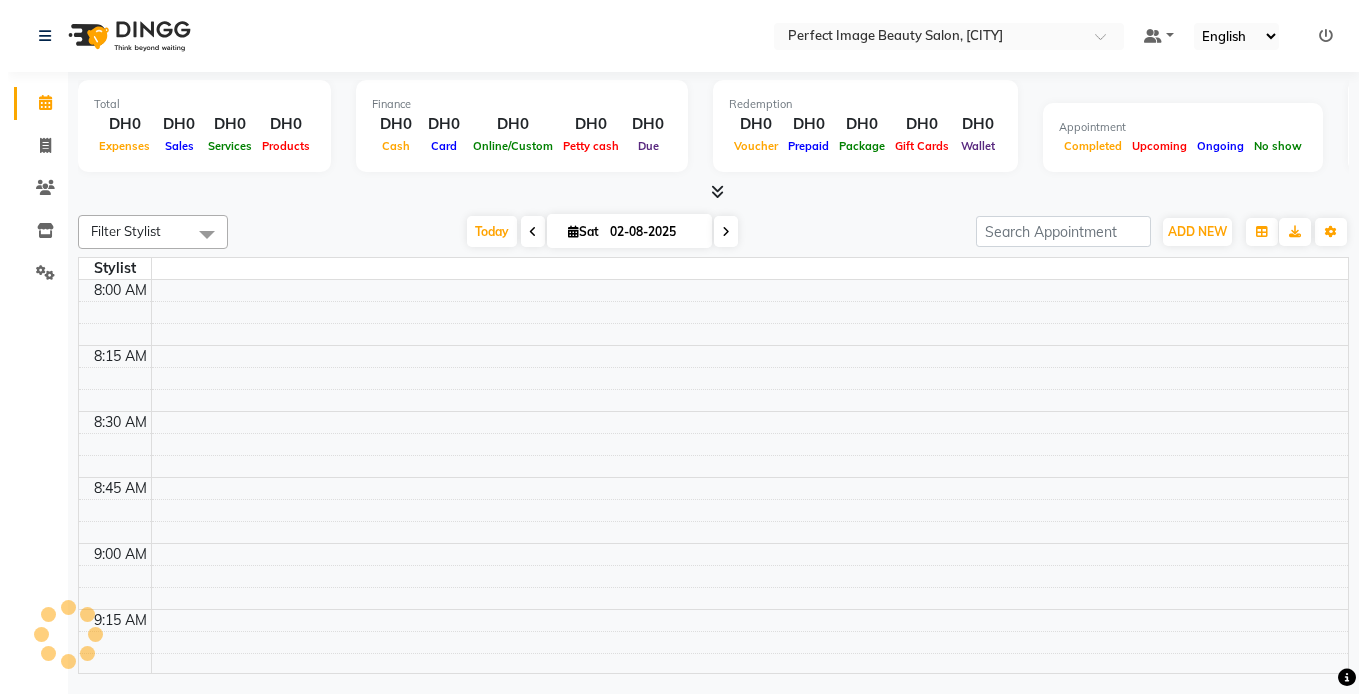 scroll, scrollTop: 0, scrollLeft: 0, axis: both 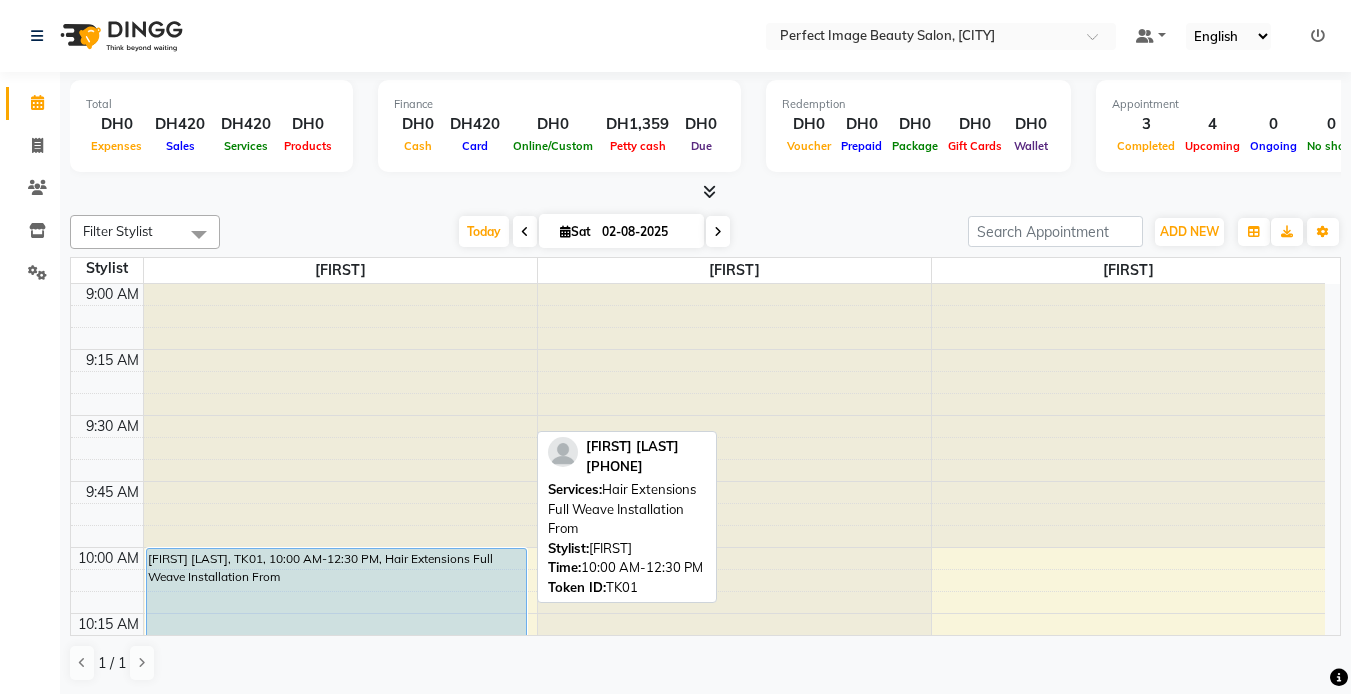 click on "[FIRST] [LAST], TK01, 10:00 AM-12:30 PM, Hair Extensions Full Weave Installation From" at bounding box center [336, 877] 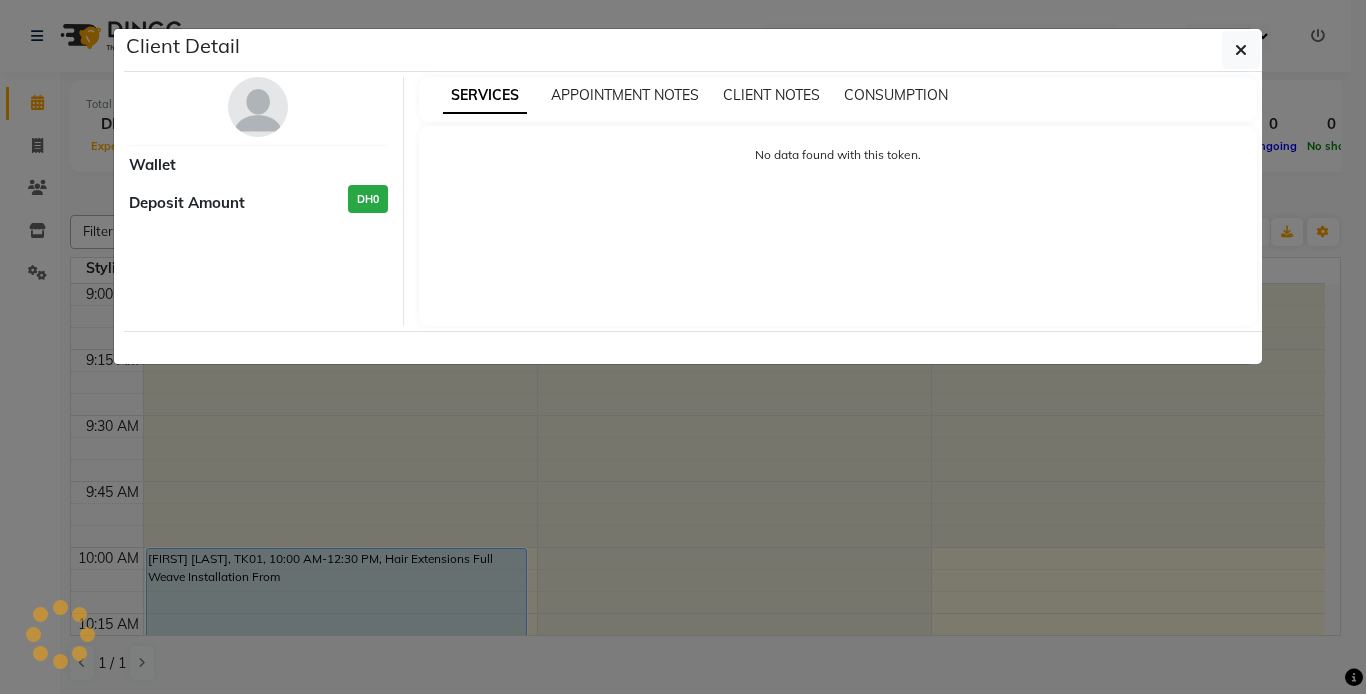 select on "5" 